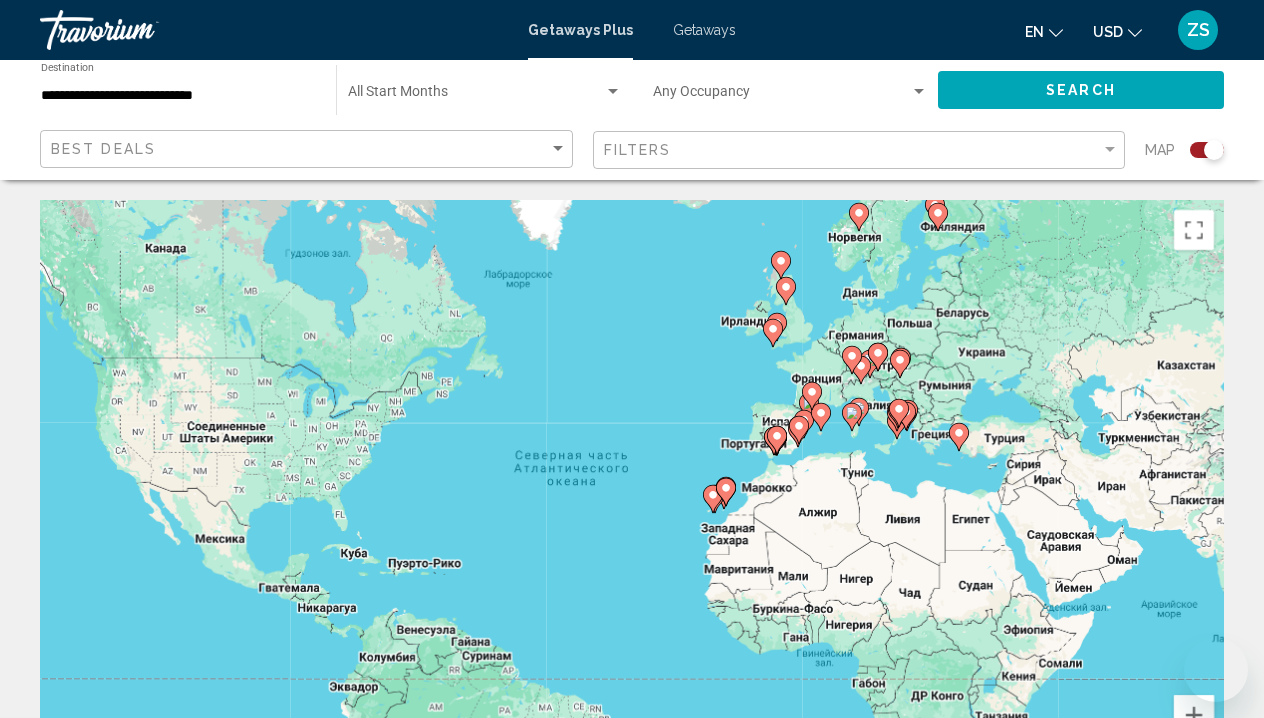 scroll, scrollTop: 3005, scrollLeft: 0, axis: vertical 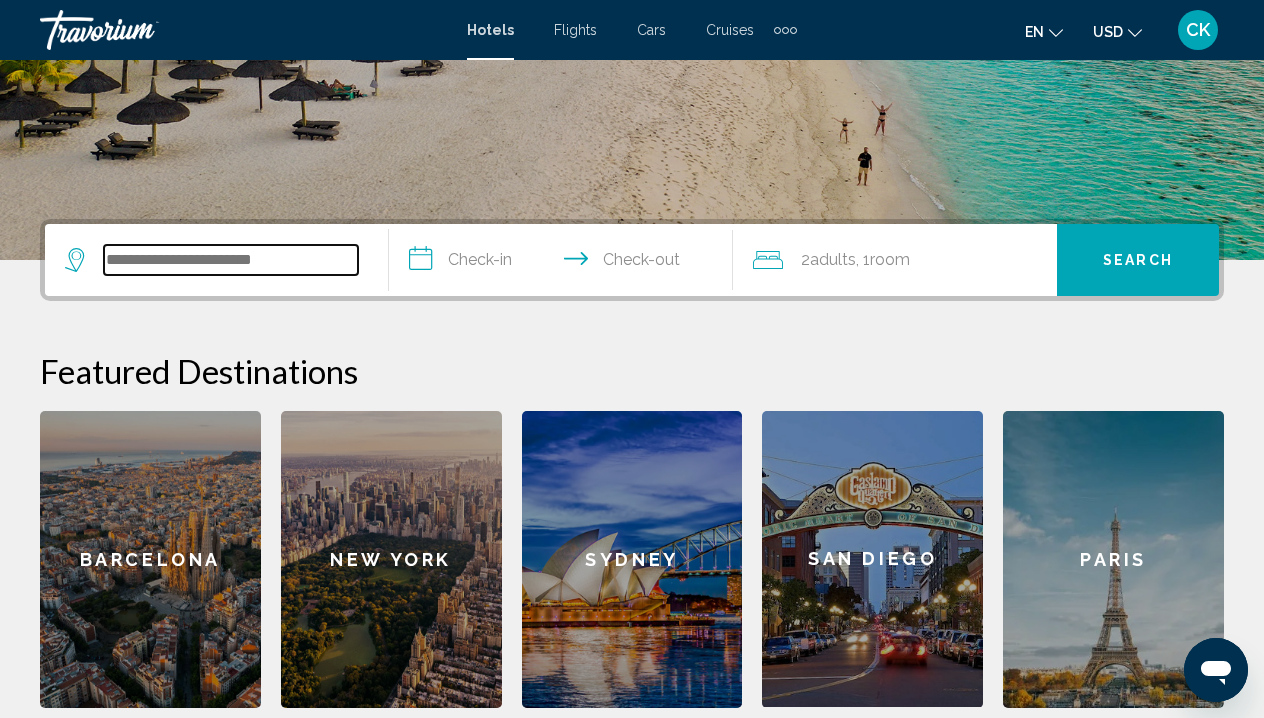 click at bounding box center (231, 260) 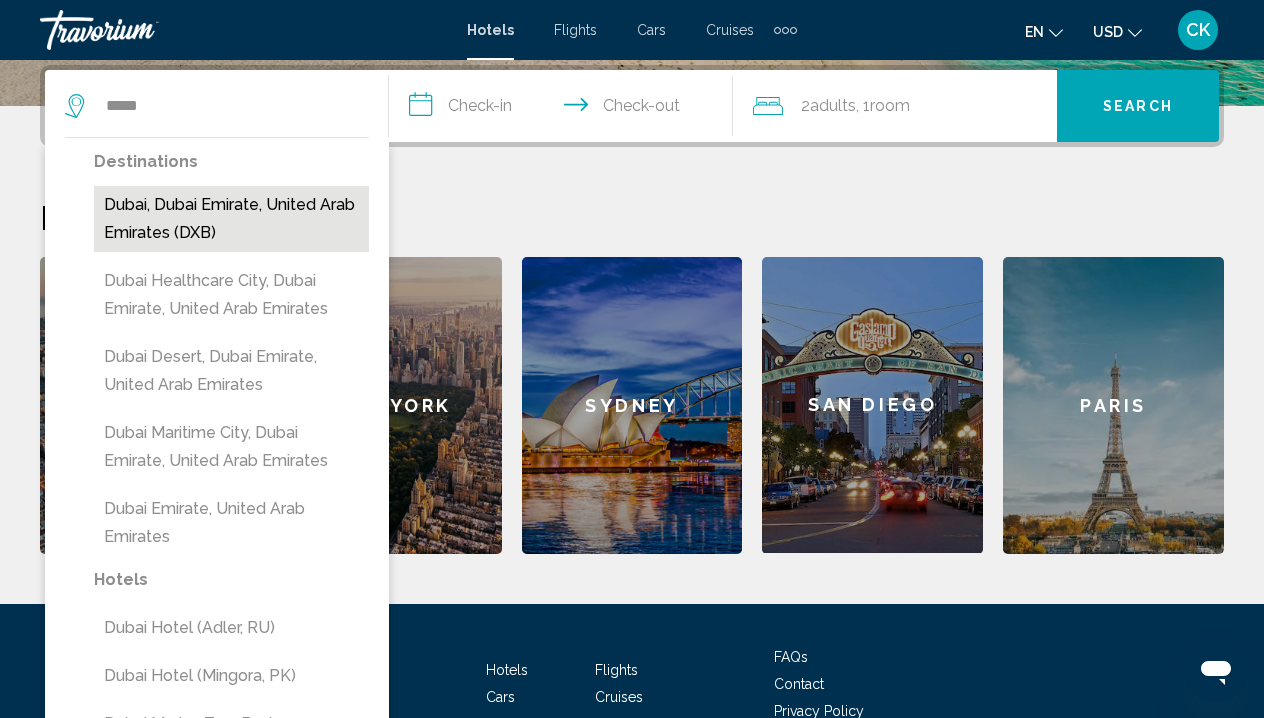 drag, startPoint x: 267, startPoint y: 260, endPoint x: 215, endPoint y: 220, distance: 65.60488 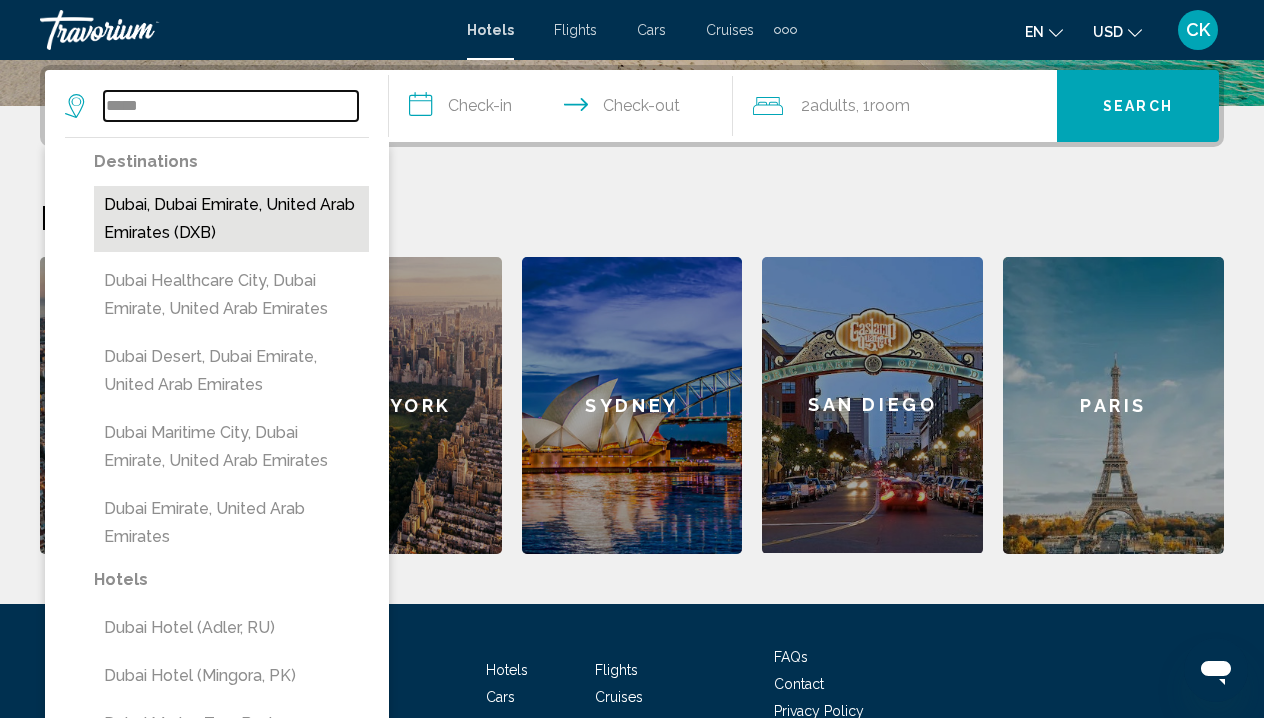 type on "**********" 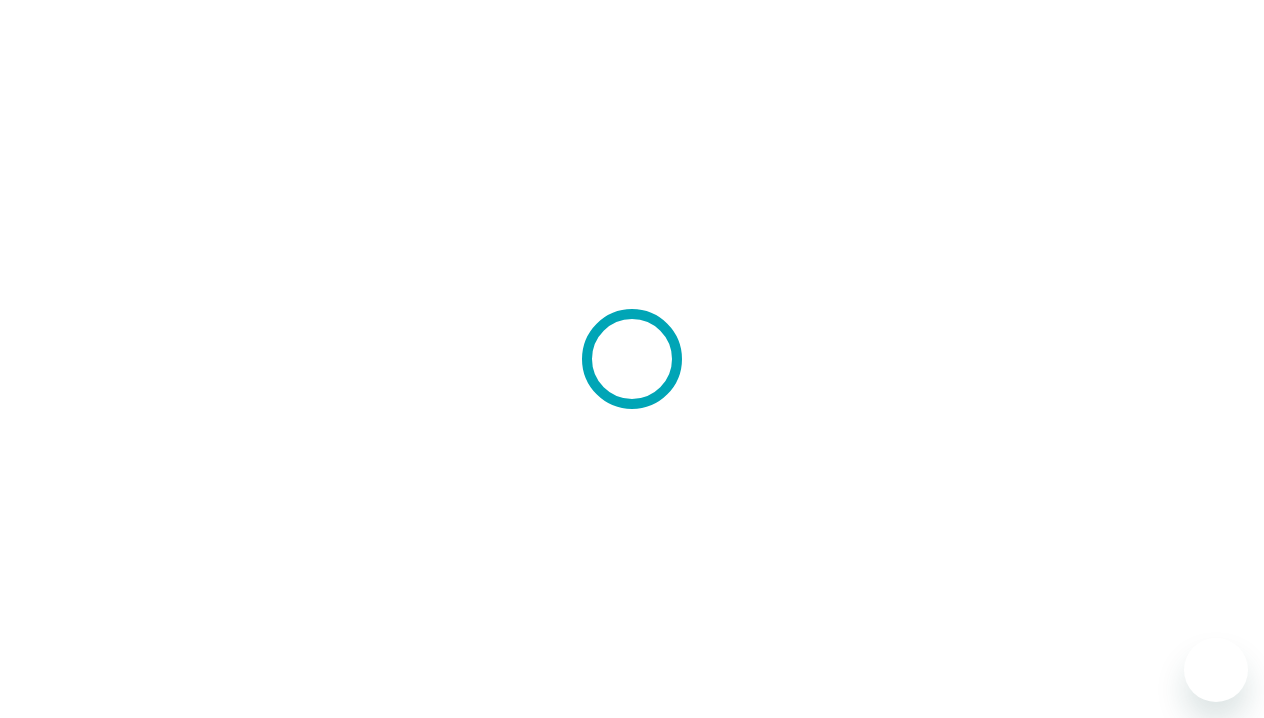 scroll, scrollTop: 0, scrollLeft: 0, axis: both 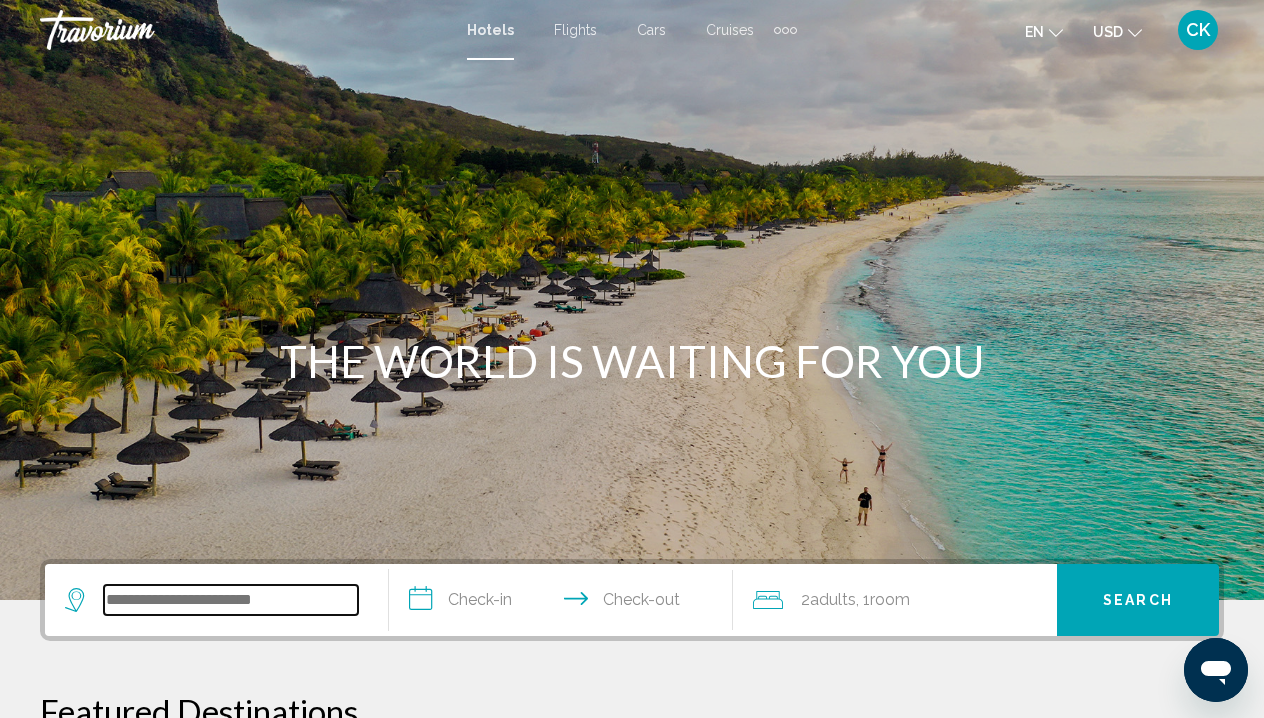 click at bounding box center [231, 600] 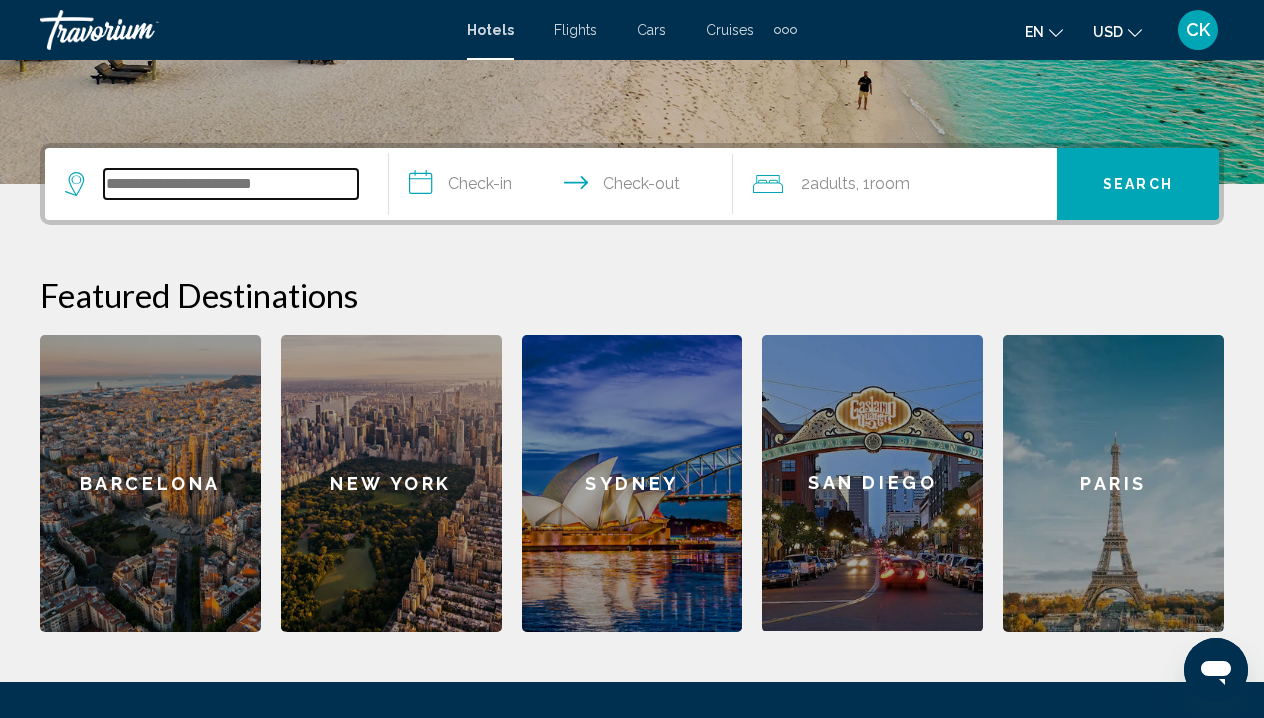 scroll, scrollTop: 494, scrollLeft: 0, axis: vertical 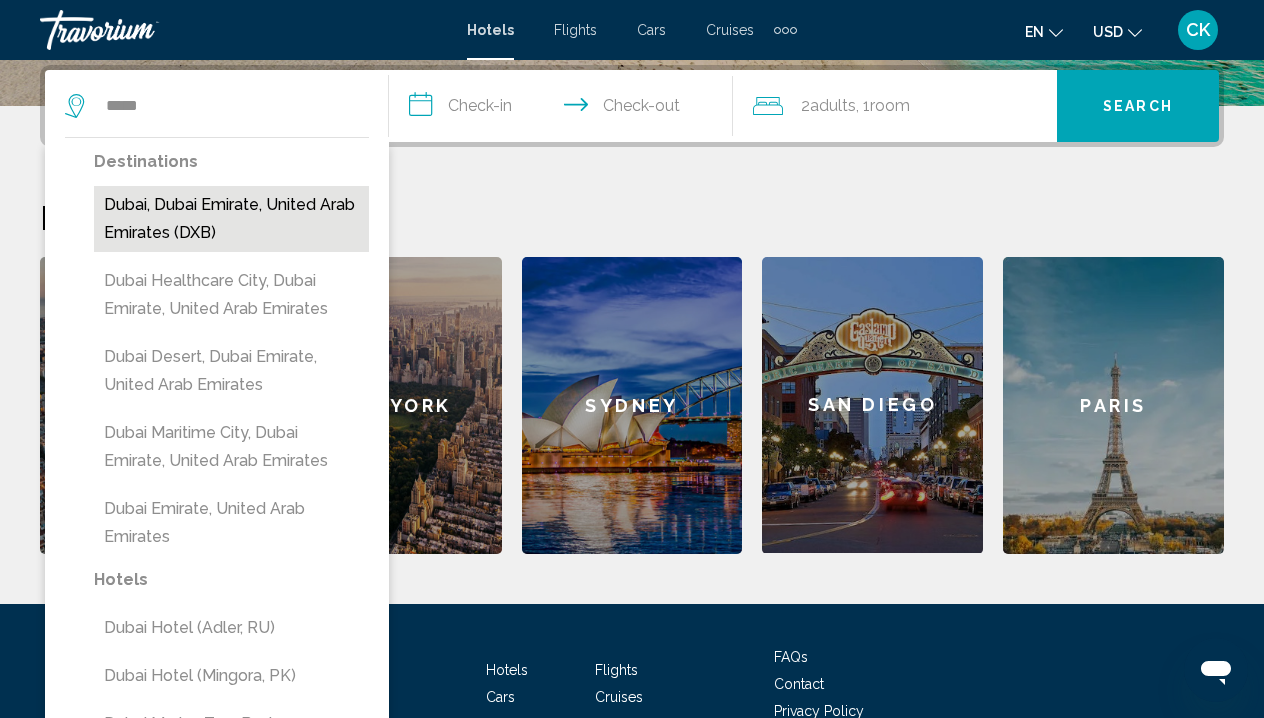 drag, startPoint x: 236, startPoint y: 595, endPoint x: 276, endPoint y: 210, distance: 387.07236 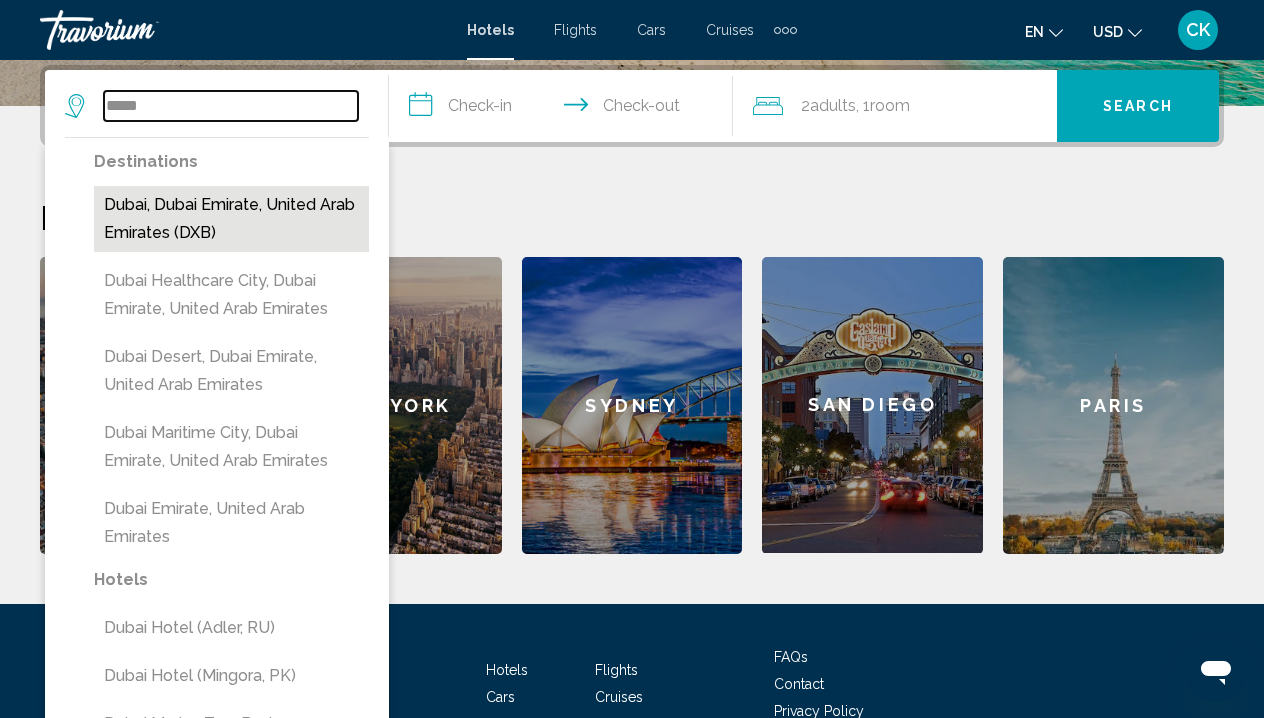 type on "**********" 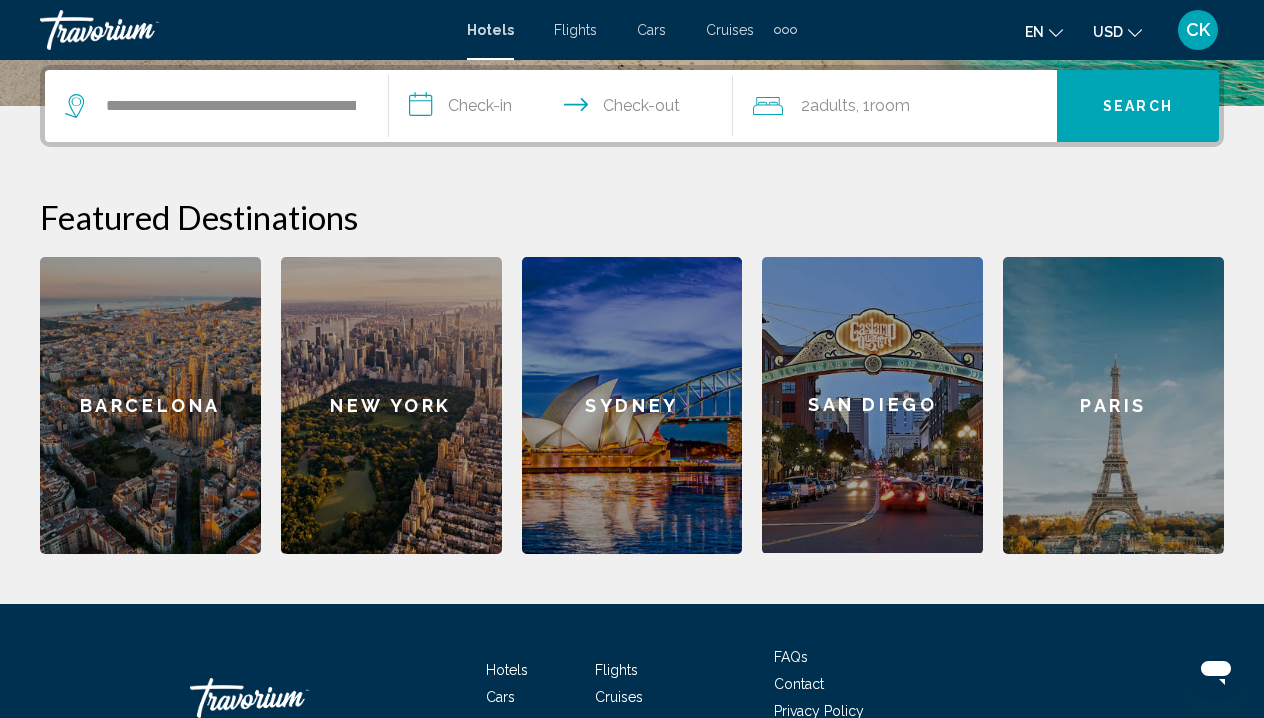 click on "**********" at bounding box center (565, 109) 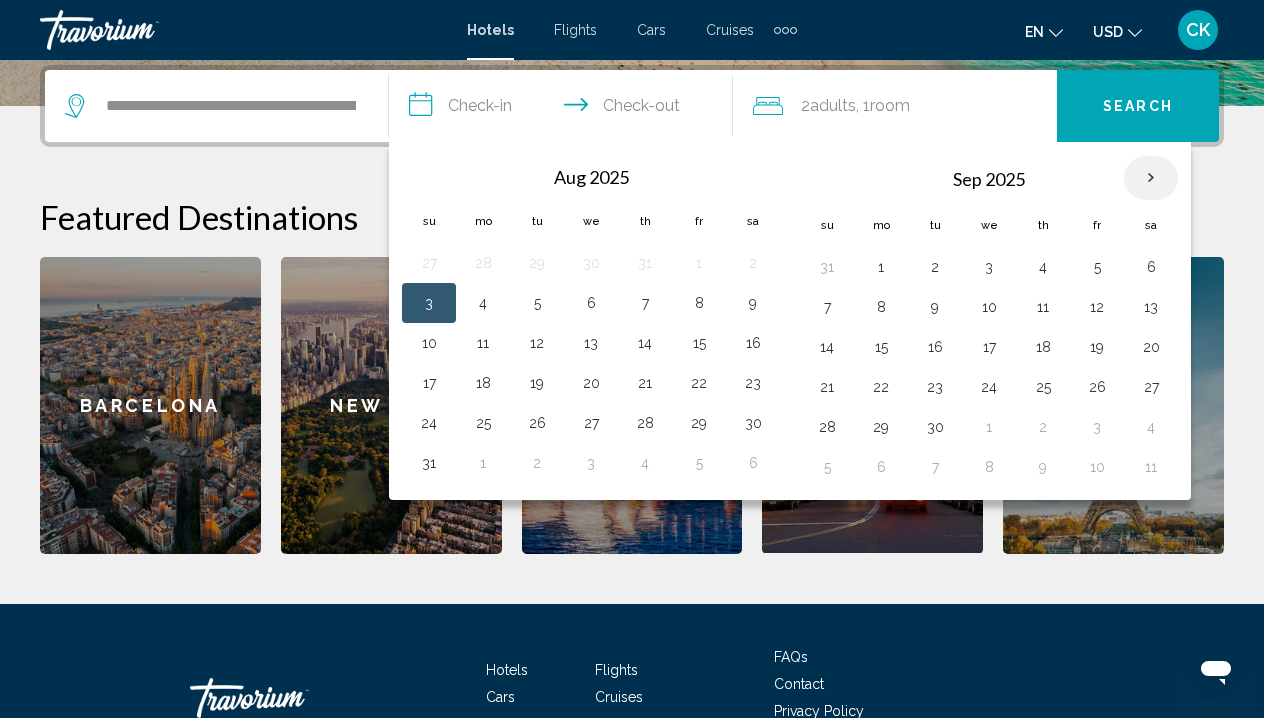 click at bounding box center [1151, 178] 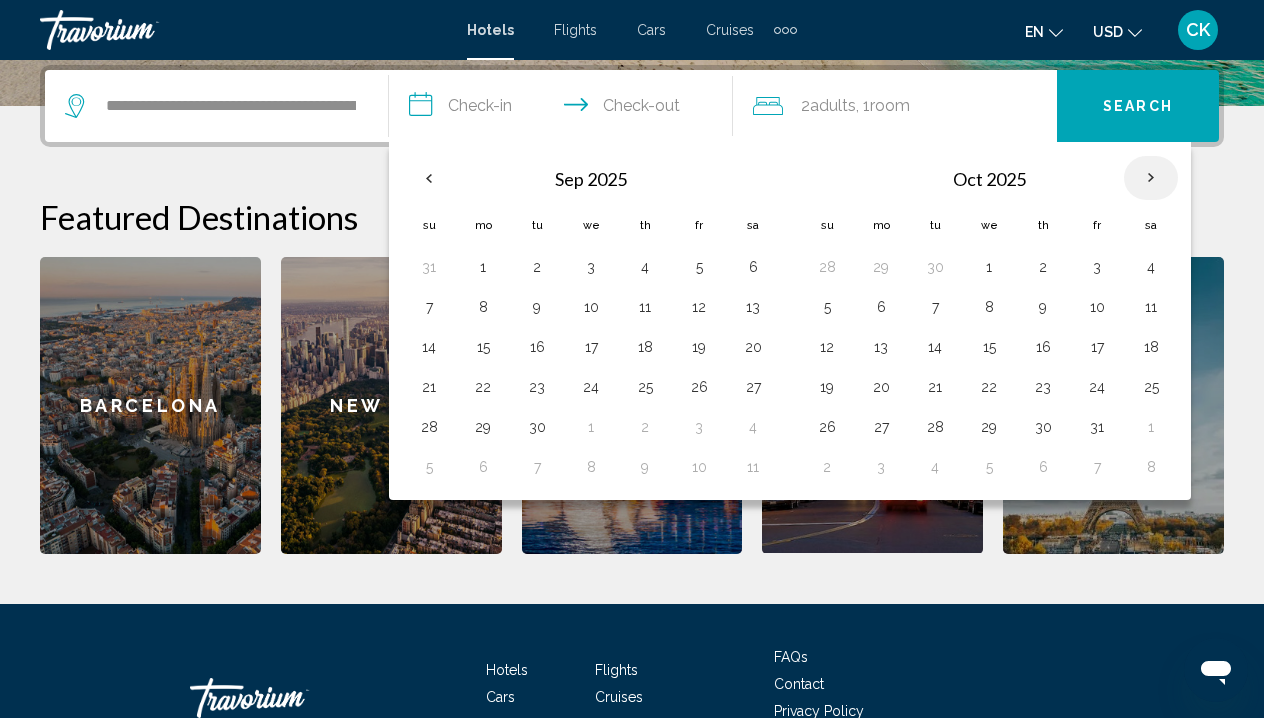 click at bounding box center (1151, 178) 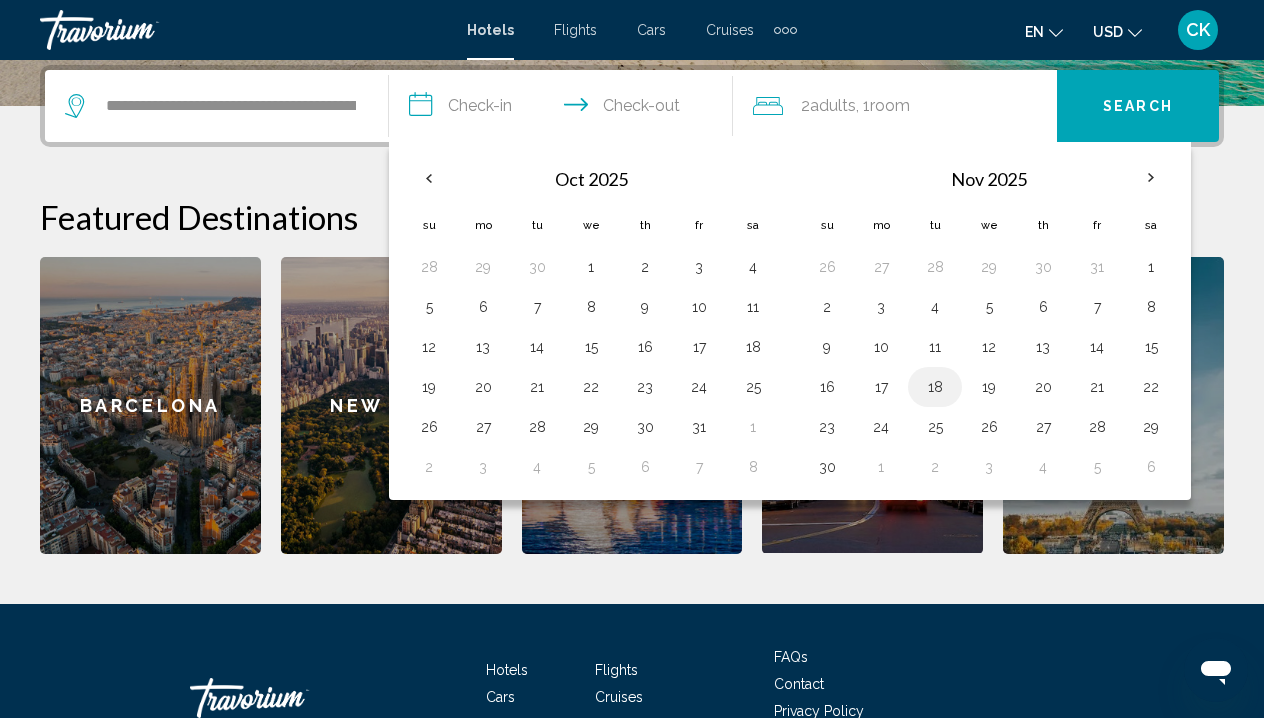 click on "18" at bounding box center (935, 387) 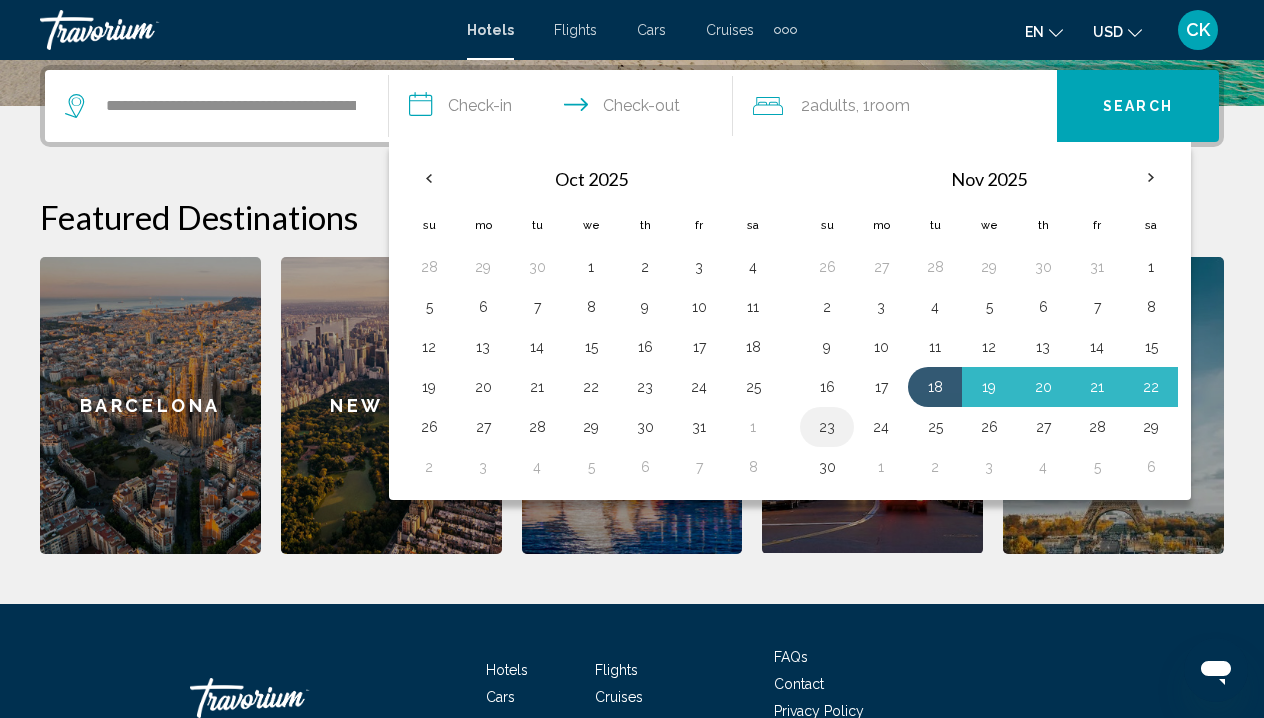 click on "23" at bounding box center (827, 427) 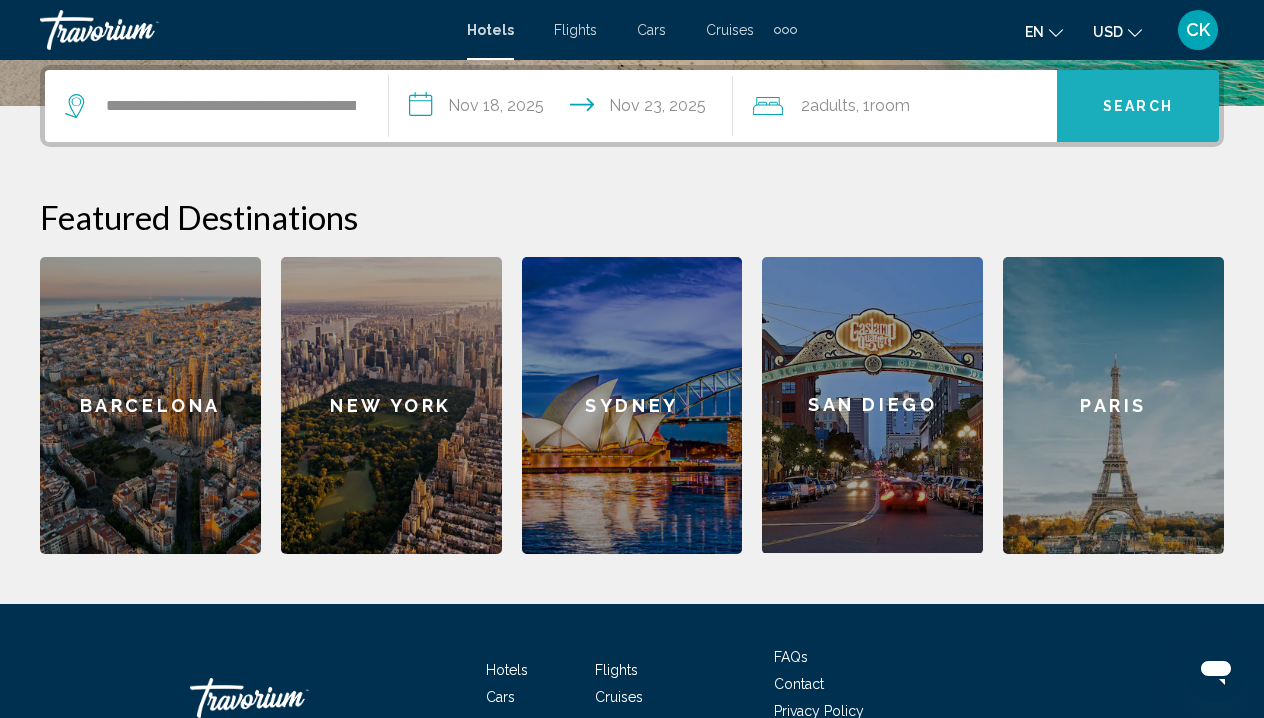 click on "Search" at bounding box center (1138, 107) 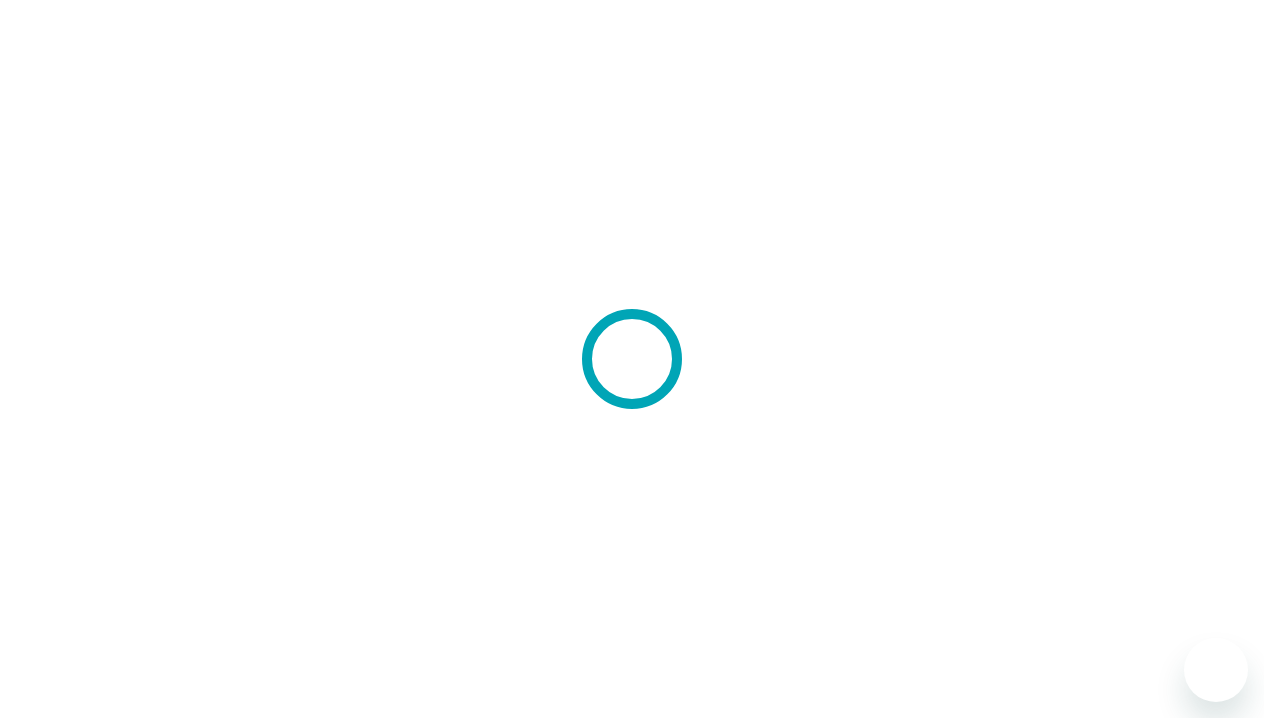 scroll, scrollTop: 0, scrollLeft: 0, axis: both 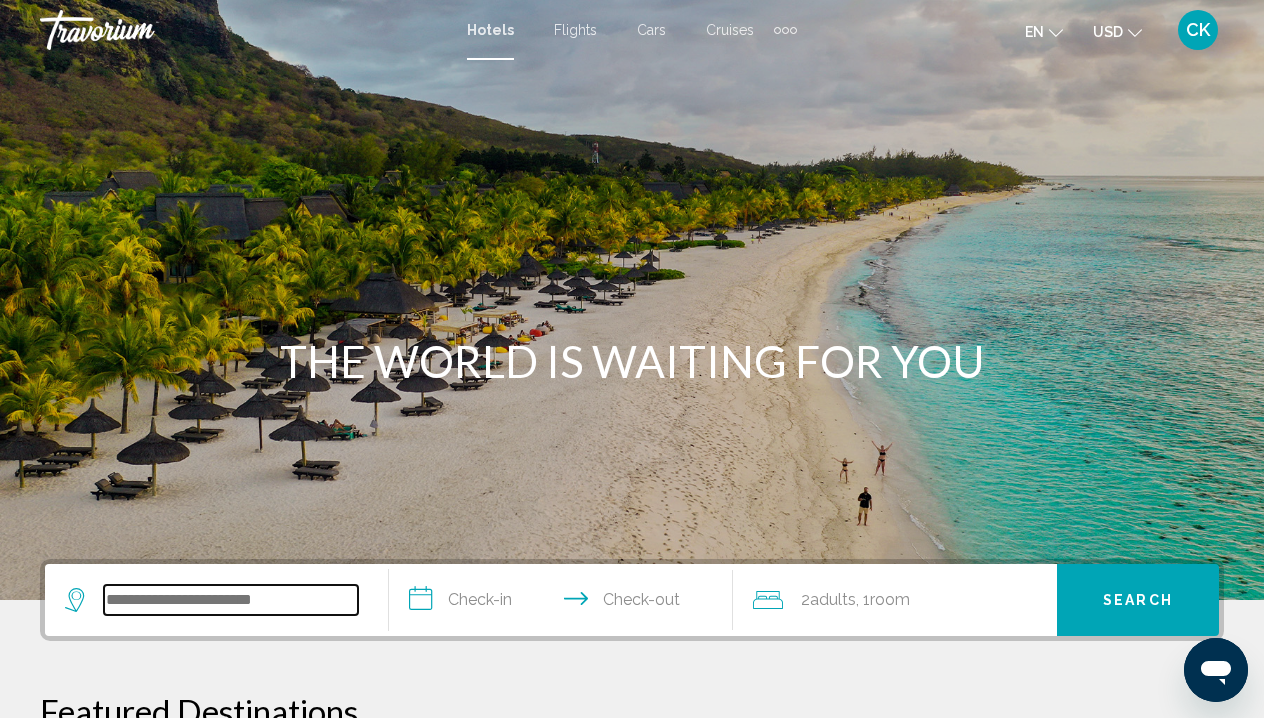 click at bounding box center [231, 600] 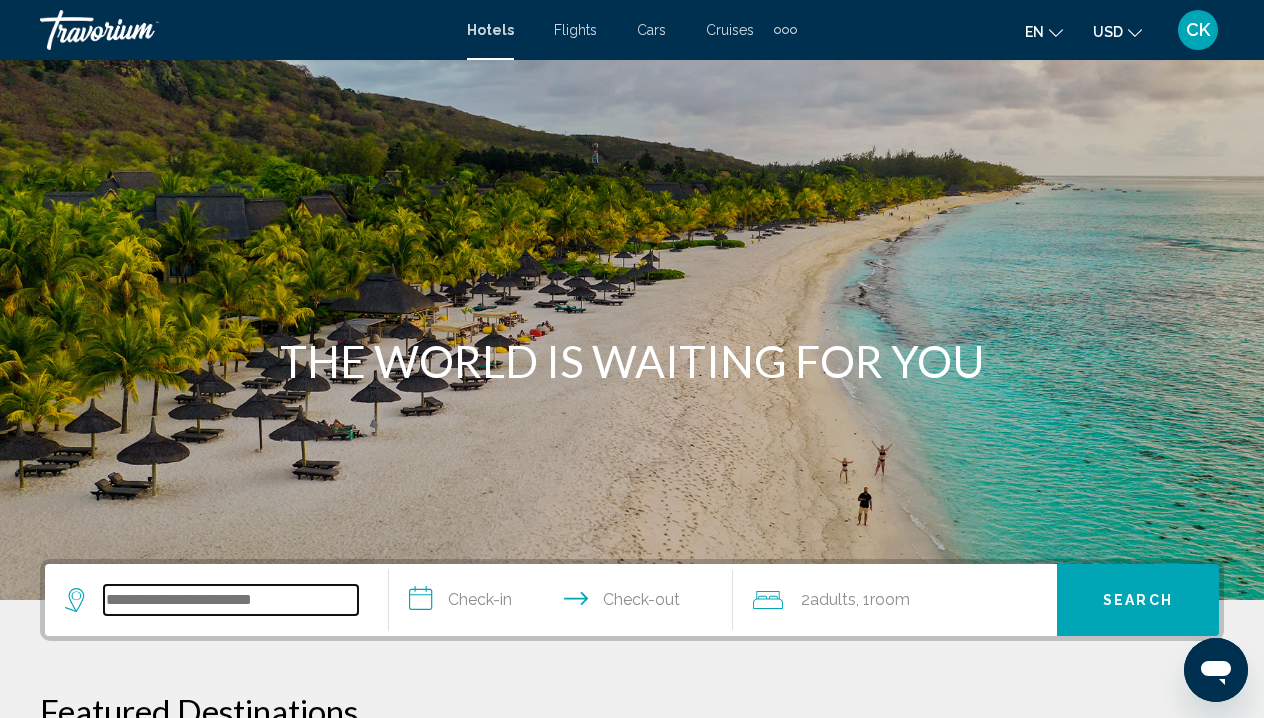 scroll, scrollTop: 494, scrollLeft: 0, axis: vertical 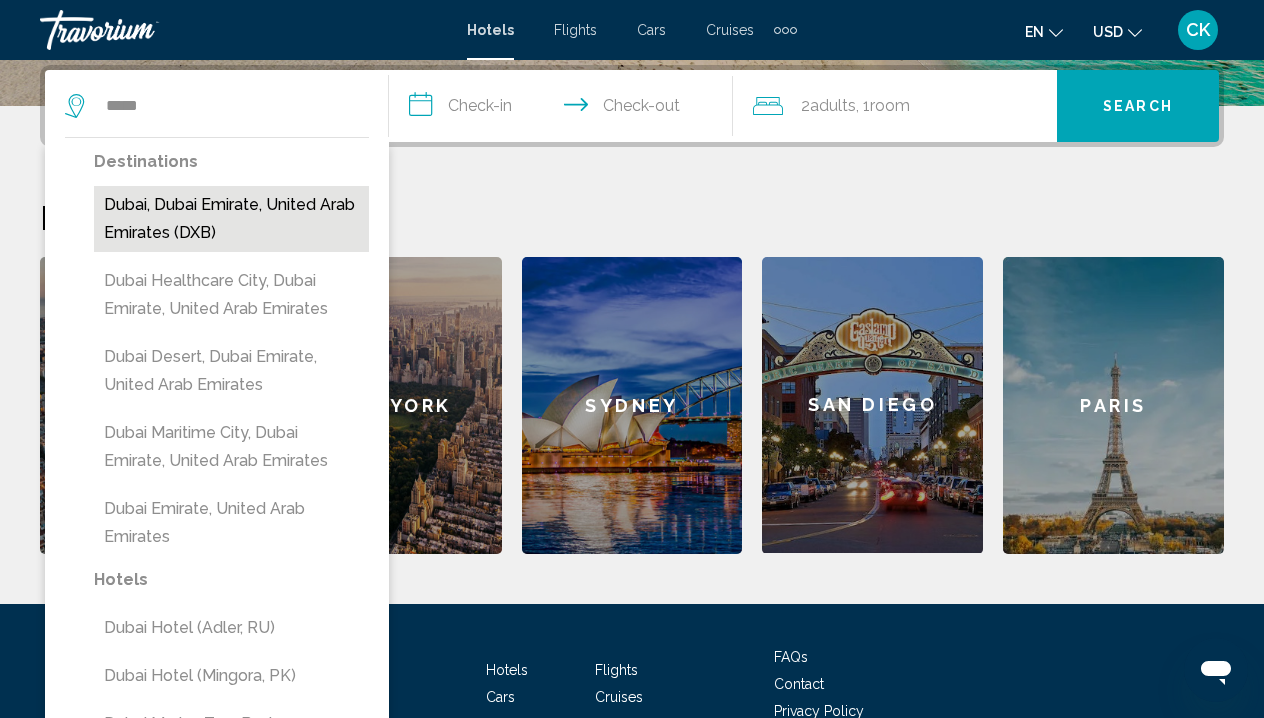 drag, startPoint x: 243, startPoint y: 600, endPoint x: 294, endPoint y: 234, distance: 369.5362 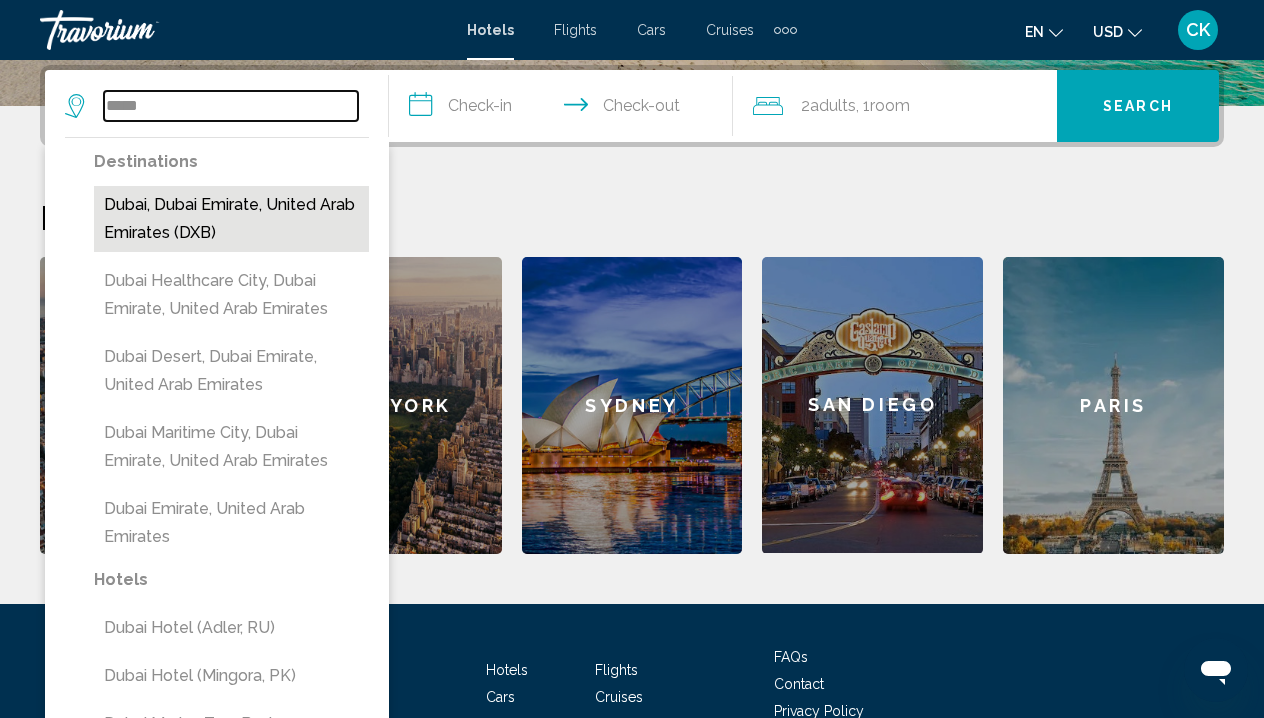 type on "**********" 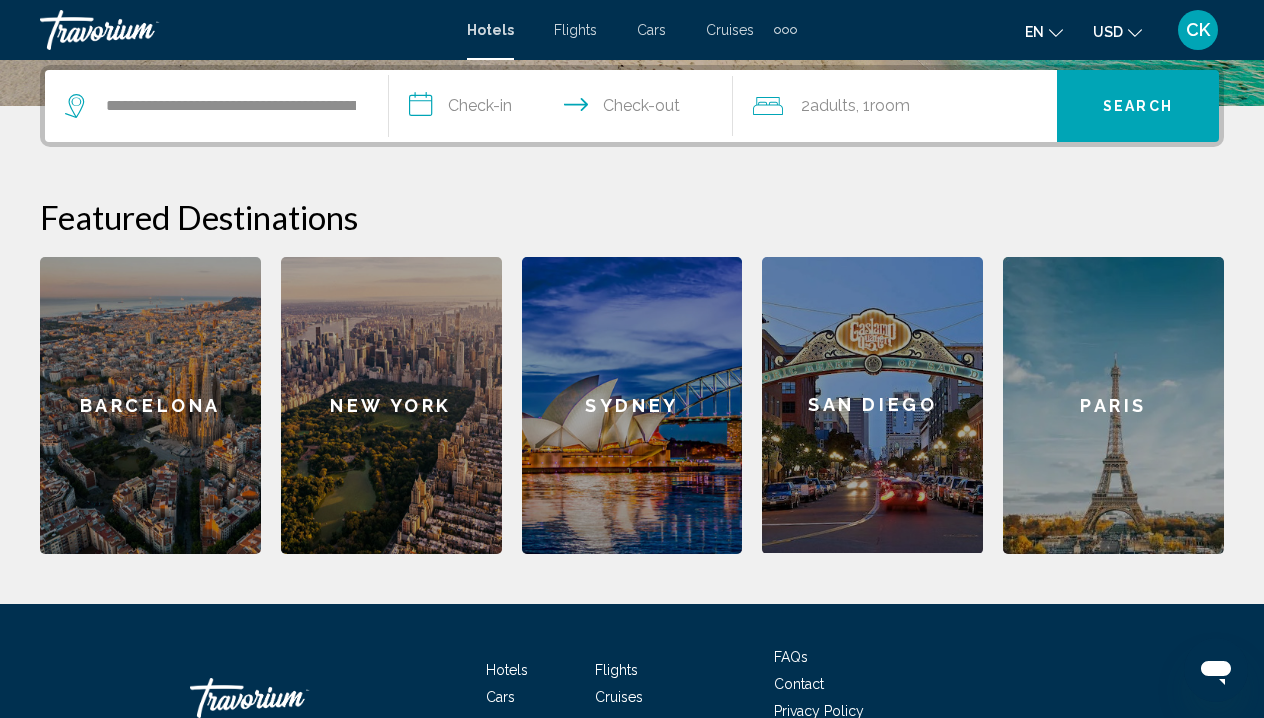 click on "**********" at bounding box center (565, 109) 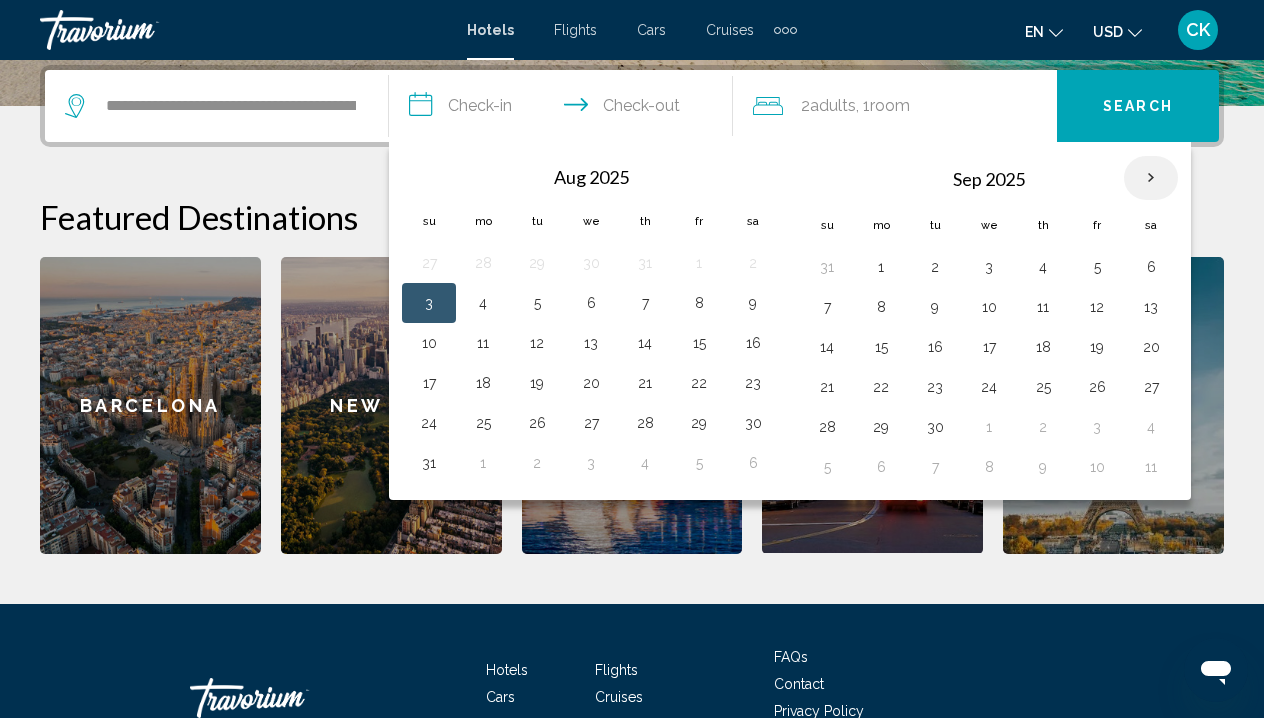click at bounding box center (1151, 178) 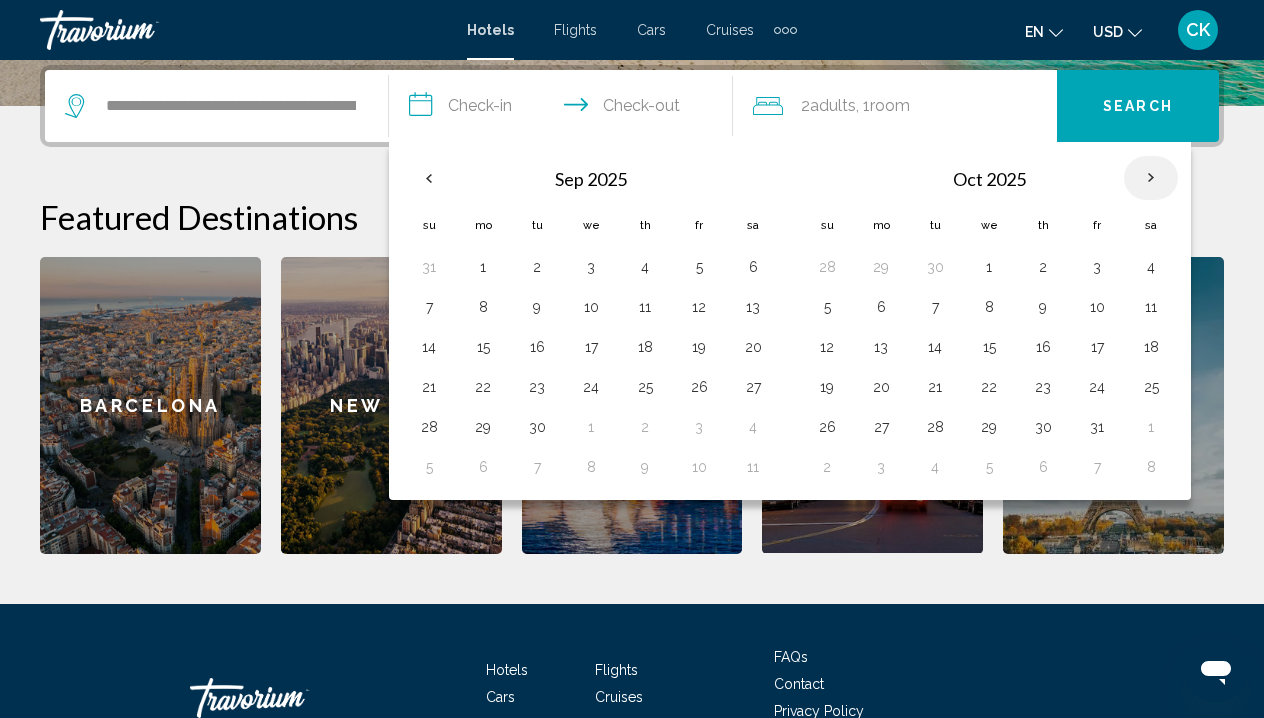 click at bounding box center [1151, 178] 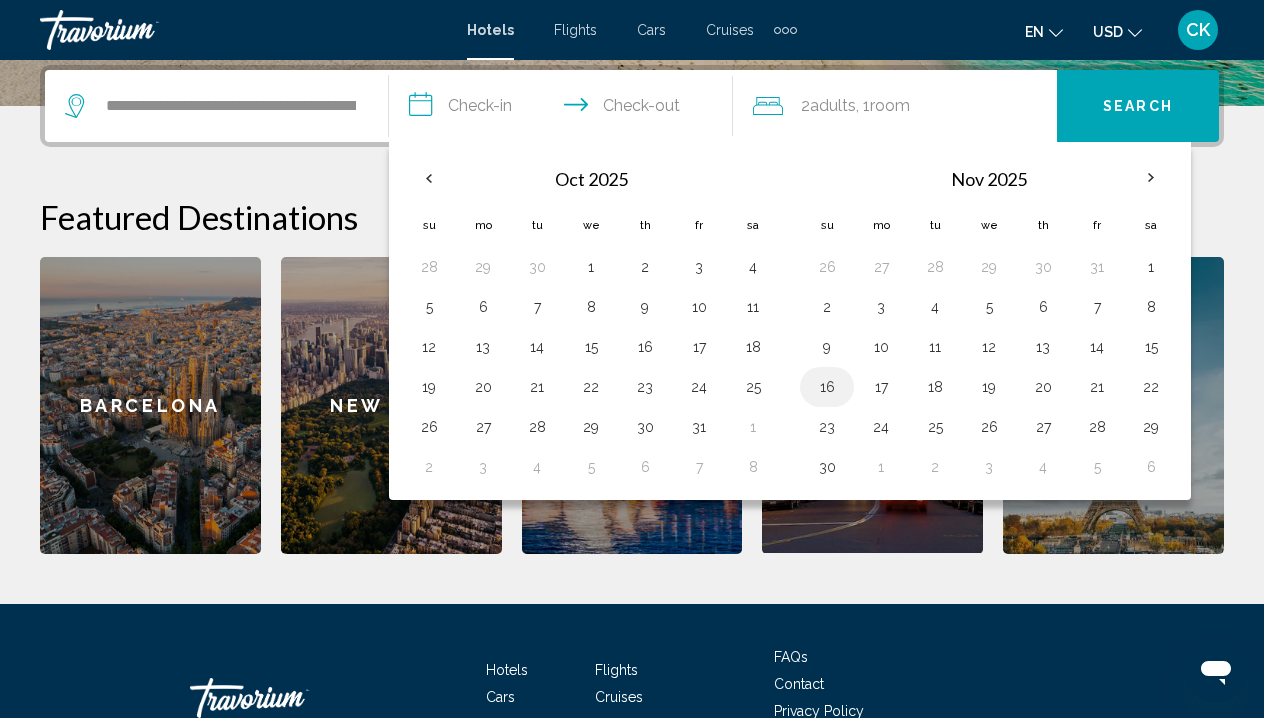 click on "16" at bounding box center (827, 387) 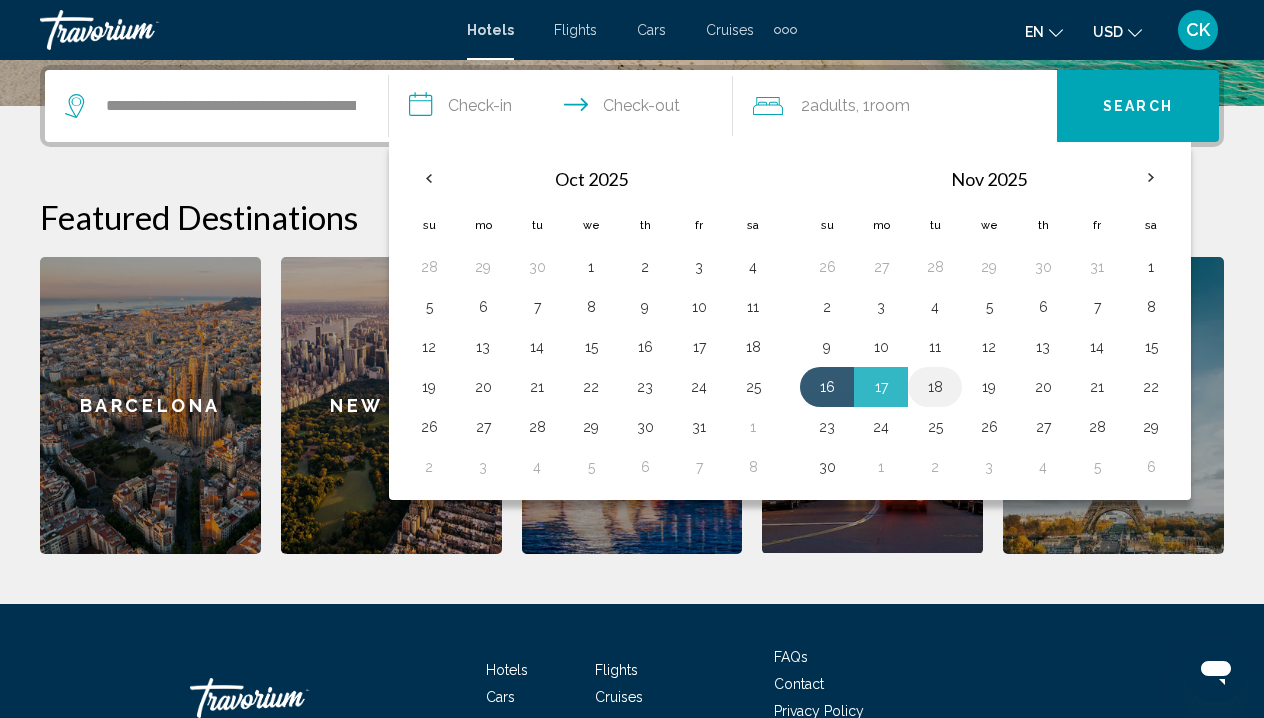 click on "18" at bounding box center [935, 387] 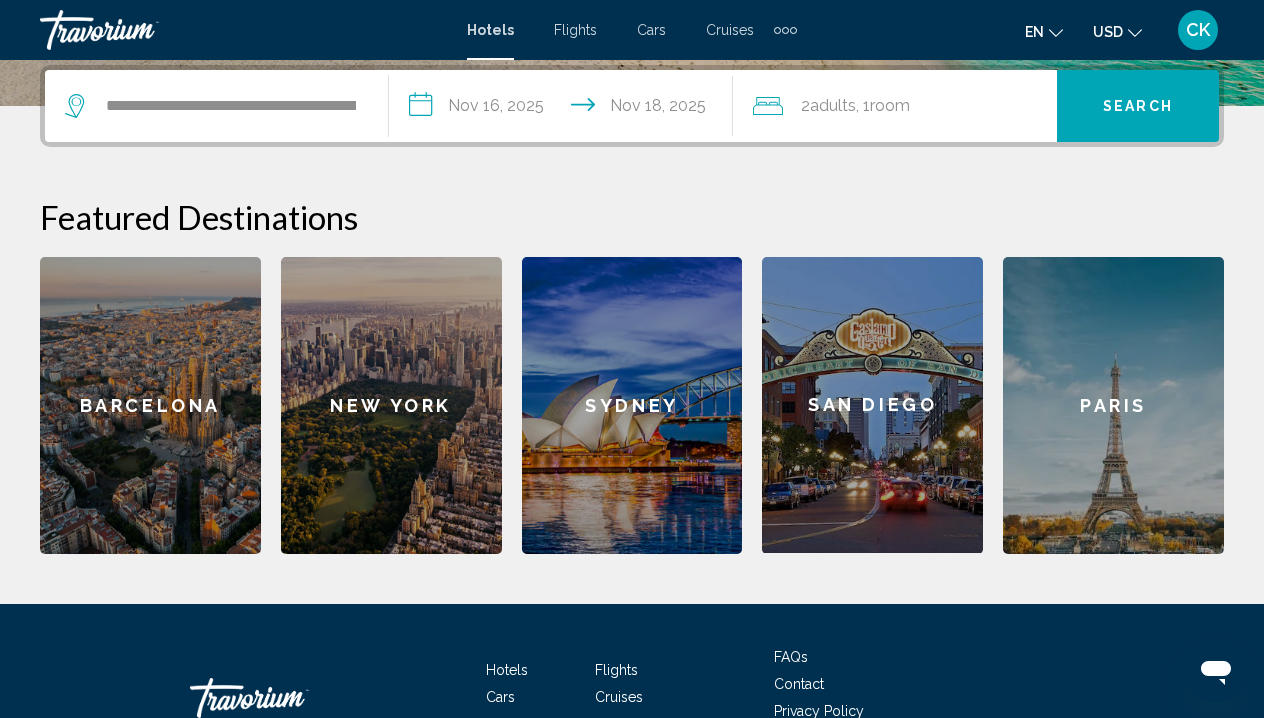 click on "Search" at bounding box center (1138, 107) 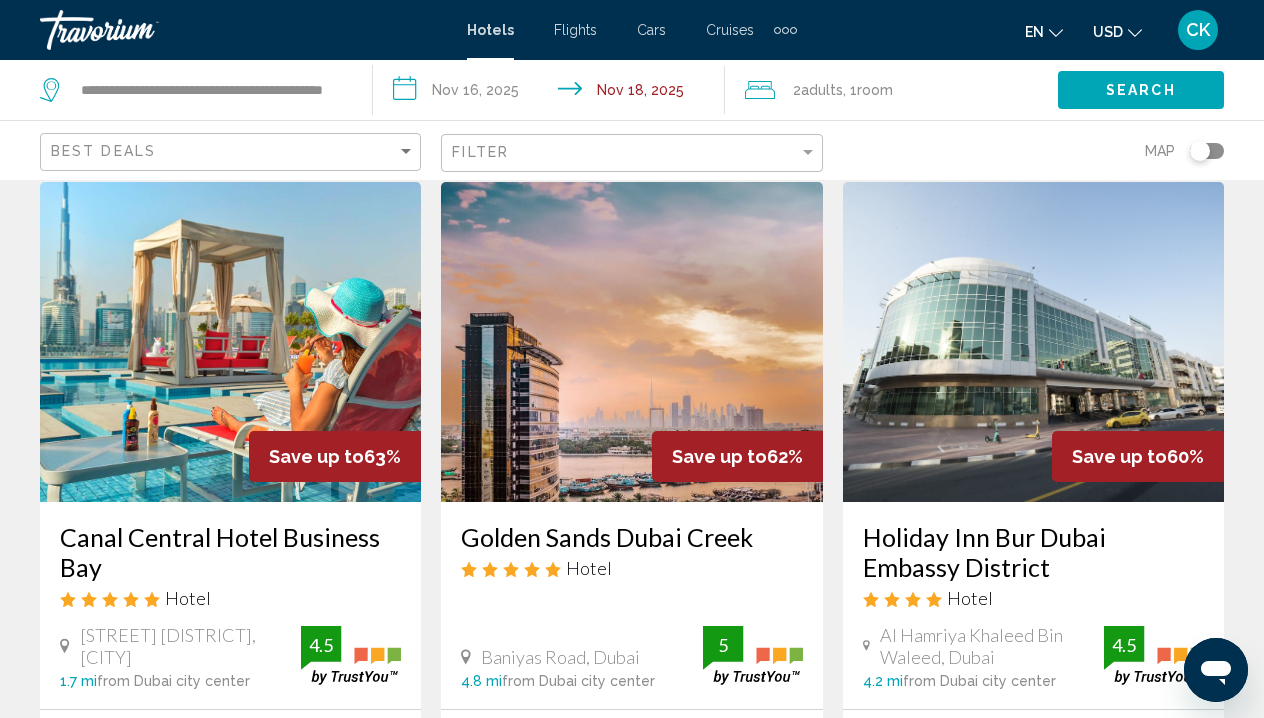 scroll, scrollTop: 70, scrollLeft: 0, axis: vertical 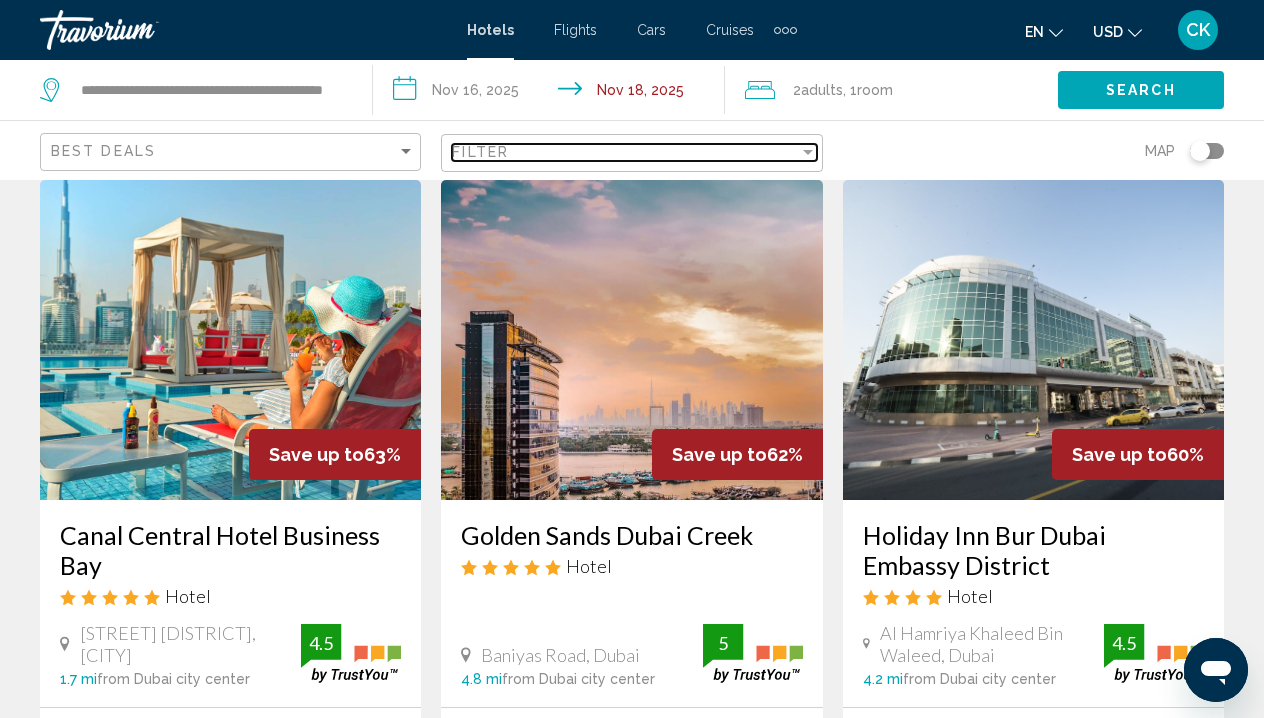 click at bounding box center (808, 152) 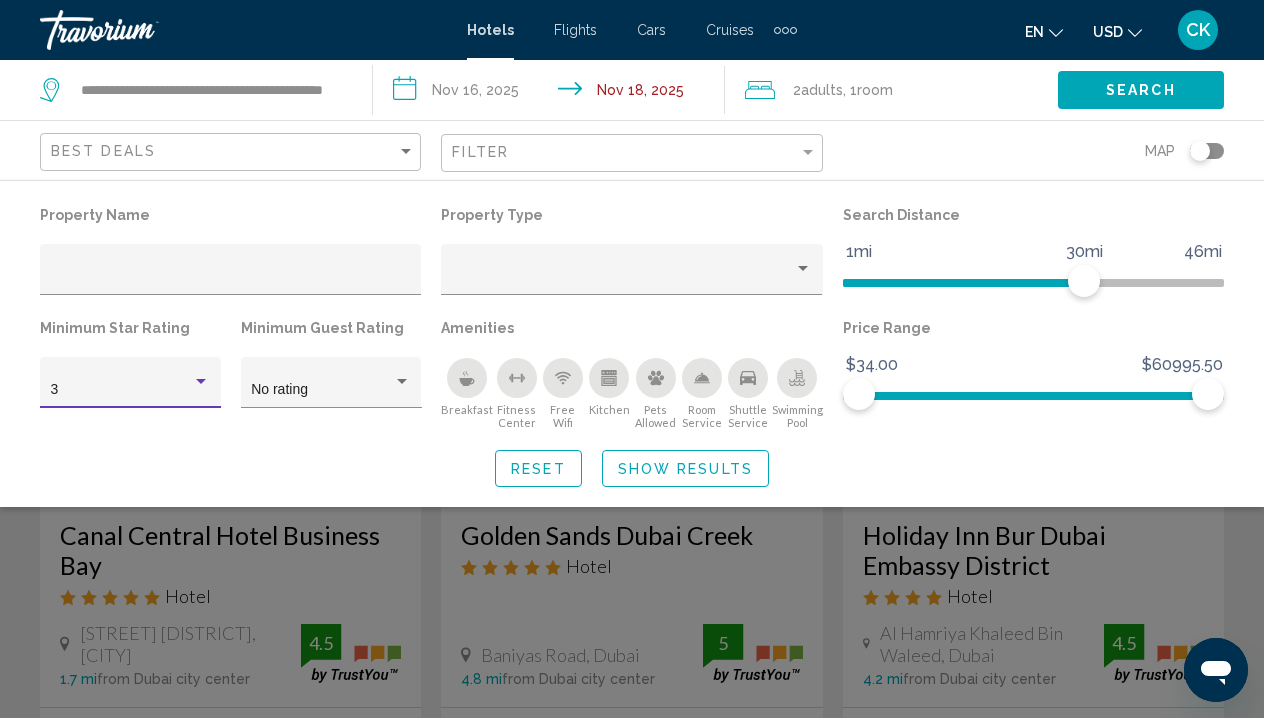 click at bounding box center [201, 382] 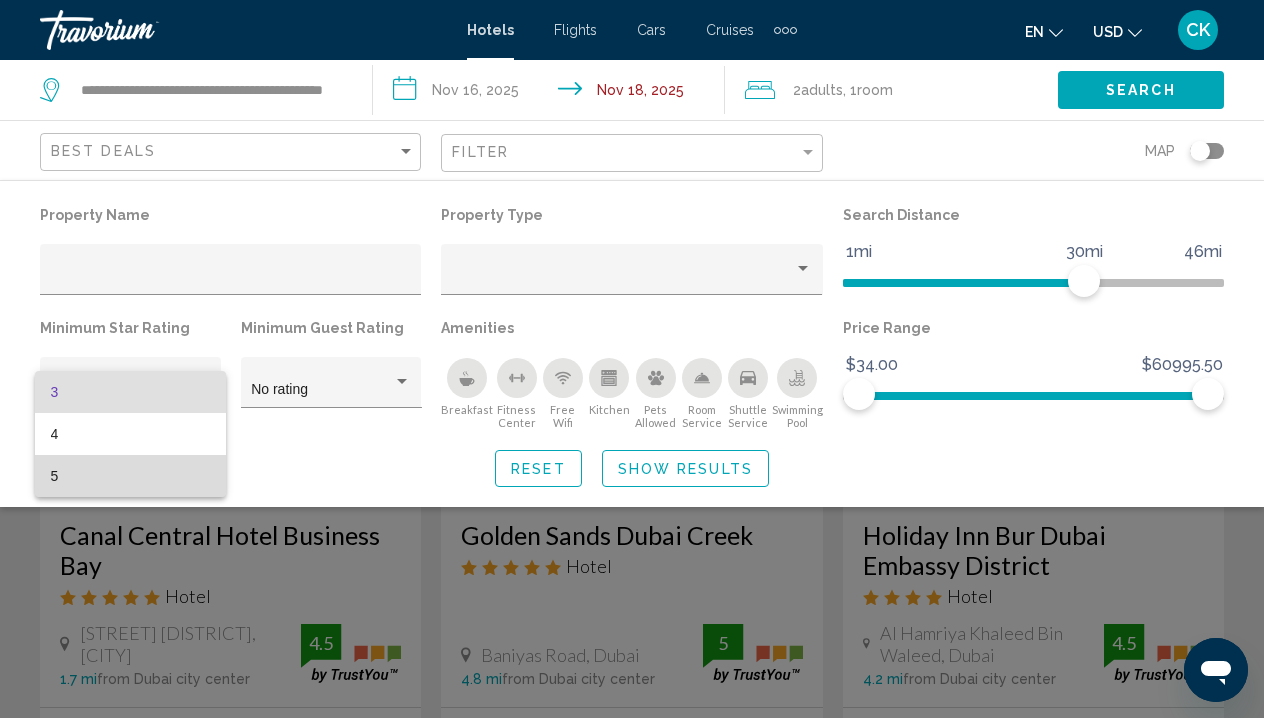 click on "5" at bounding box center (131, 476) 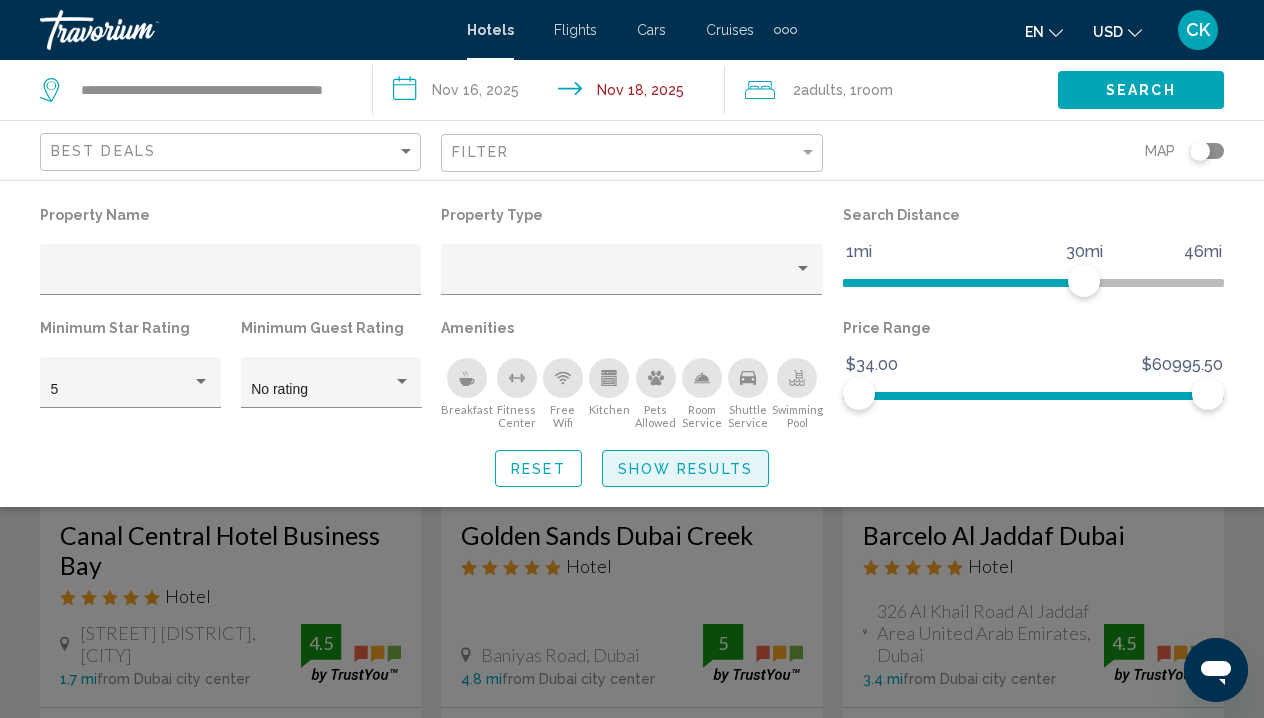 click on "Show Results" 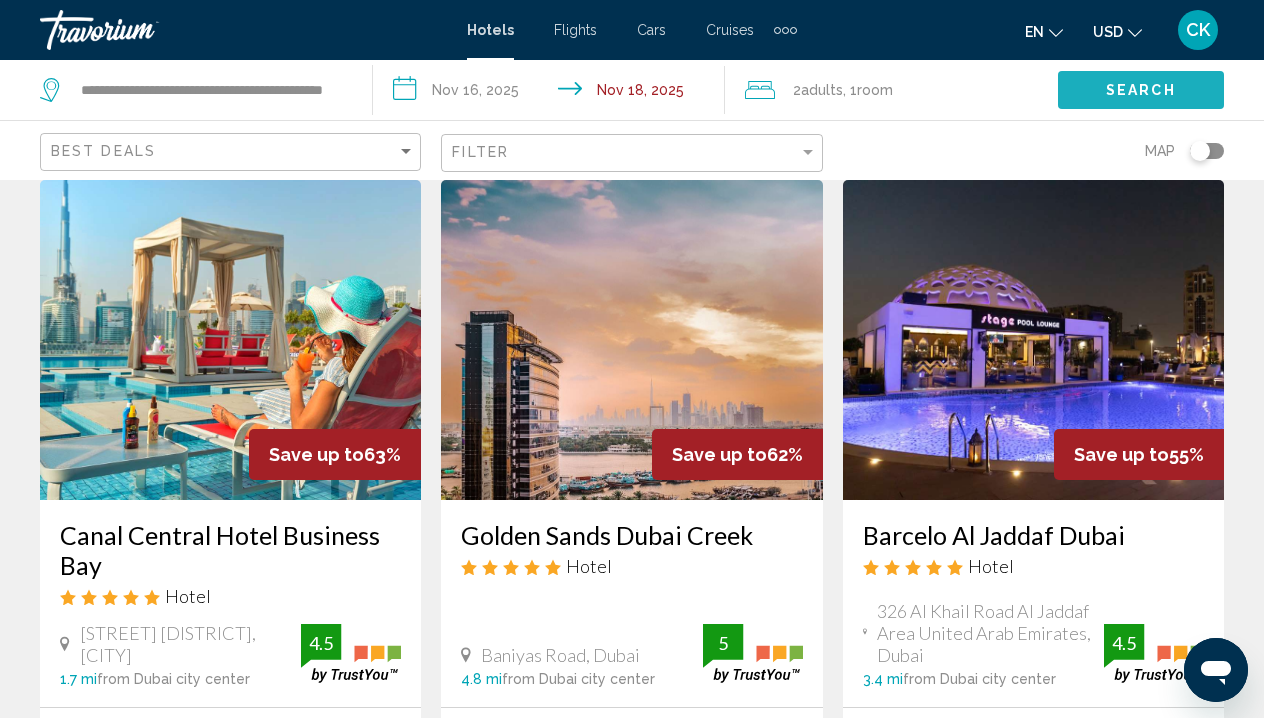 click on "Search" 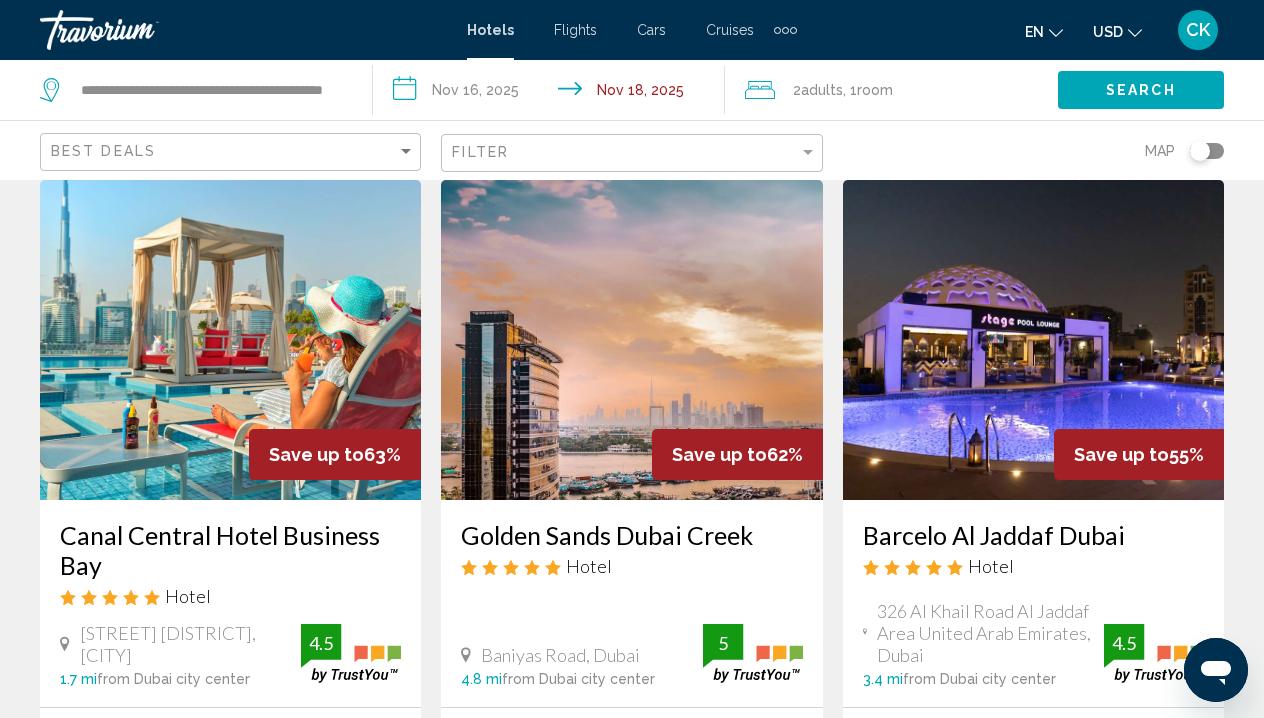 scroll, scrollTop: 88, scrollLeft: 0, axis: vertical 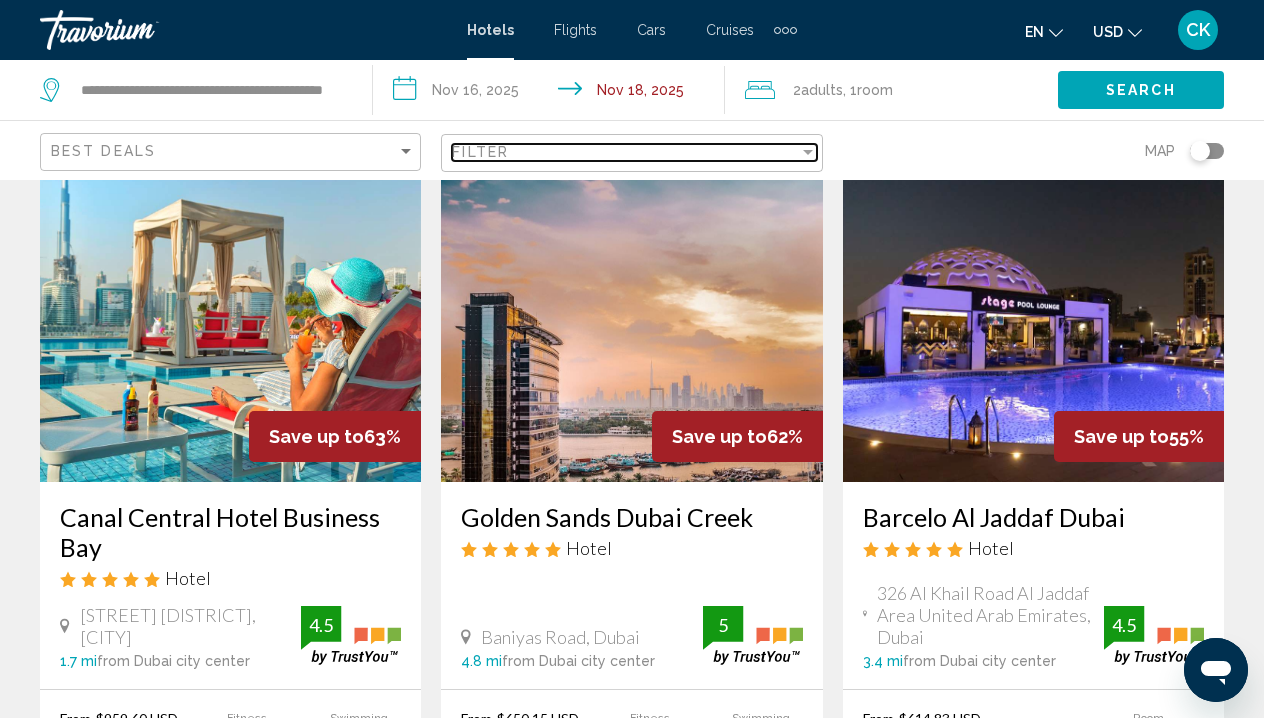 click at bounding box center (808, 152) 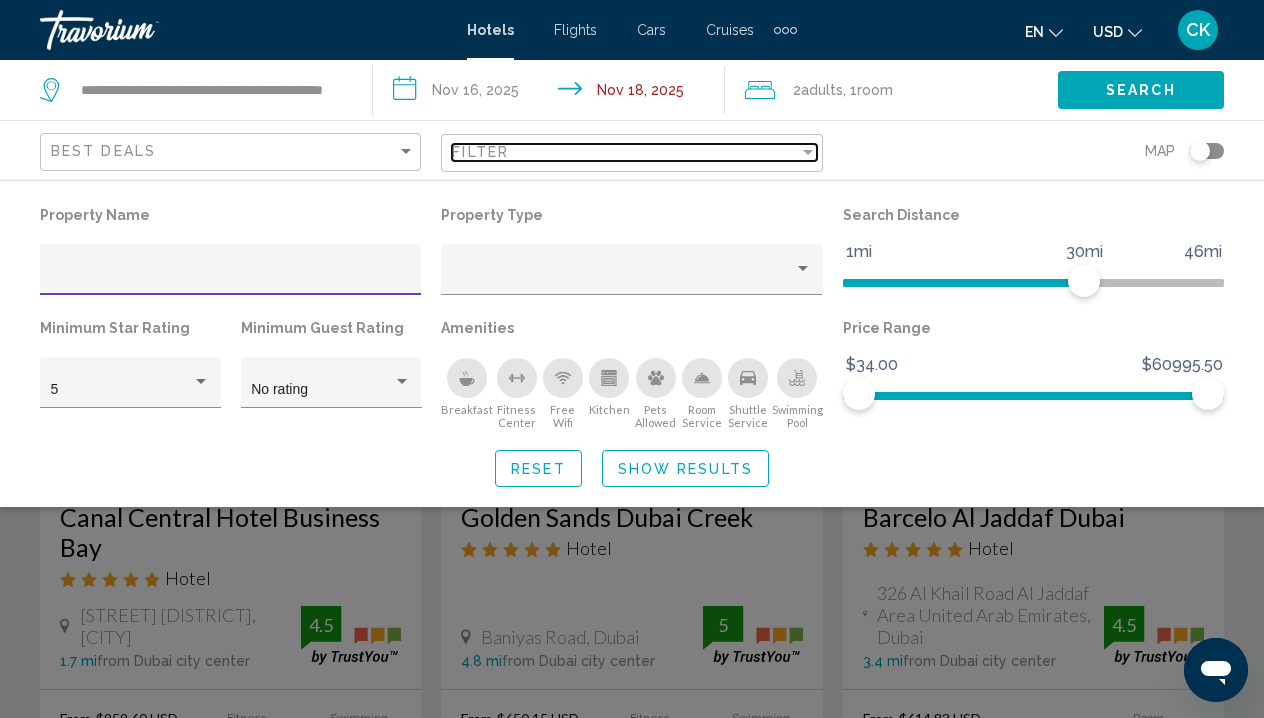 click at bounding box center [808, 152] 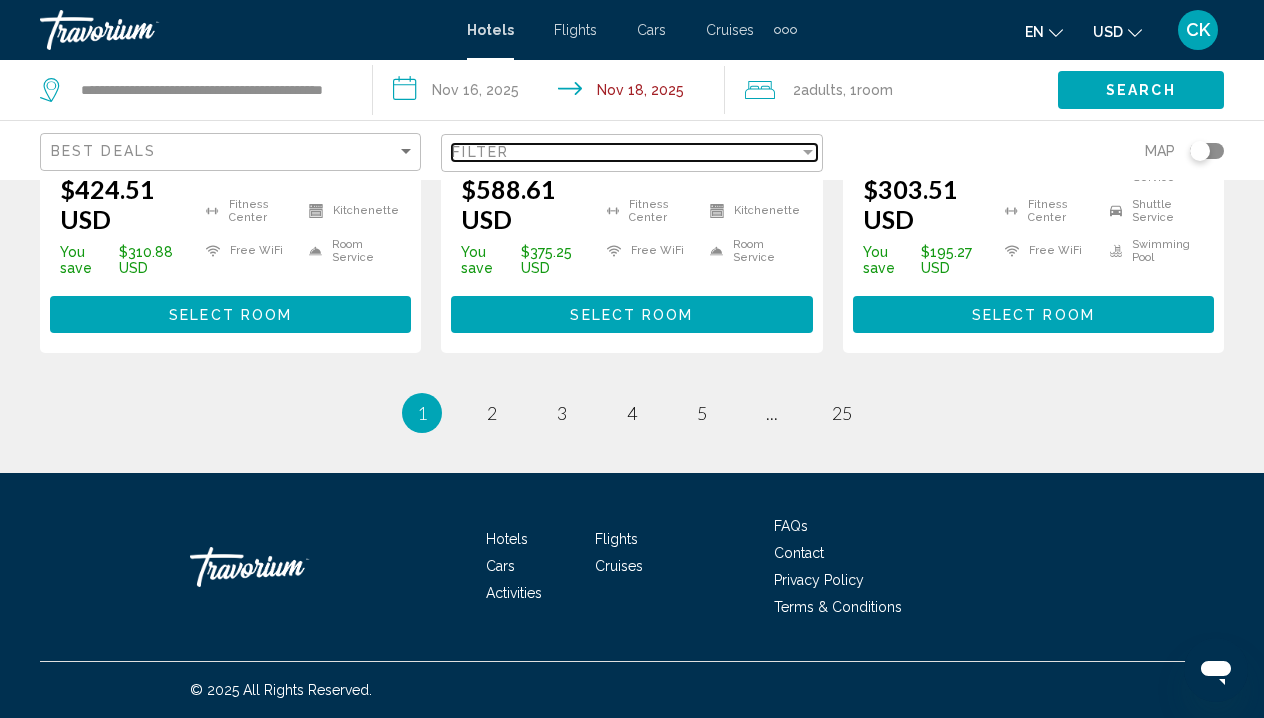 scroll, scrollTop: 2968, scrollLeft: 0, axis: vertical 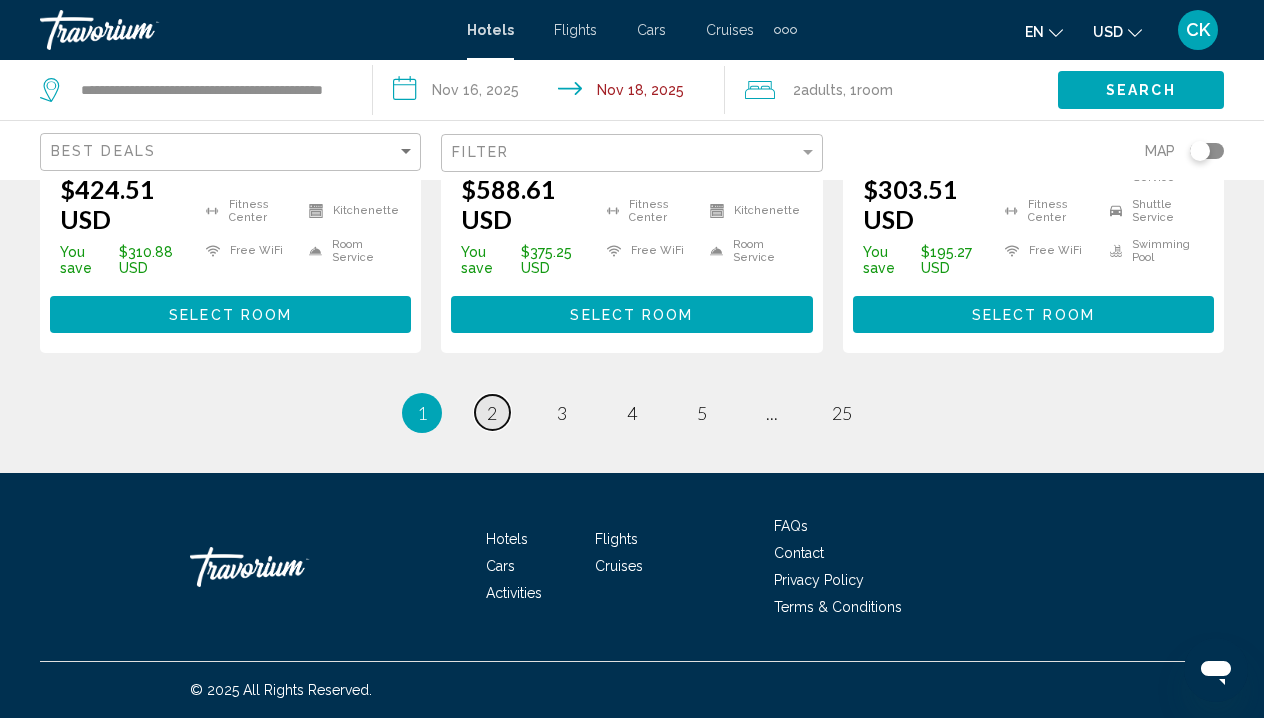 click on "page  2" at bounding box center [492, 412] 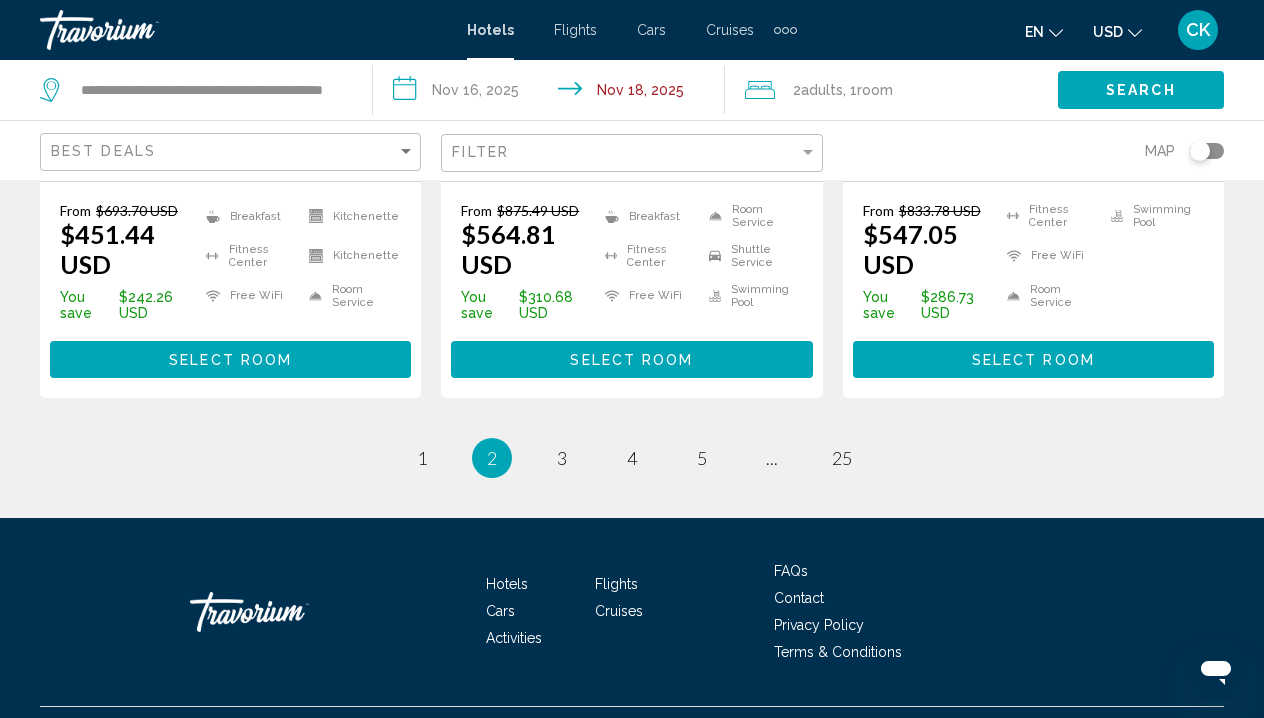 scroll, scrollTop: 3004, scrollLeft: 0, axis: vertical 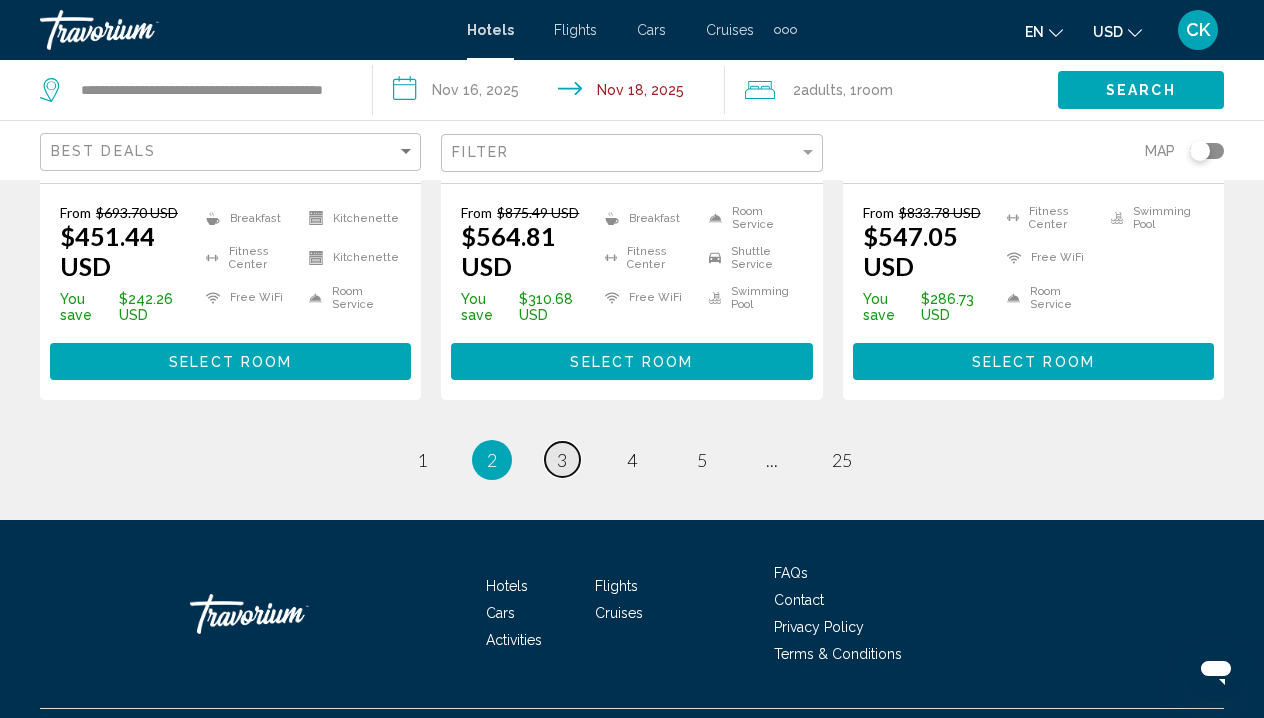 click on "3" at bounding box center (562, 460) 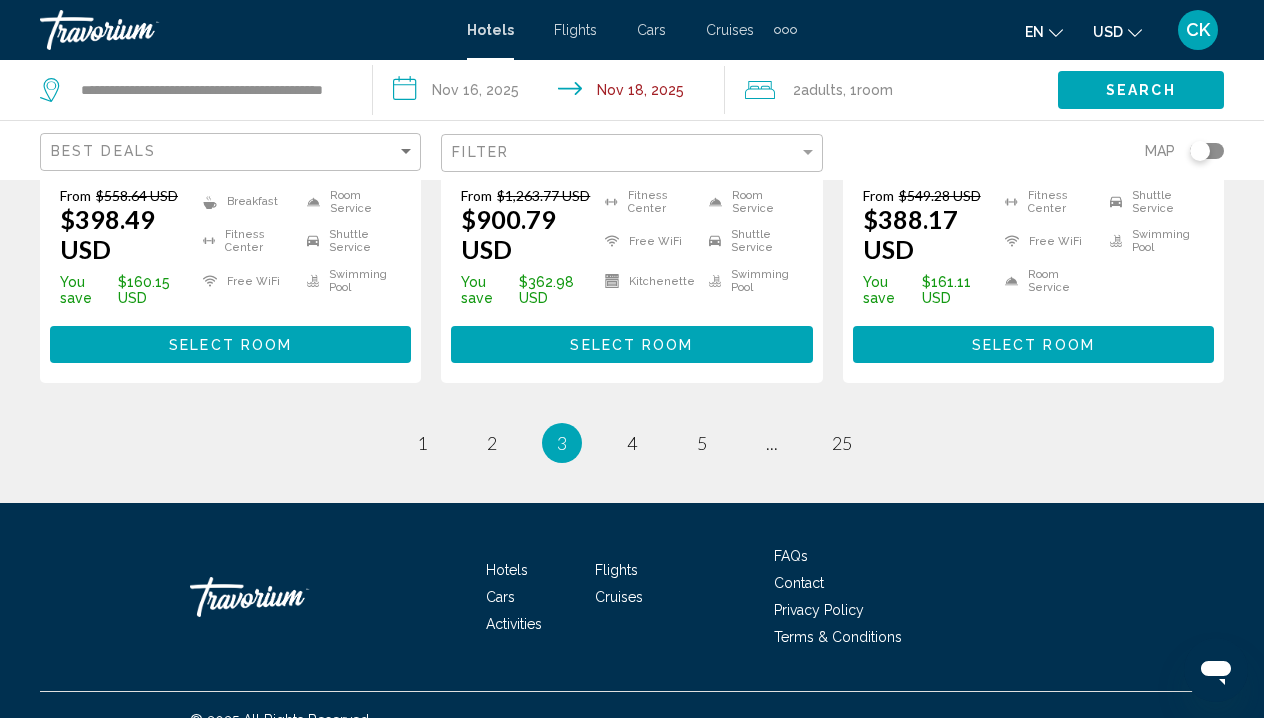 scroll, scrollTop: 2932, scrollLeft: 0, axis: vertical 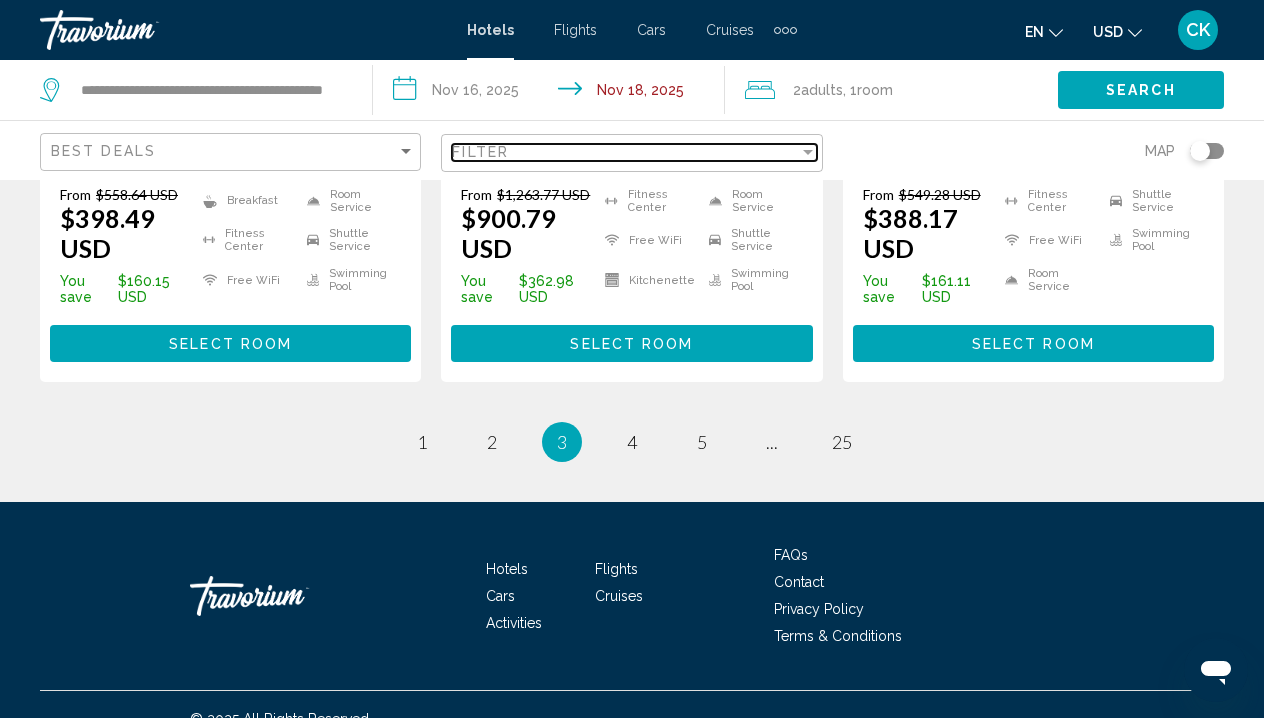 click on "Filter" at bounding box center (625, 152) 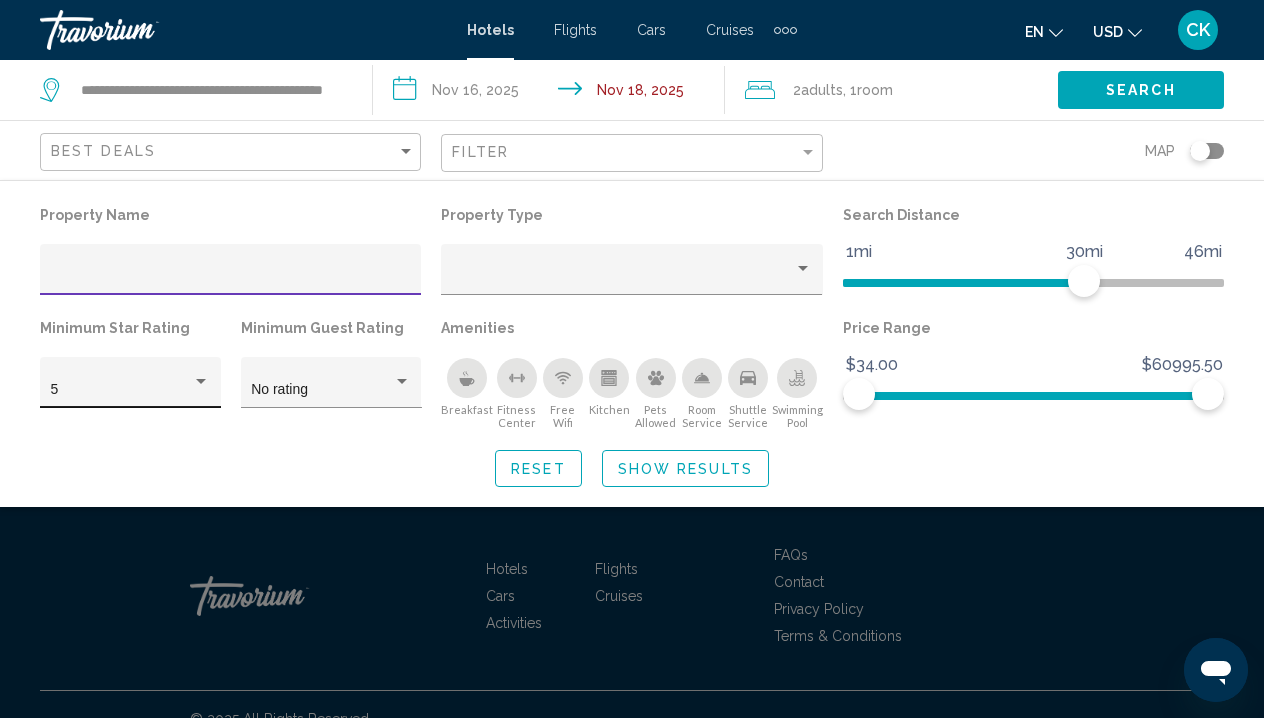 click at bounding box center [201, 382] 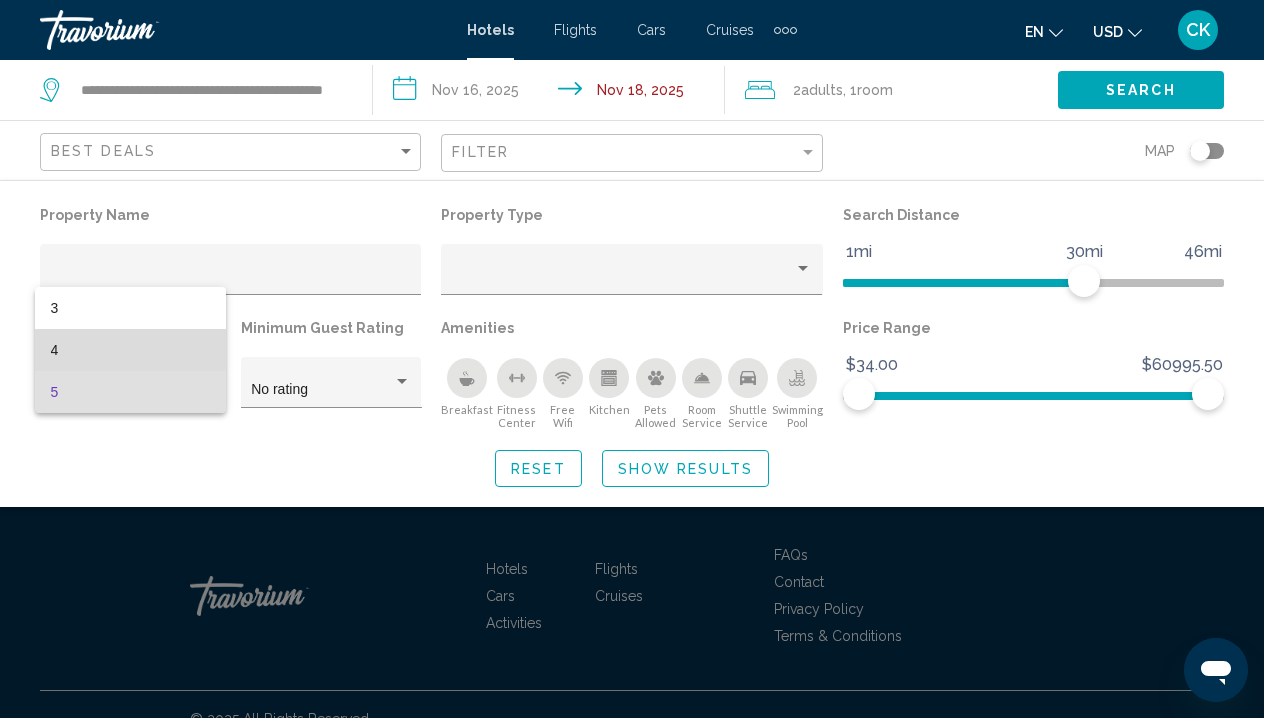 click on "4" at bounding box center [131, 350] 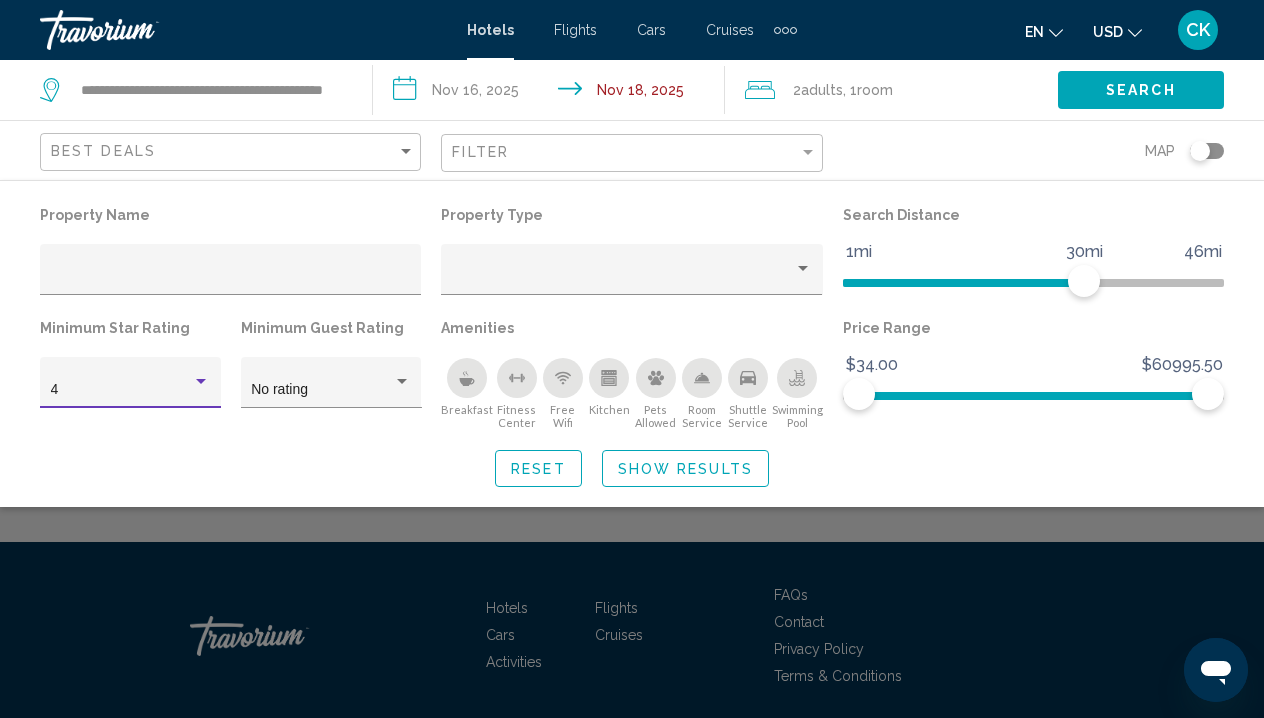 click on "Show Results" 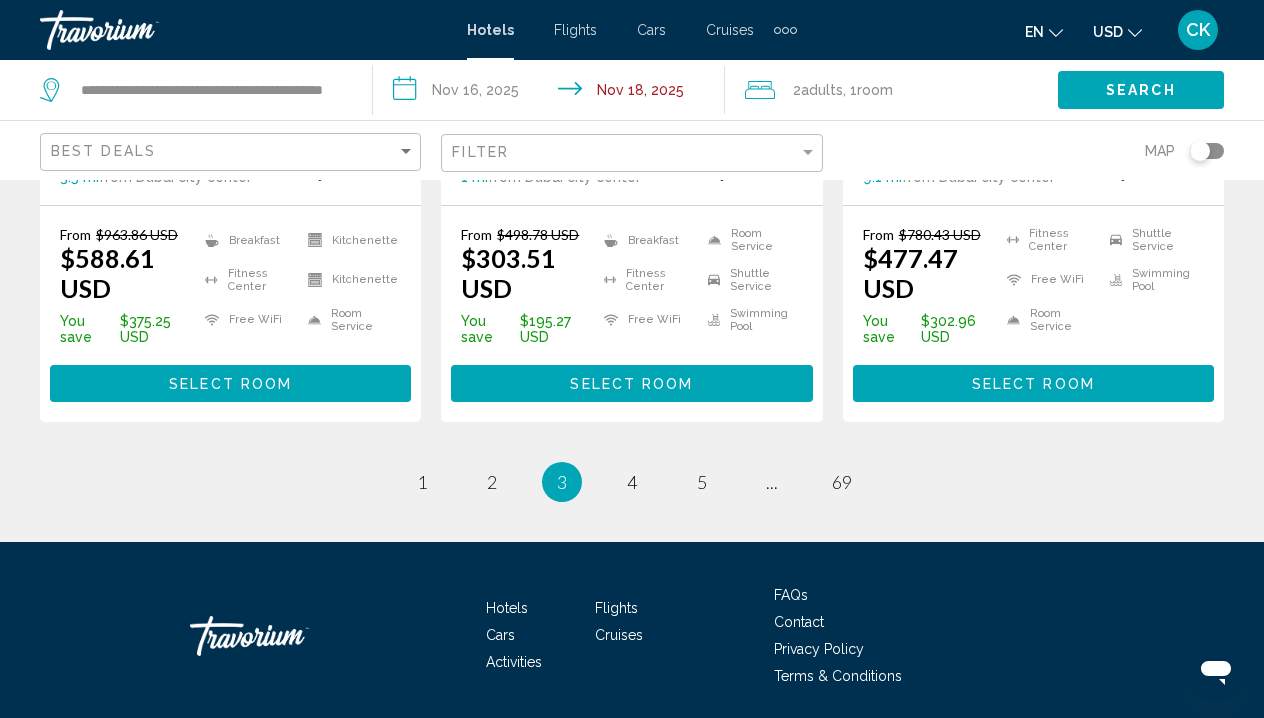 scroll, scrollTop: 2931, scrollLeft: 0, axis: vertical 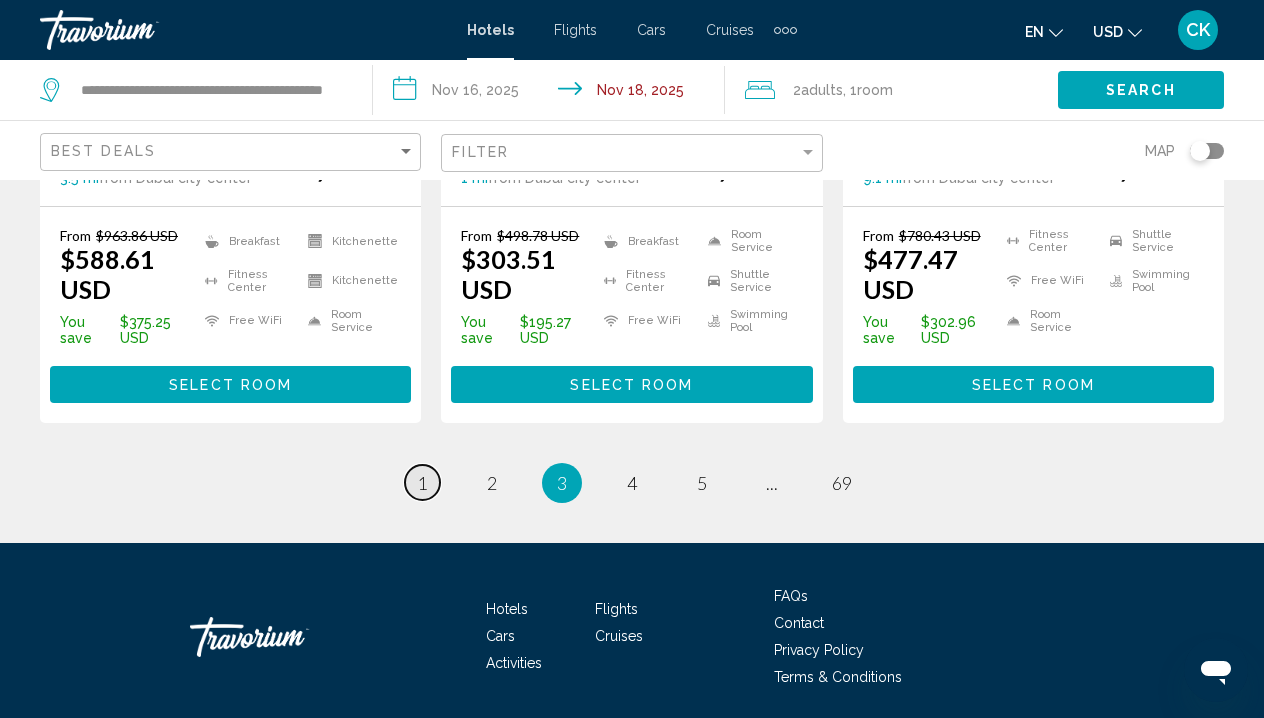 click on "1" at bounding box center [422, 483] 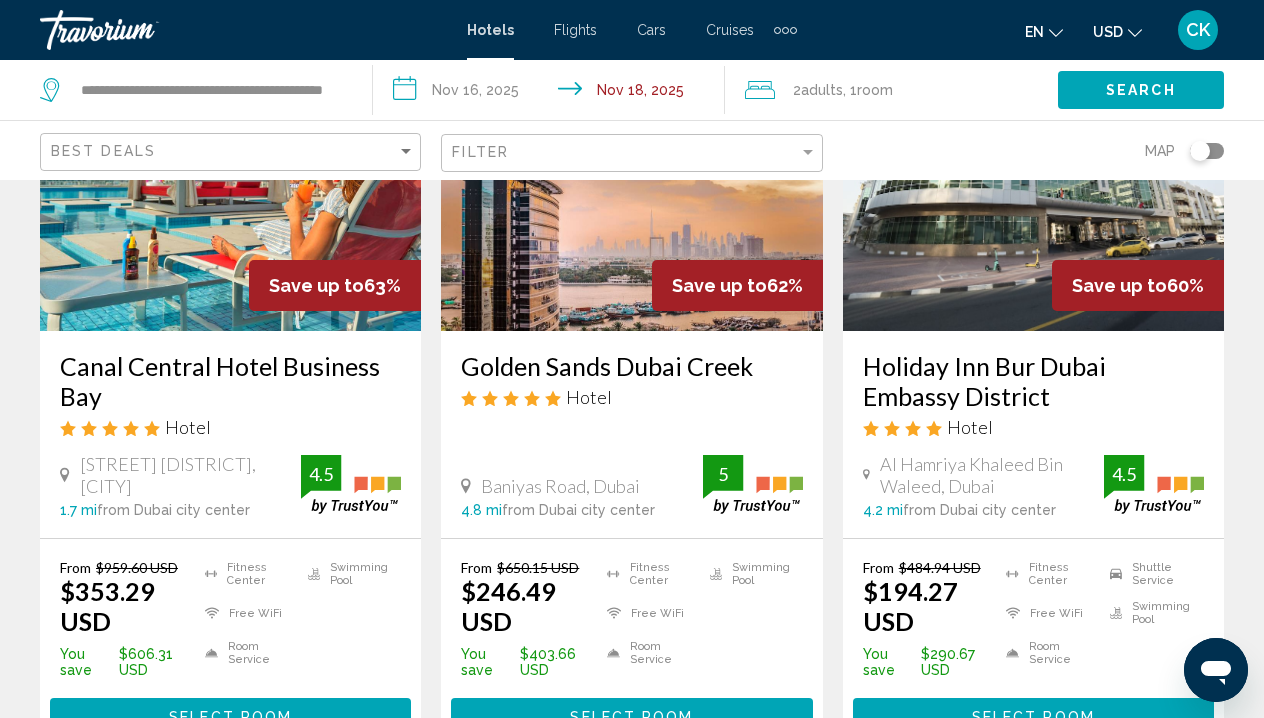 scroll, scrollTop: 128, scrollLeft: 0, axis: vertical 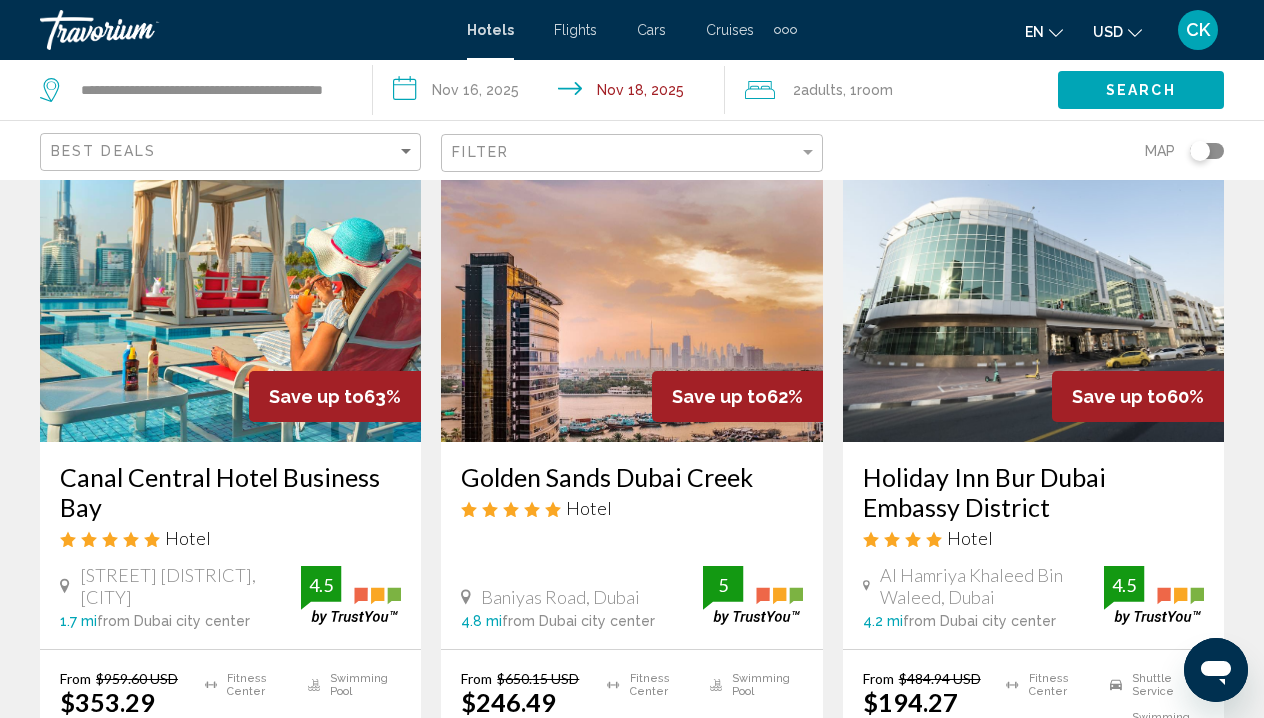 click at bounding box center [230, 282] 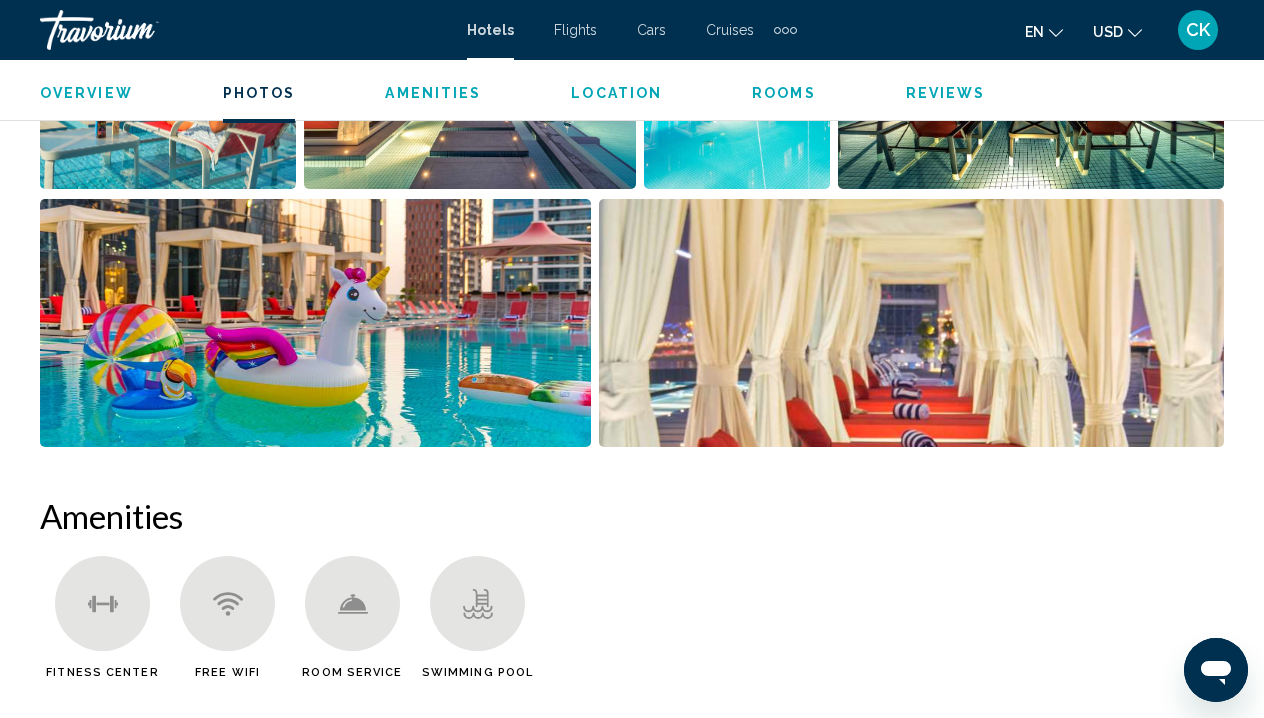 scroll, scrollTop: 1611, scrollLeft: 0, axis: vertical 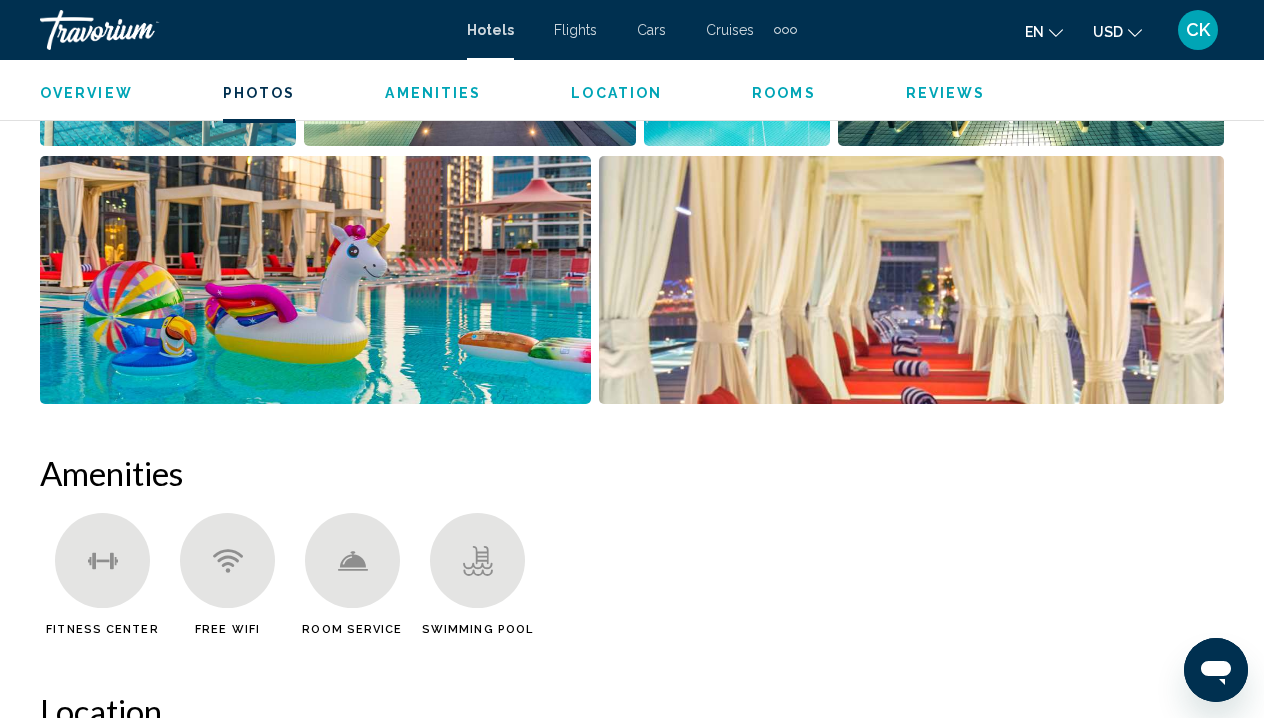 click on "Rooms" at bounding box center [784, 93] 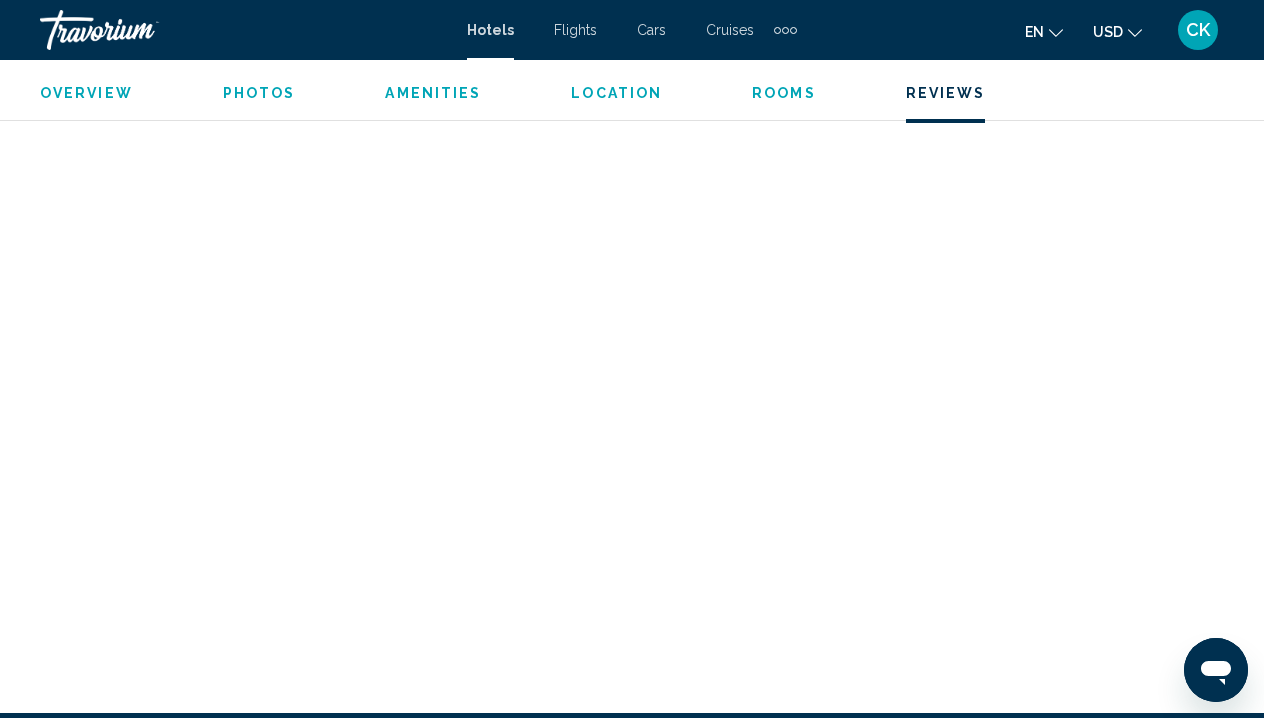 scroll, scrollTop: 7310, scrollLeft: 0, axis: vertical 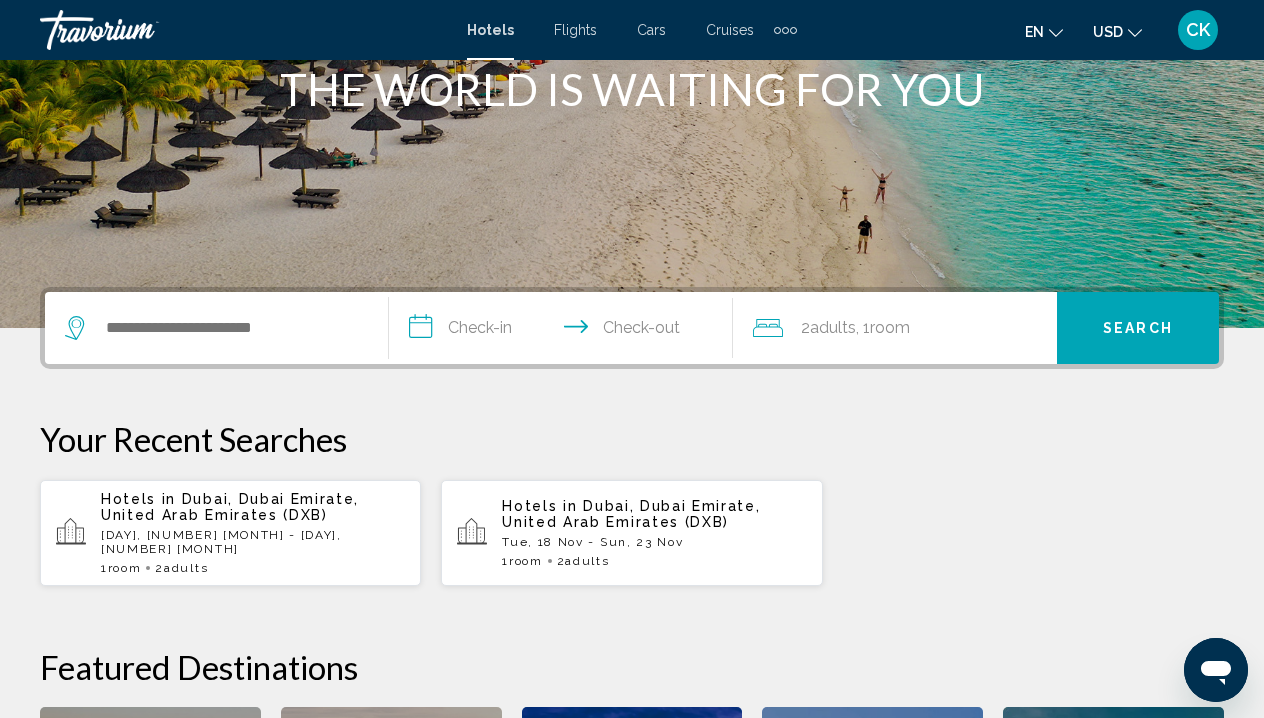 click on "Hotels Flights Cars Cruises Activities Hotels Flights Cars Cruises Activities en
English Español Français Italiano Português русский USD
USD ($) MXN (Mex$) CAD (Can$) GBP (£) EUR (€) AUD (A$) NZD (NZ$) CNY (CN¥) CK Login" at bounding box center (632, 30) 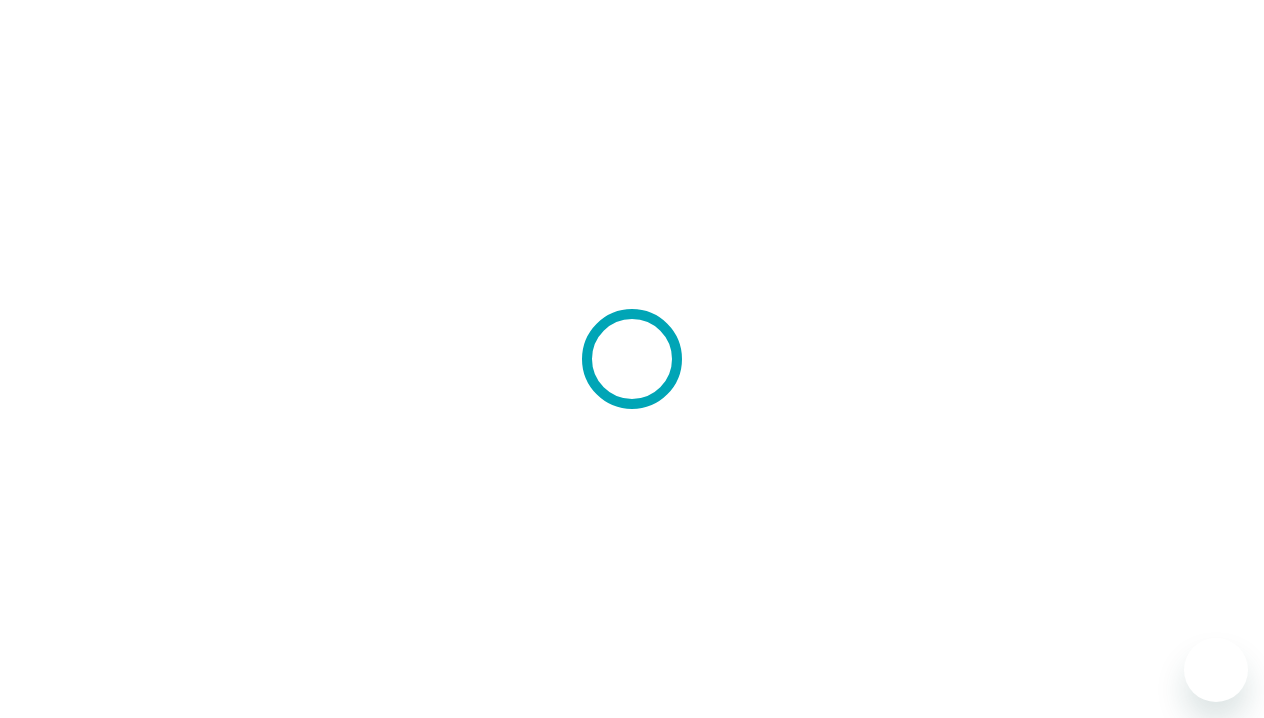 scroll, scrollTop: 0, scrollLeft: 0, axis: both 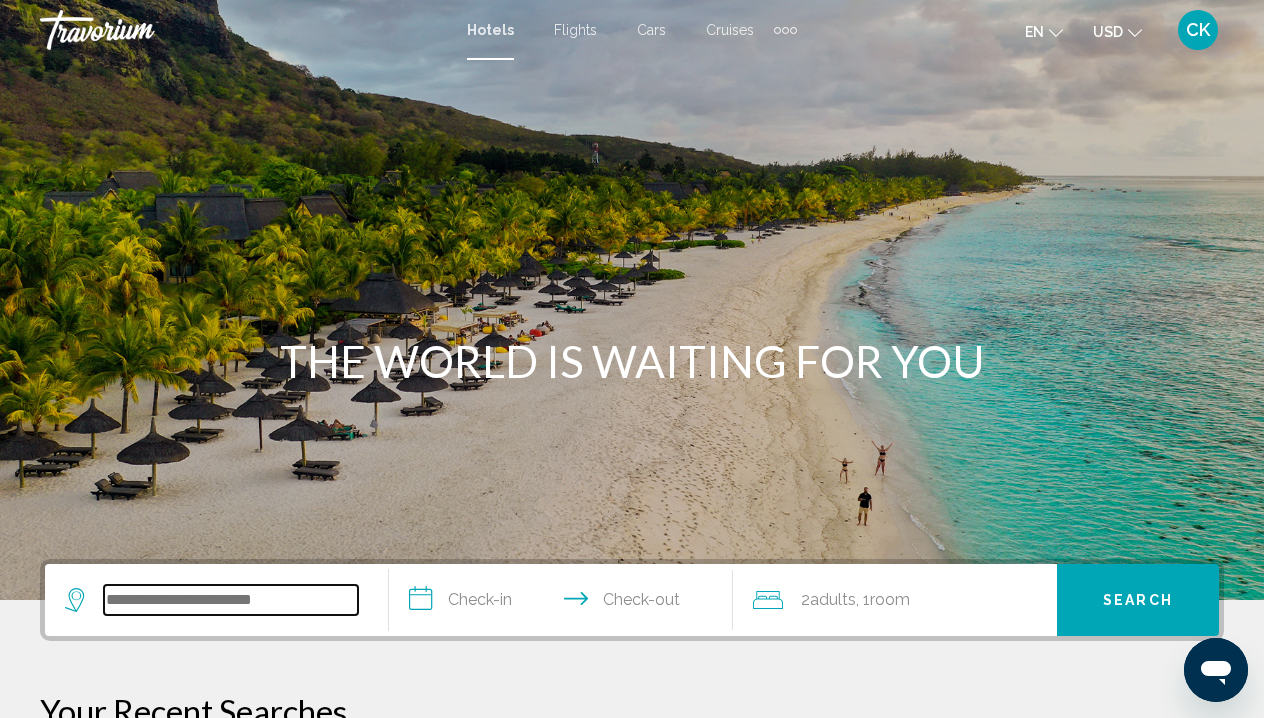 click at bounding box center [231, 600] 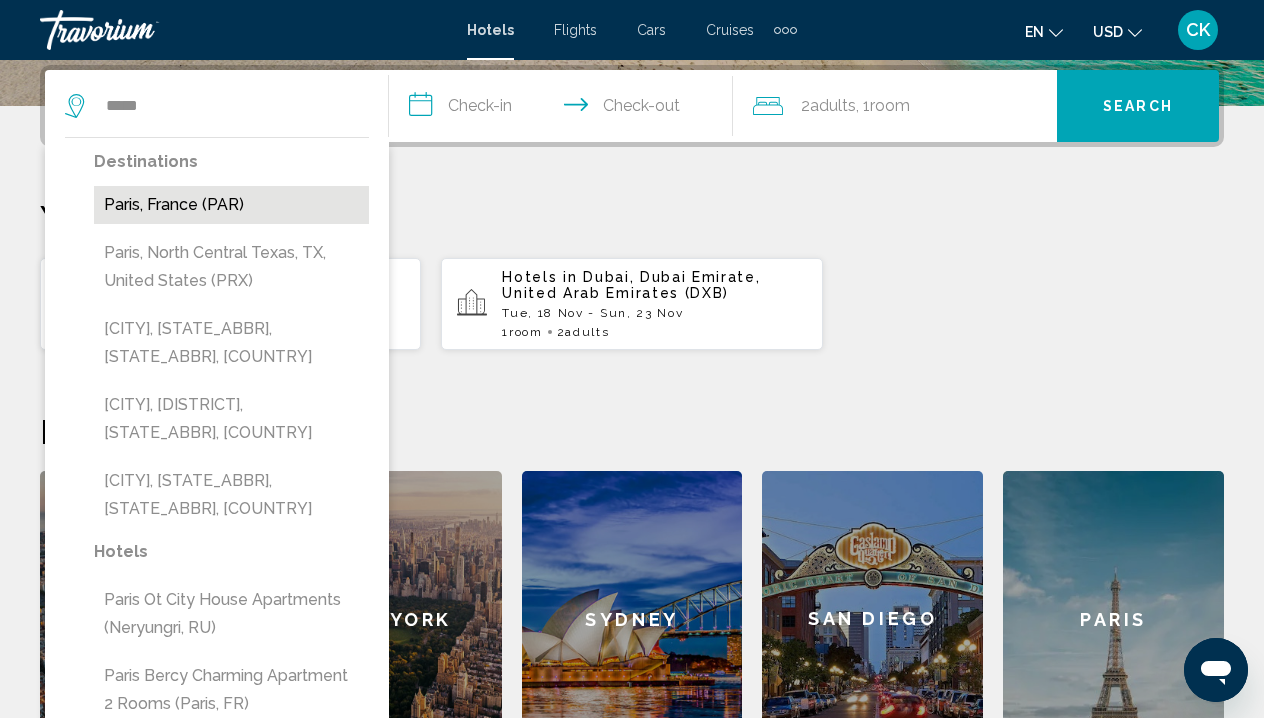 drag, startPoint x: 230, startPoint y: 347, endPoint x: 237, endPoint y: 206, distance: 141.17365 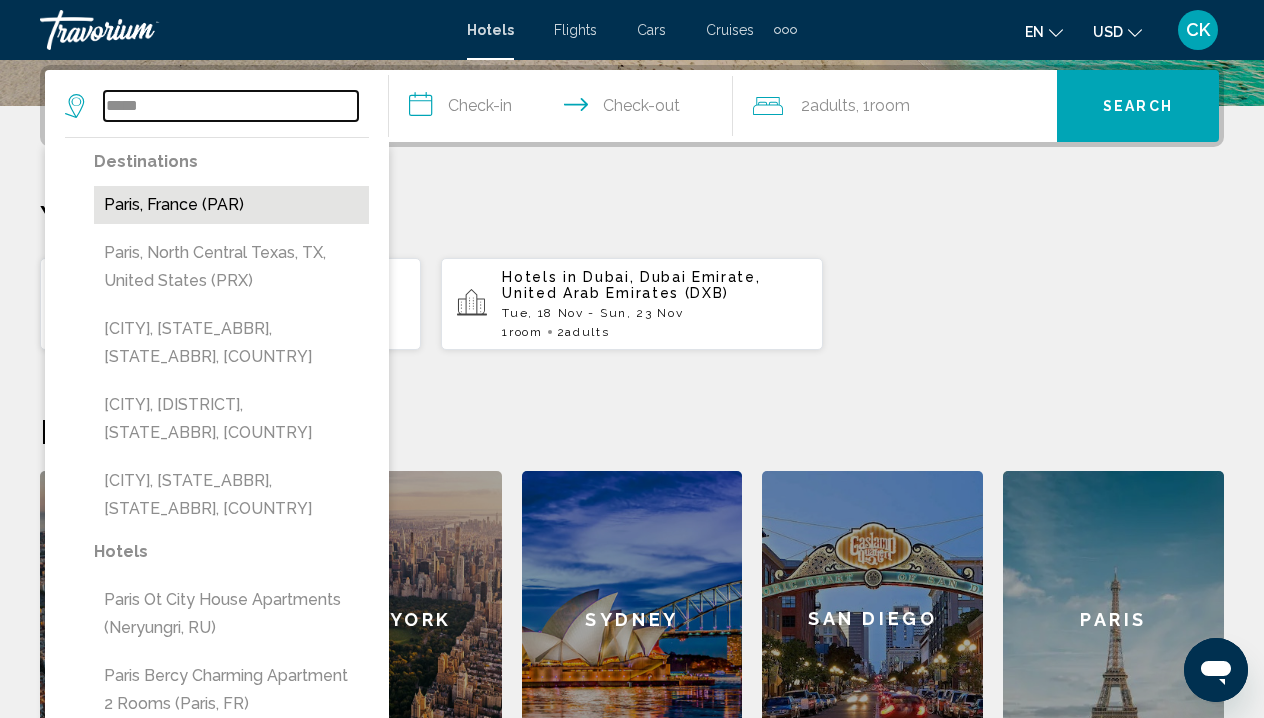 type on "**********" 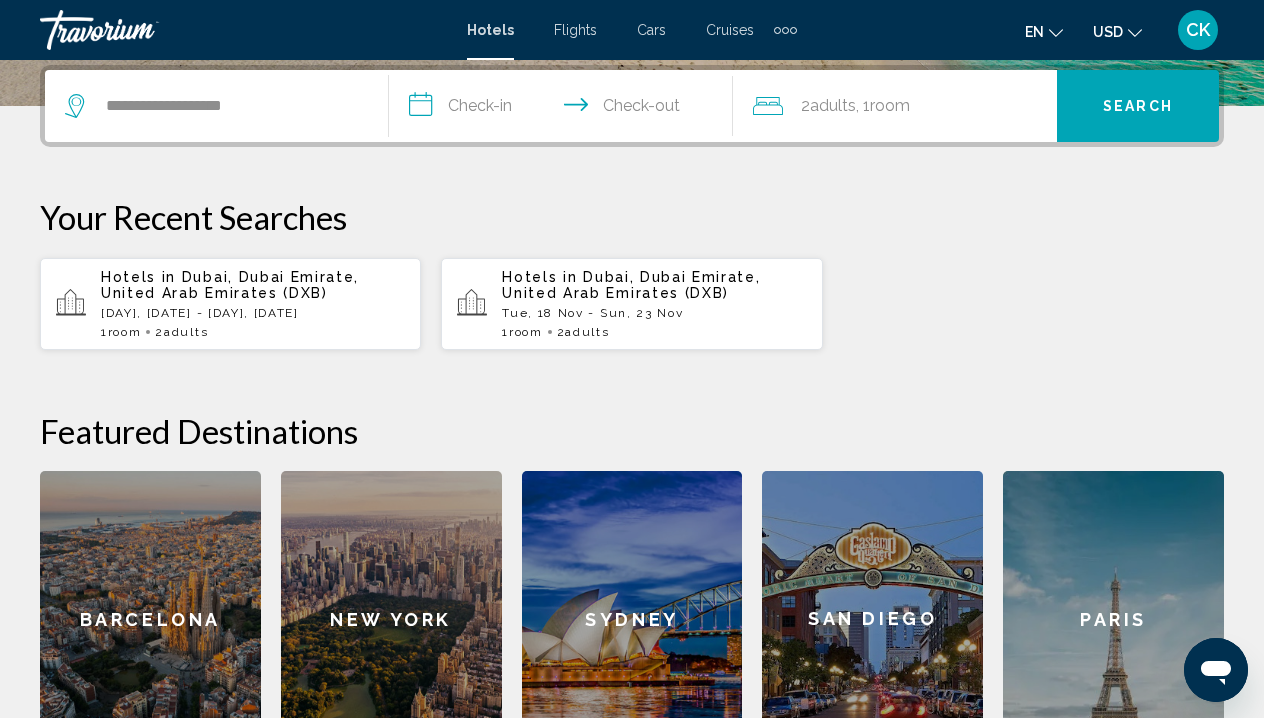click on "**********" at bounding box center (565, 109) 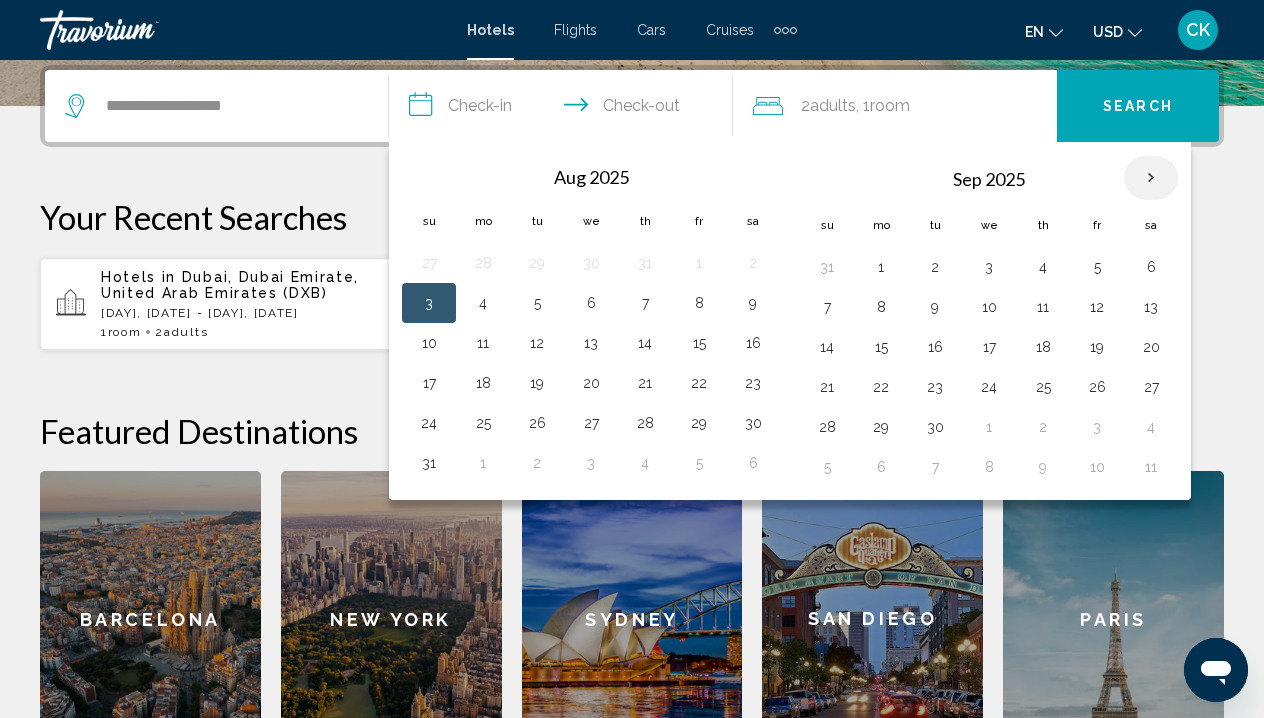 click at bounding box center (1151, 178) 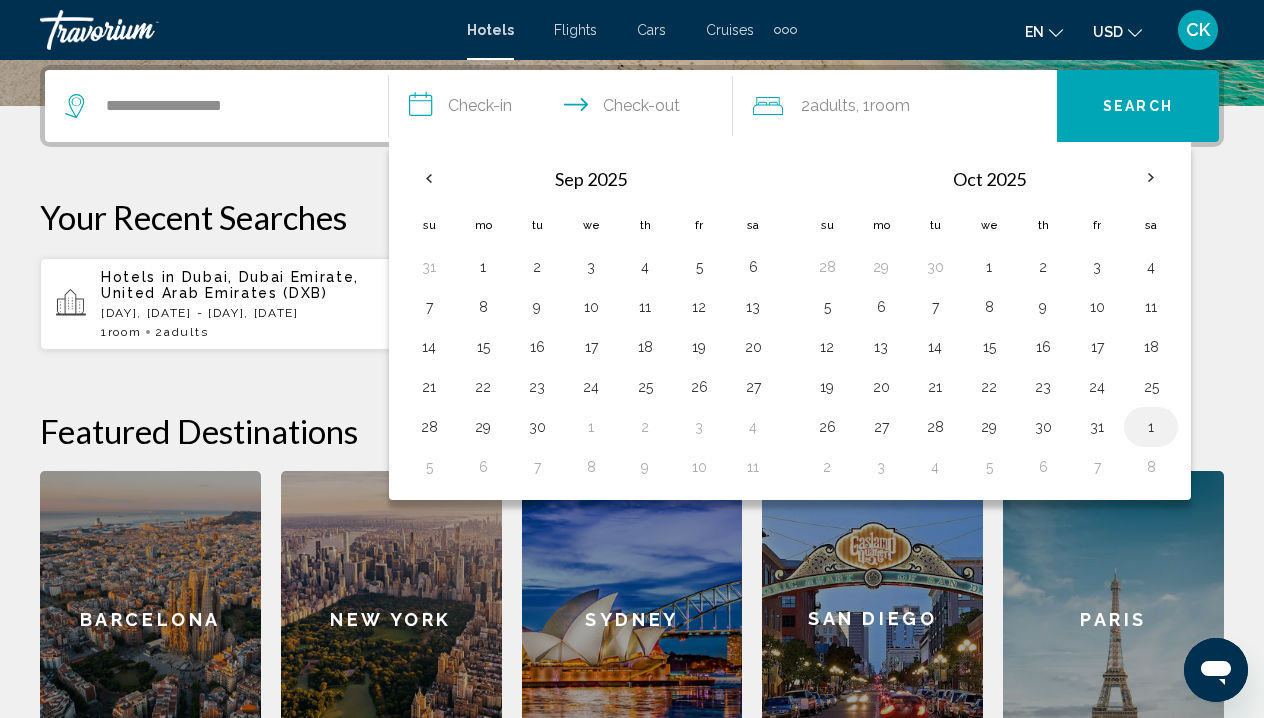 click on "1" at bounding box center [1151, 427] 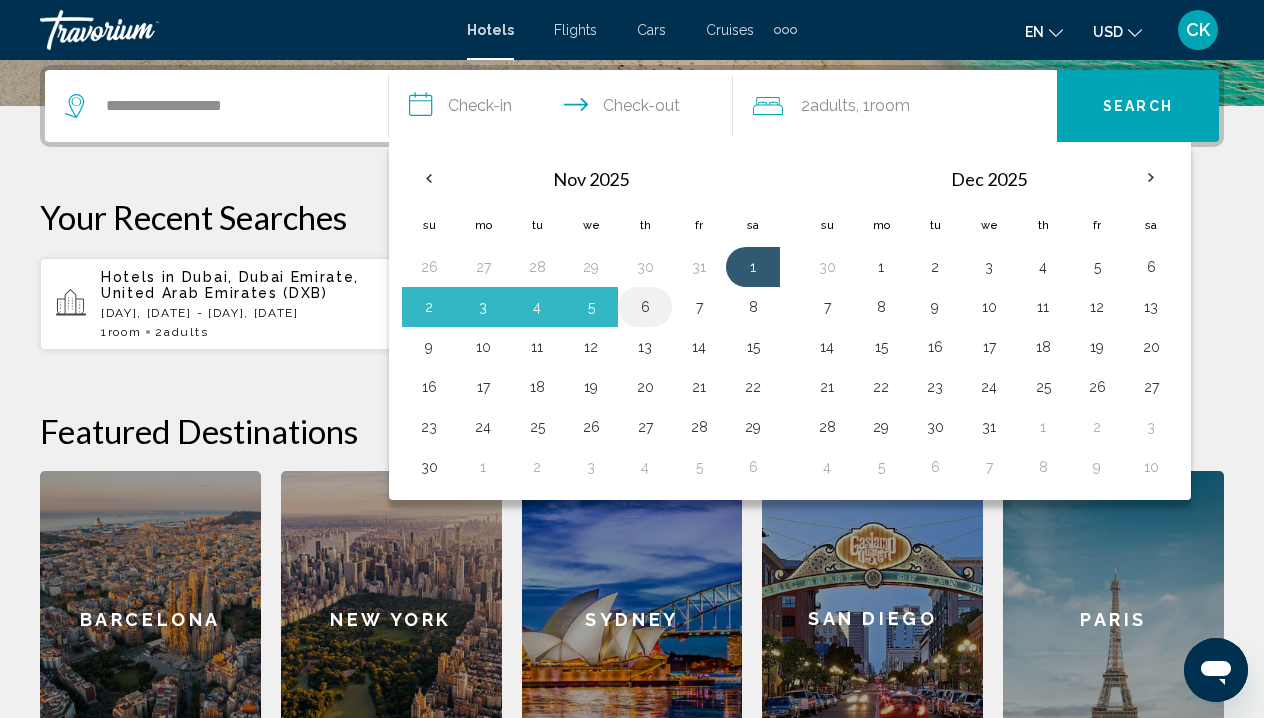 click on "6" at bounding box center [645, 307] 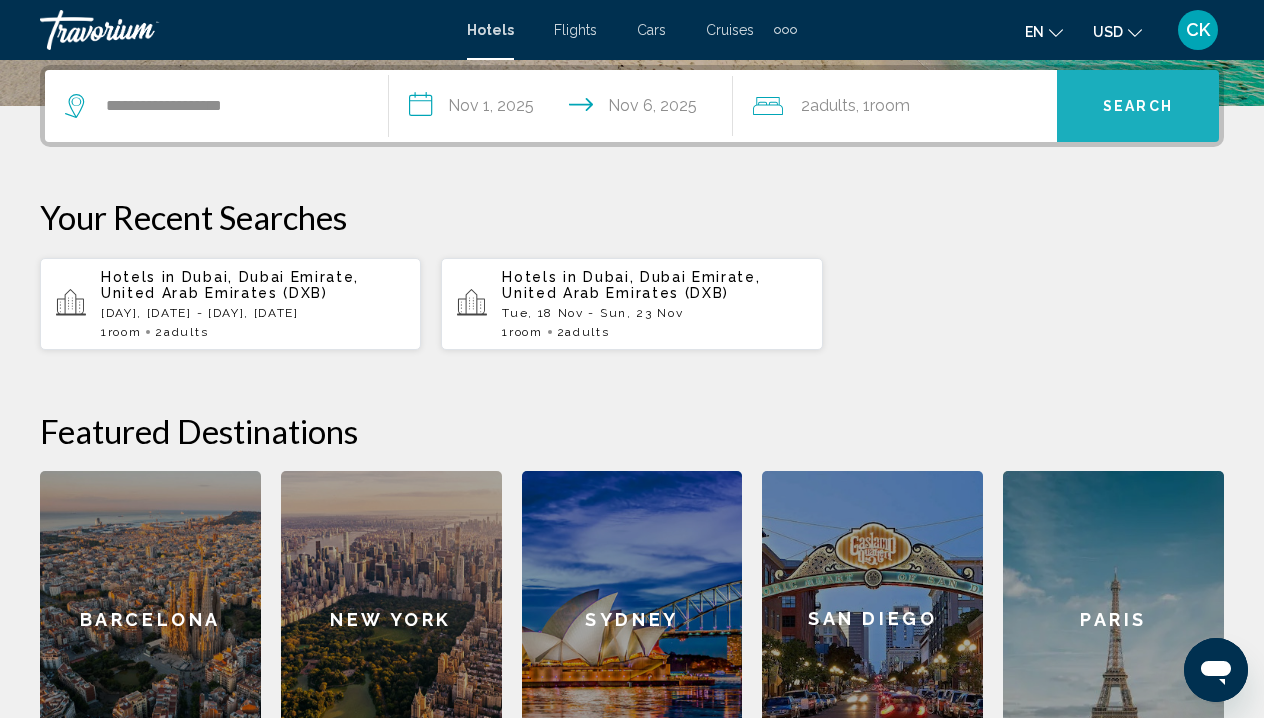 click on "Search" at bounding box center (1138, 106) 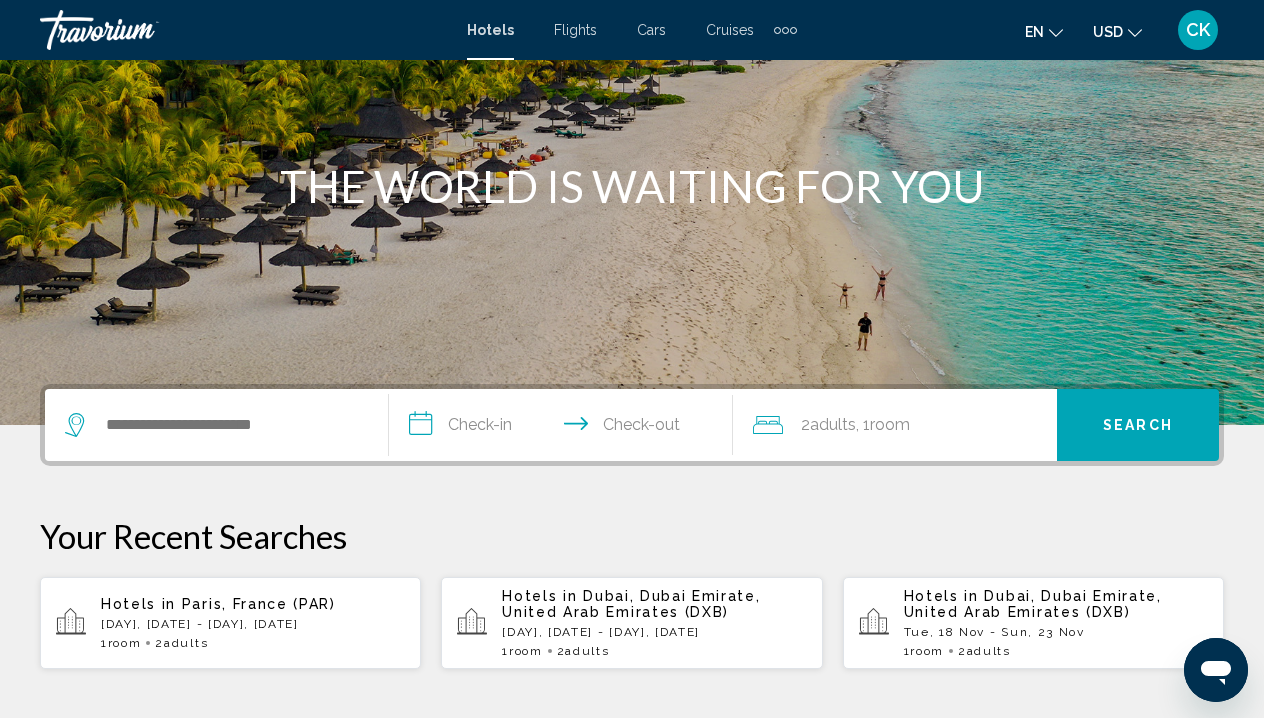 scroll, scrollTop: 227, scrollLeft: 0, axis: vertical 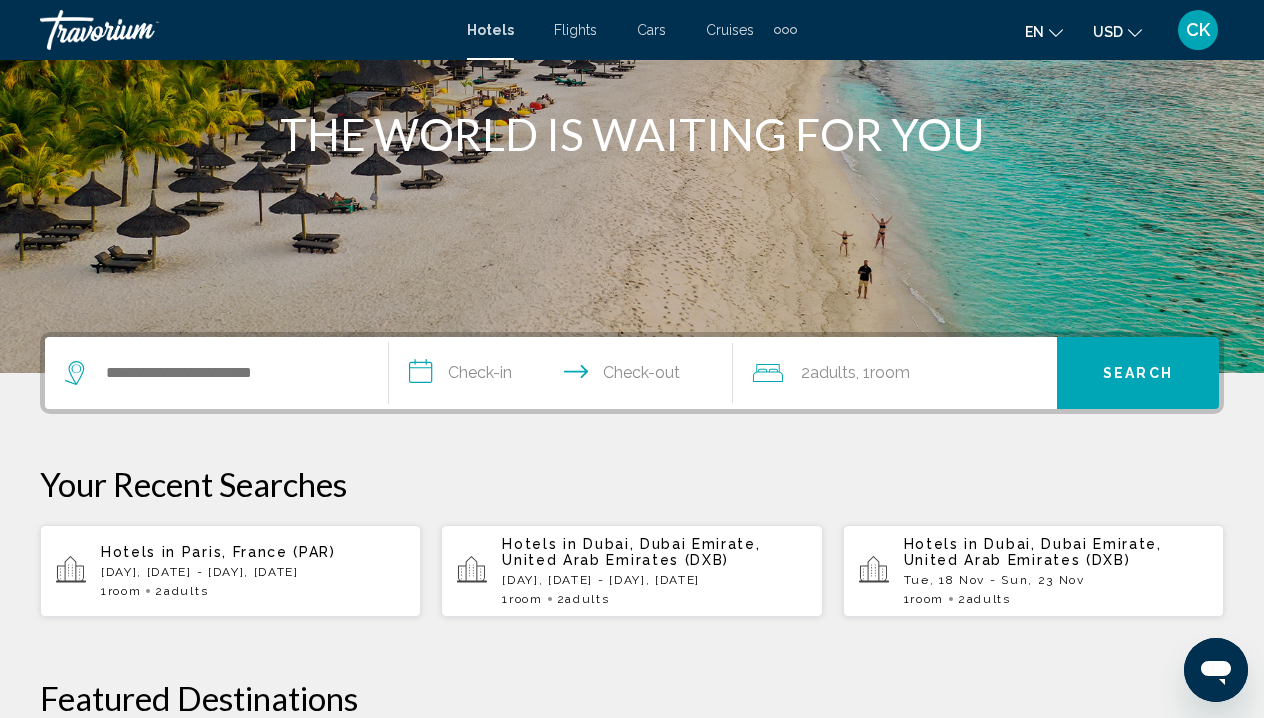 click on "Paris, France (PAR)" at bounding box center [259, 552] 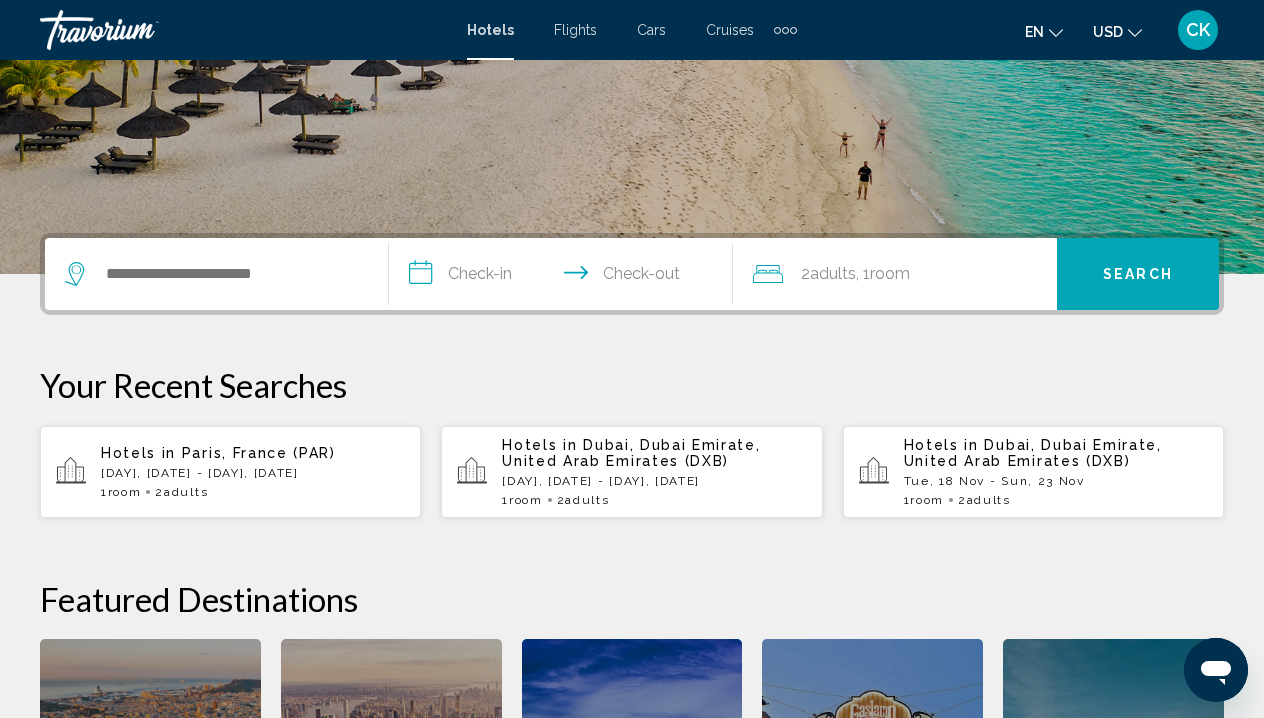scroll, scrollTop: 430, scrollLeft: 0, axis: vertical 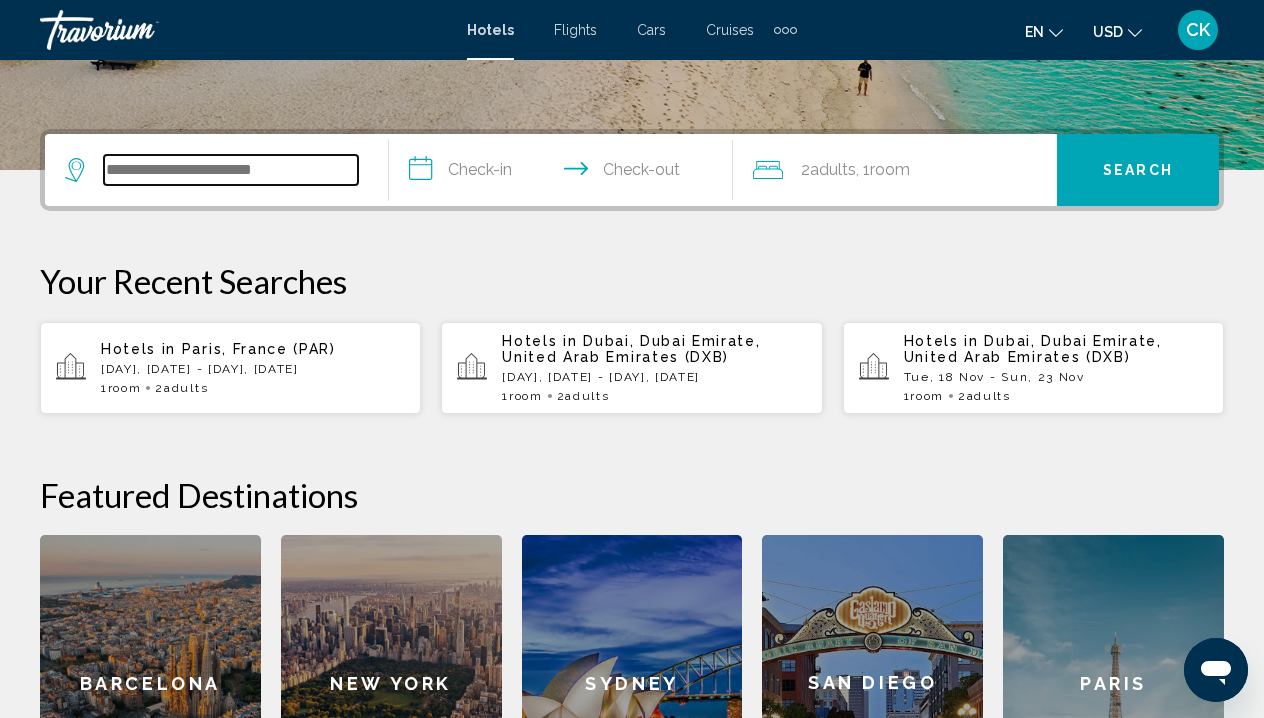 click at bounding box center [231, 170] 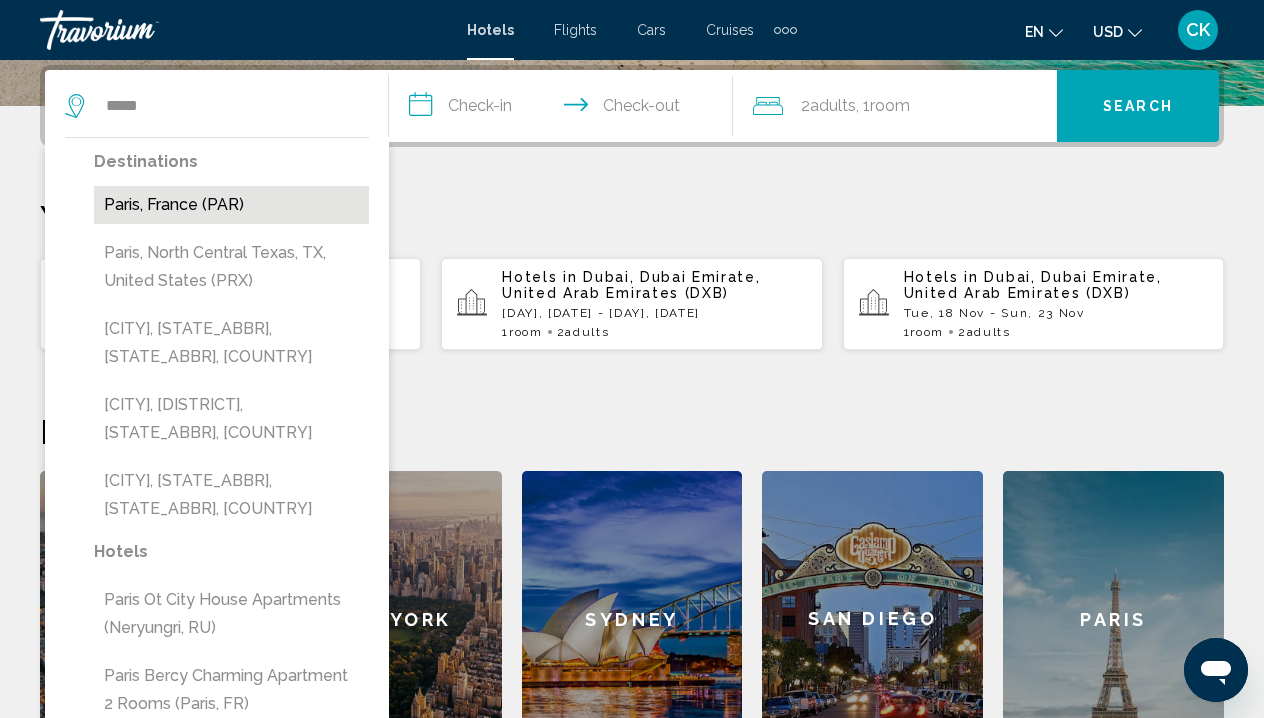 drag, startPoint x: 308, startPoint y: 177, endPoint x: 226, endPoint y: 210, distance: 88.391174 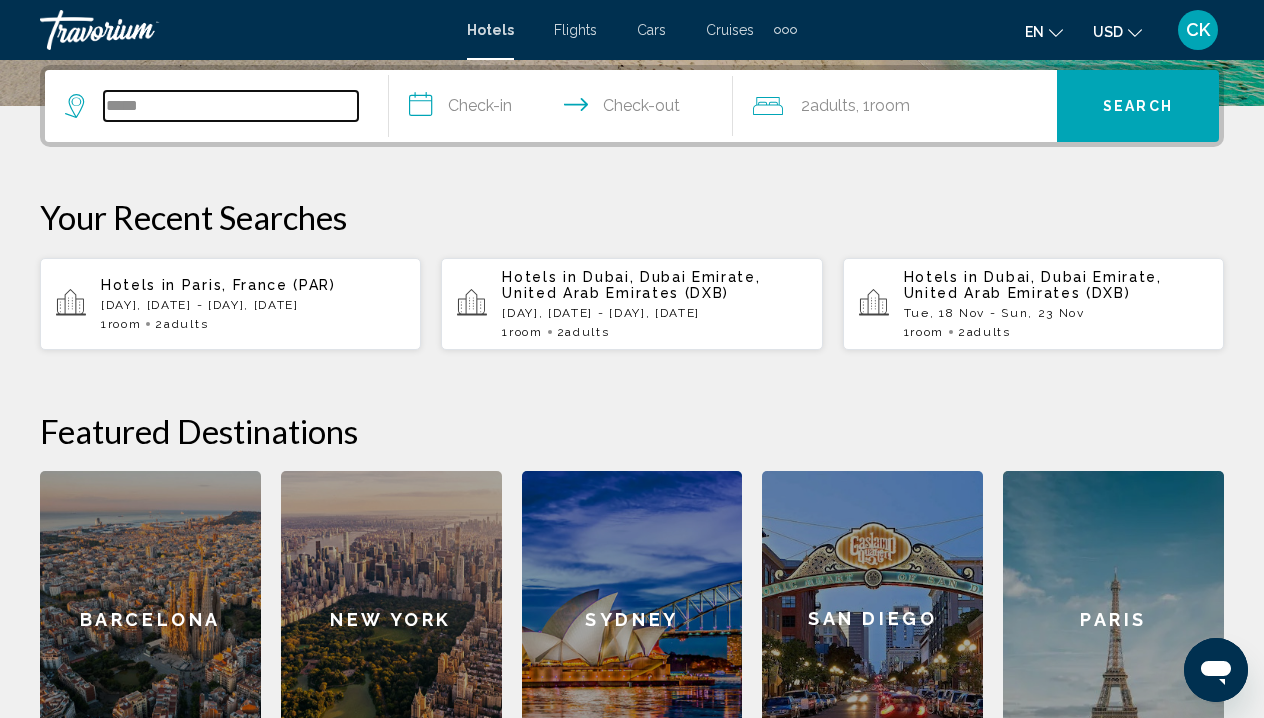 type on "**********" 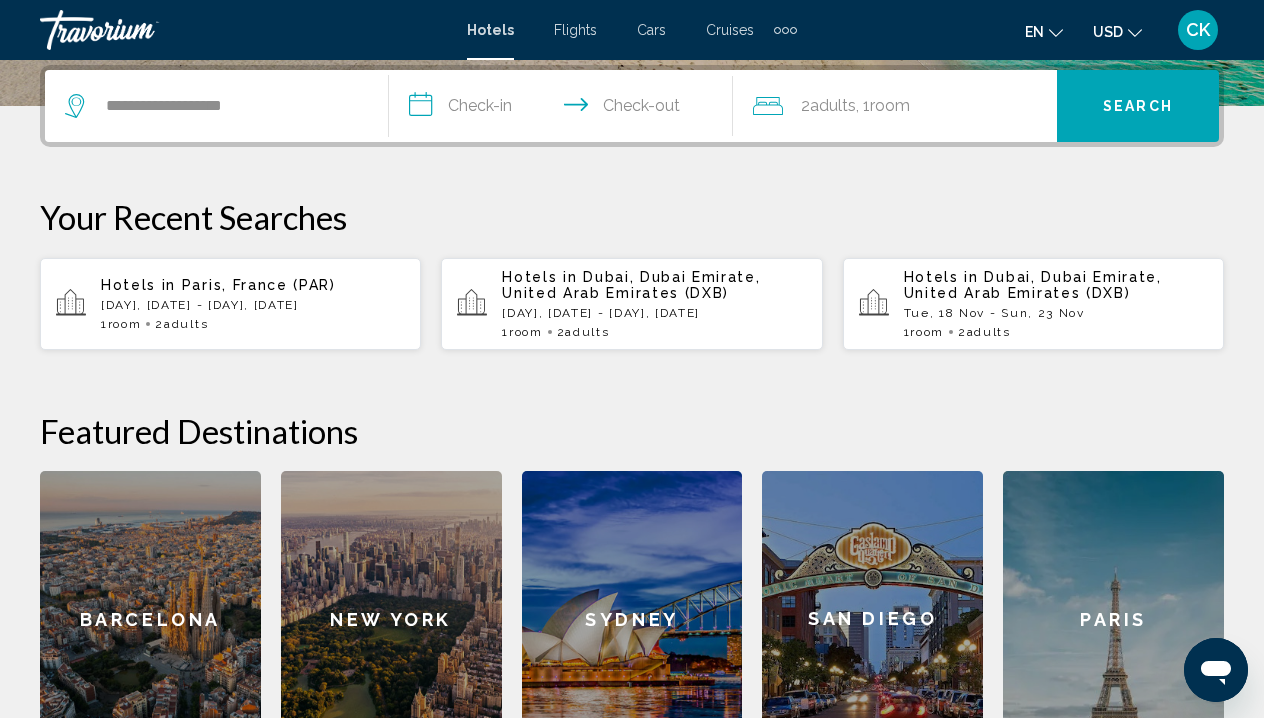 click on "**********" at bounding box center [565, 109] 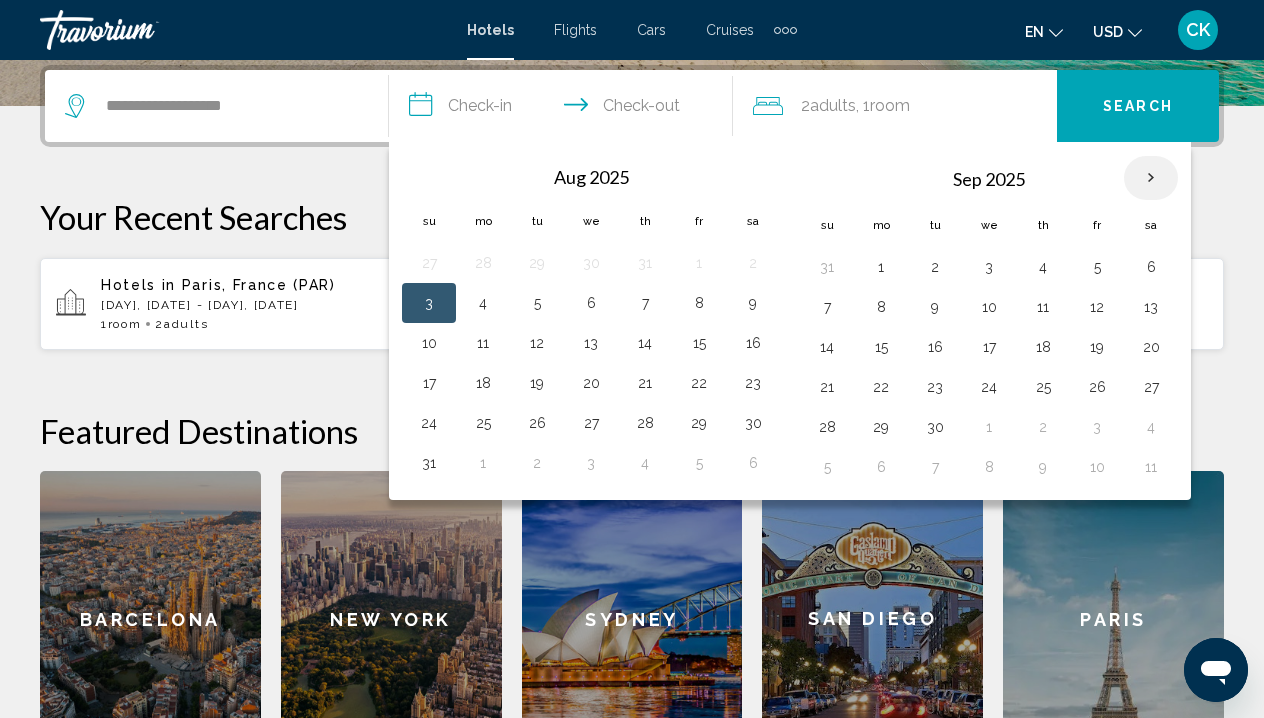 click at bounding box center (1151, 178) 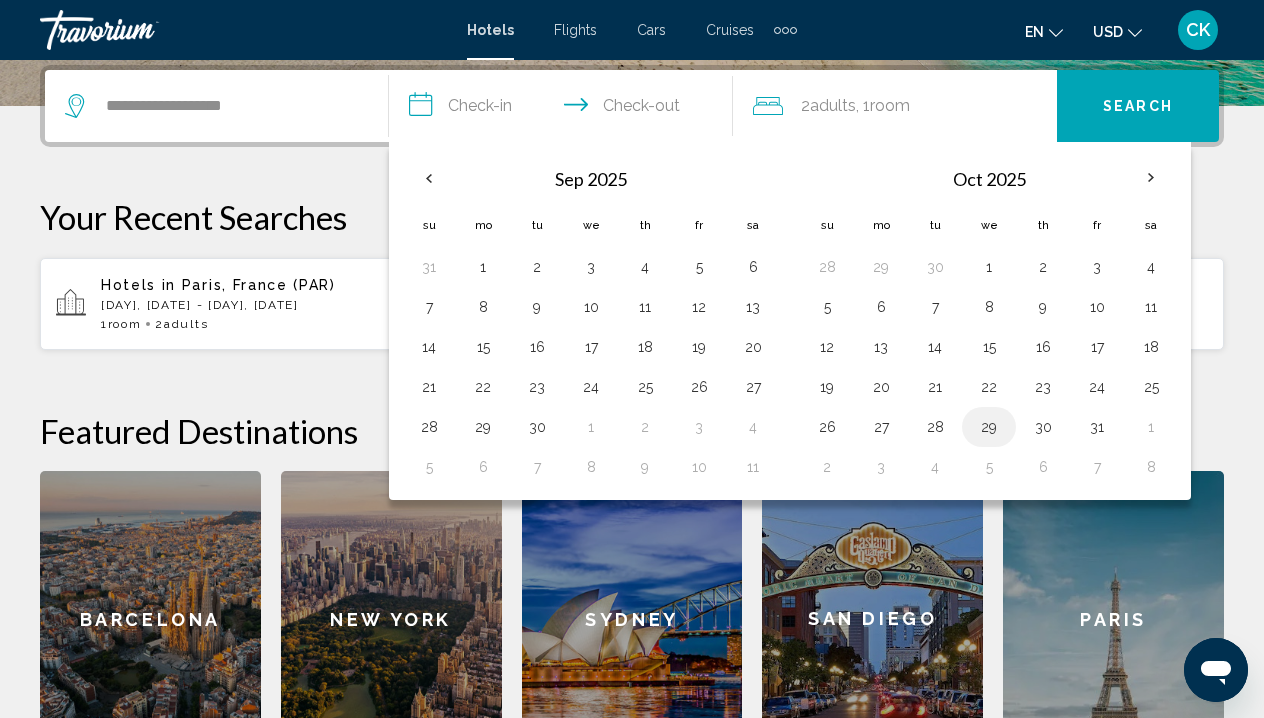 click on "29" at bounding box center (989, 427) 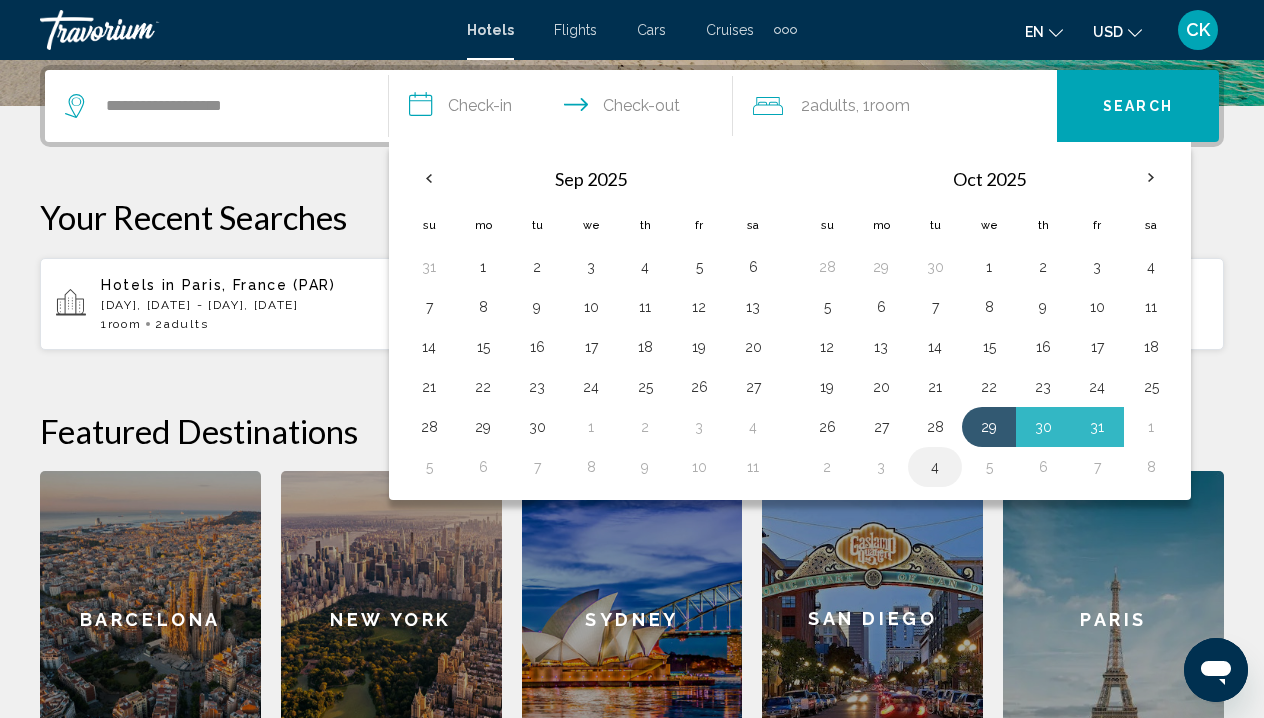 click on "4" at bounding box center [935, 467] 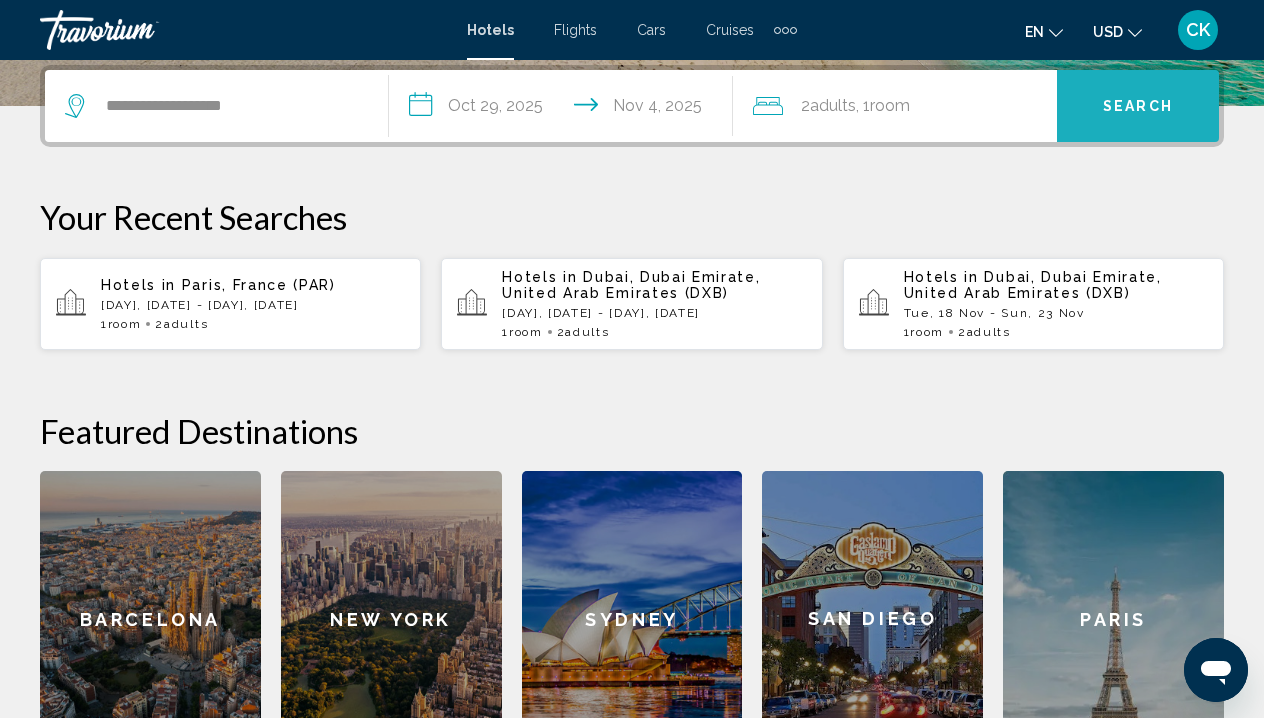 click on "Search" at bounding box center (1138, 106) 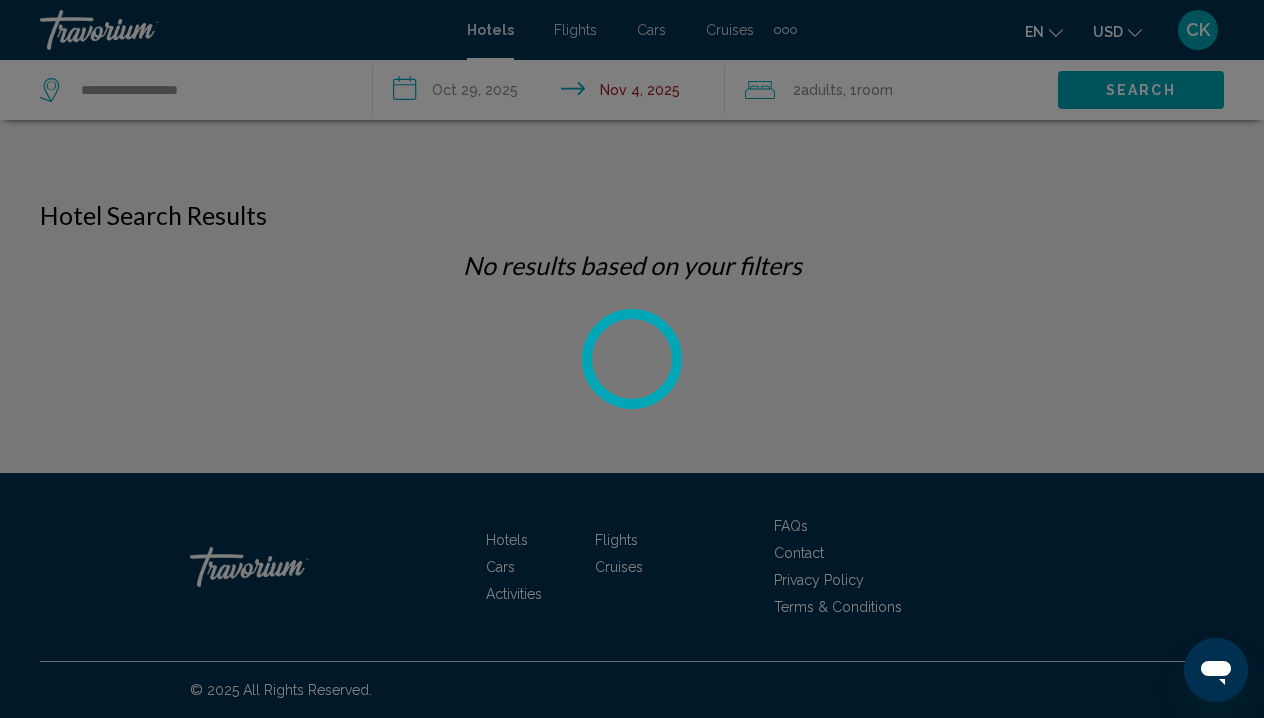 scroll, scrollTop: 0, scrollLeft: 0, axis: both 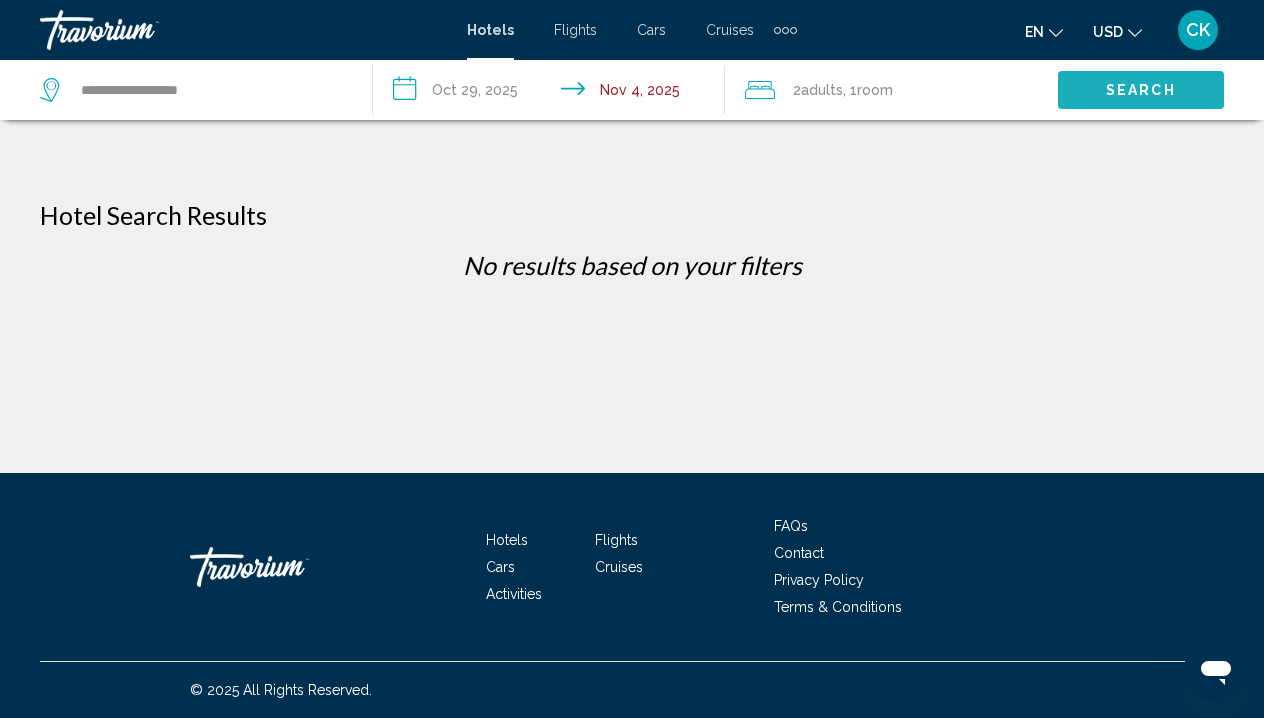 click on "Search" 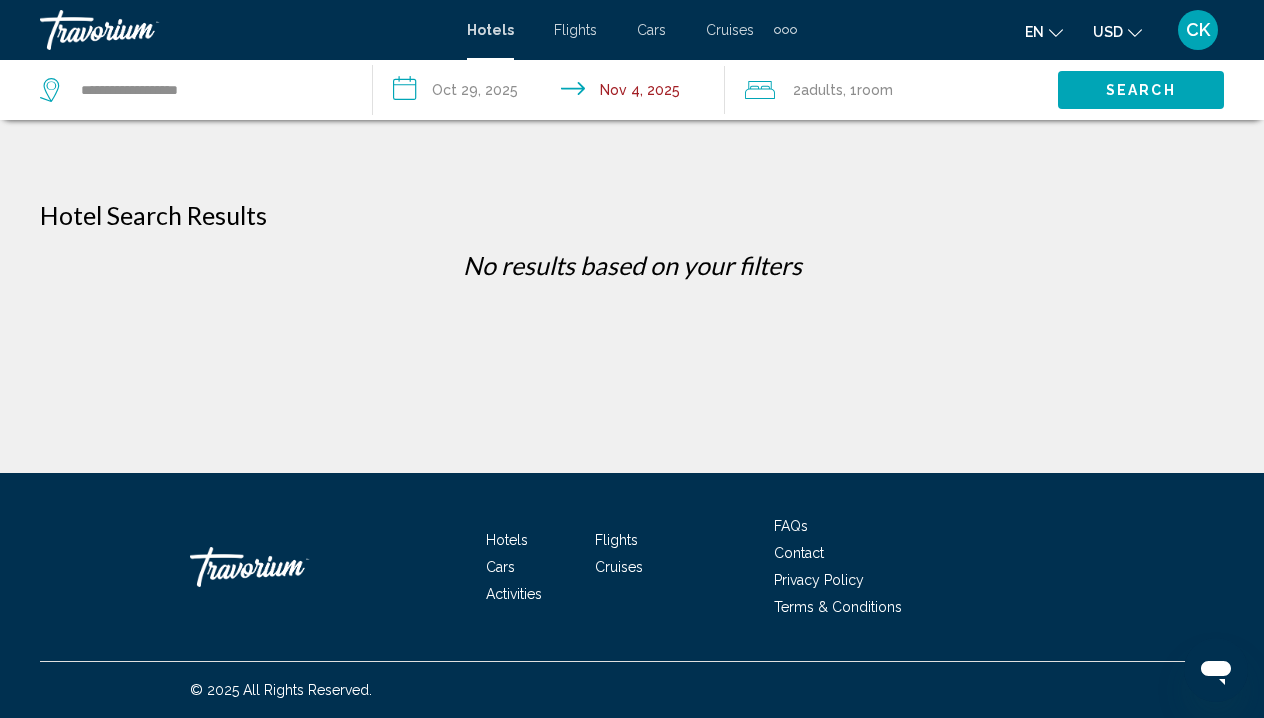 click on "**********" at bounding box center (553, 93) 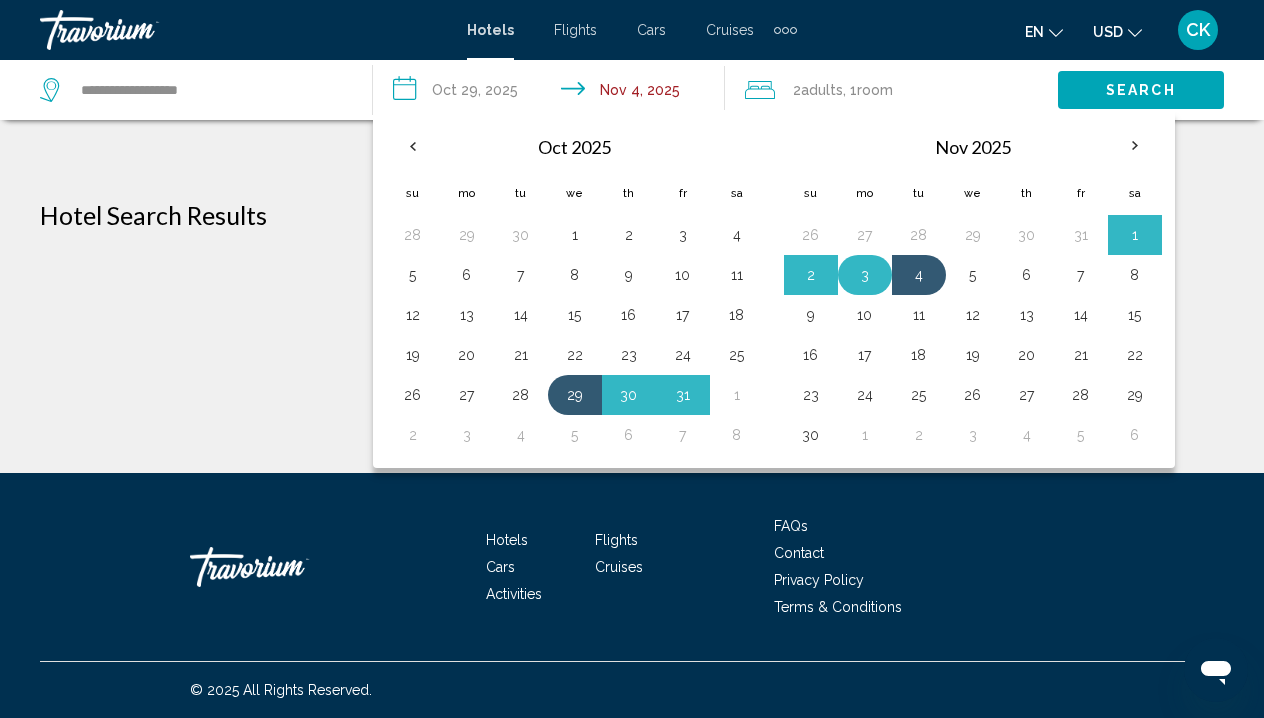click on "3" at bounding box center [865, 275] 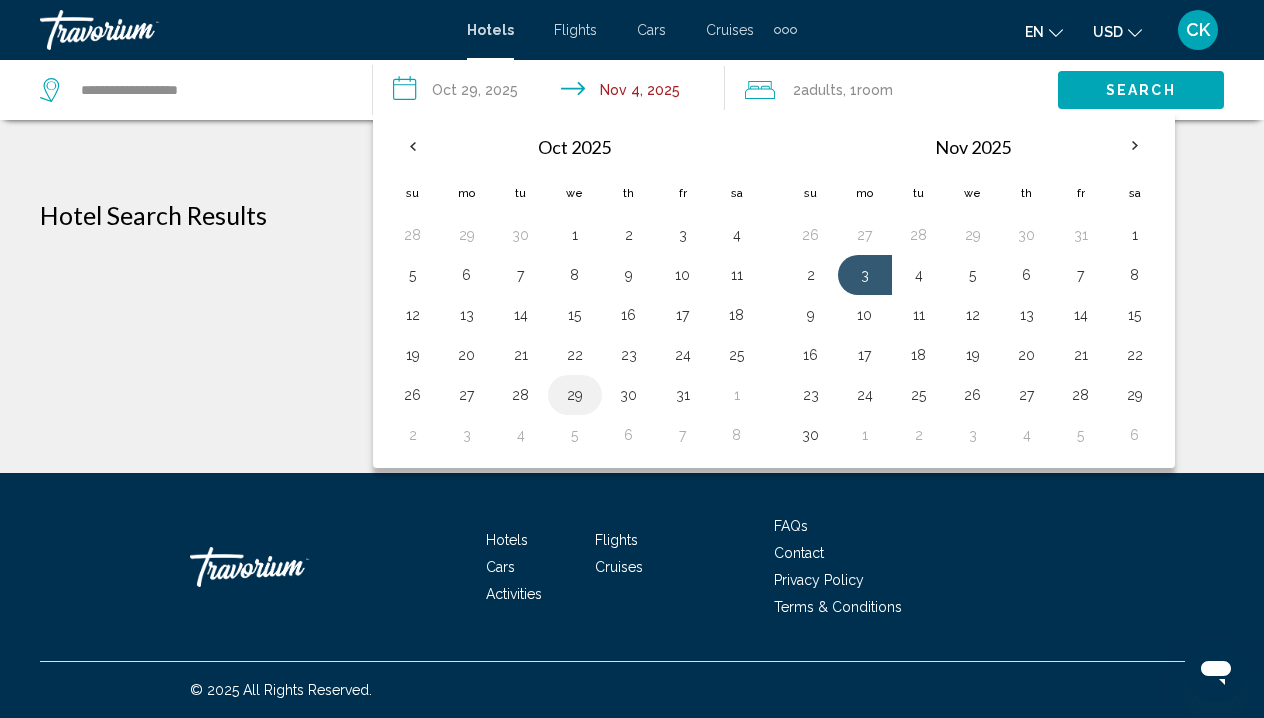 click on "29" at bounding box center (575, 395) 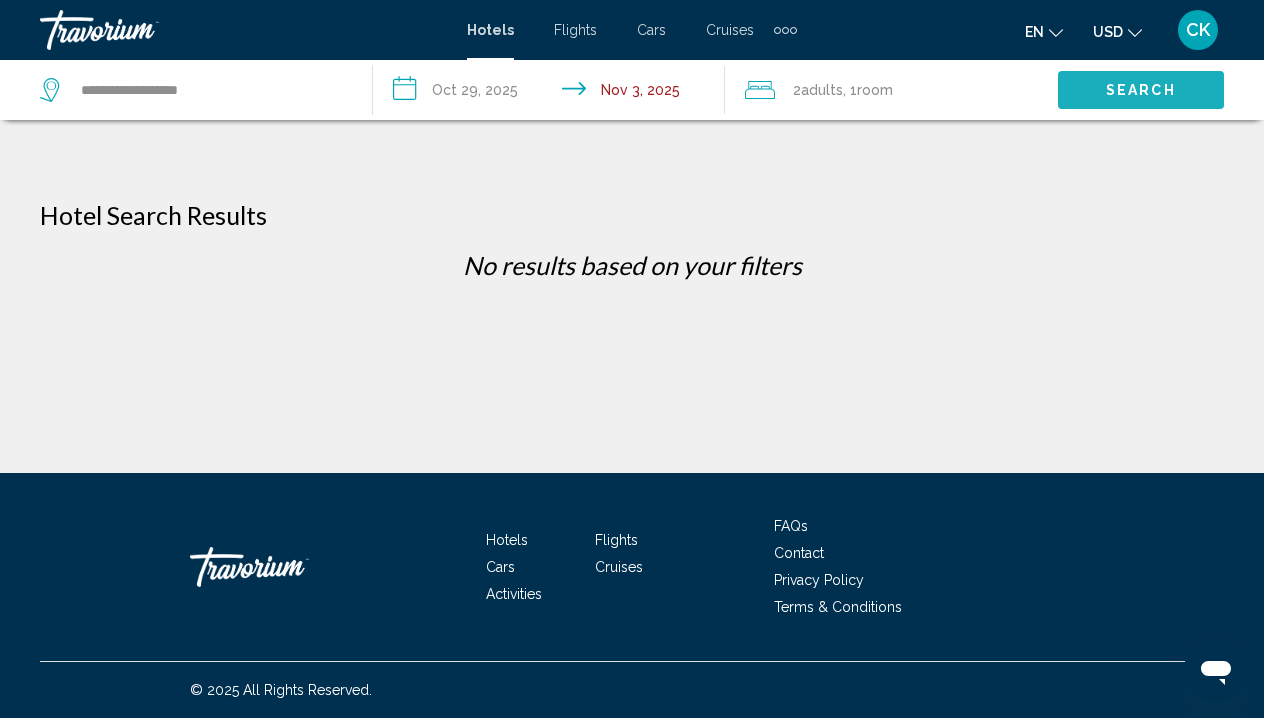 click on "Search" 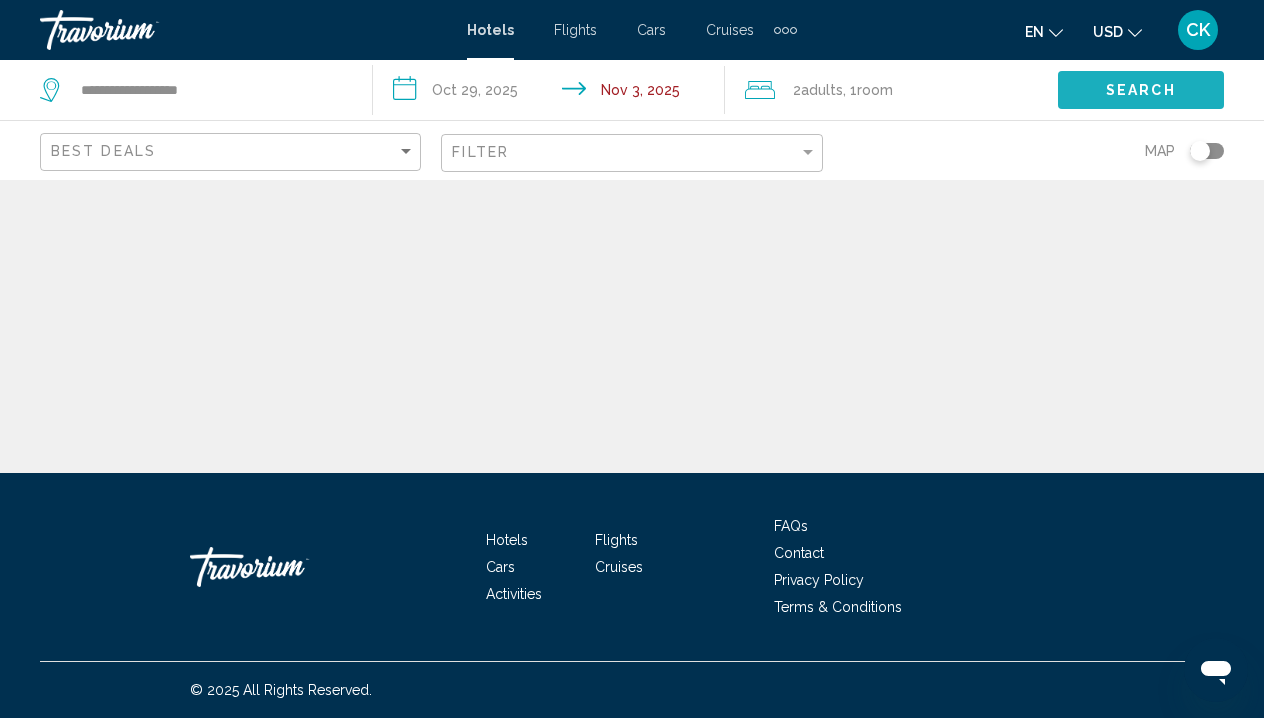 click on "Search" 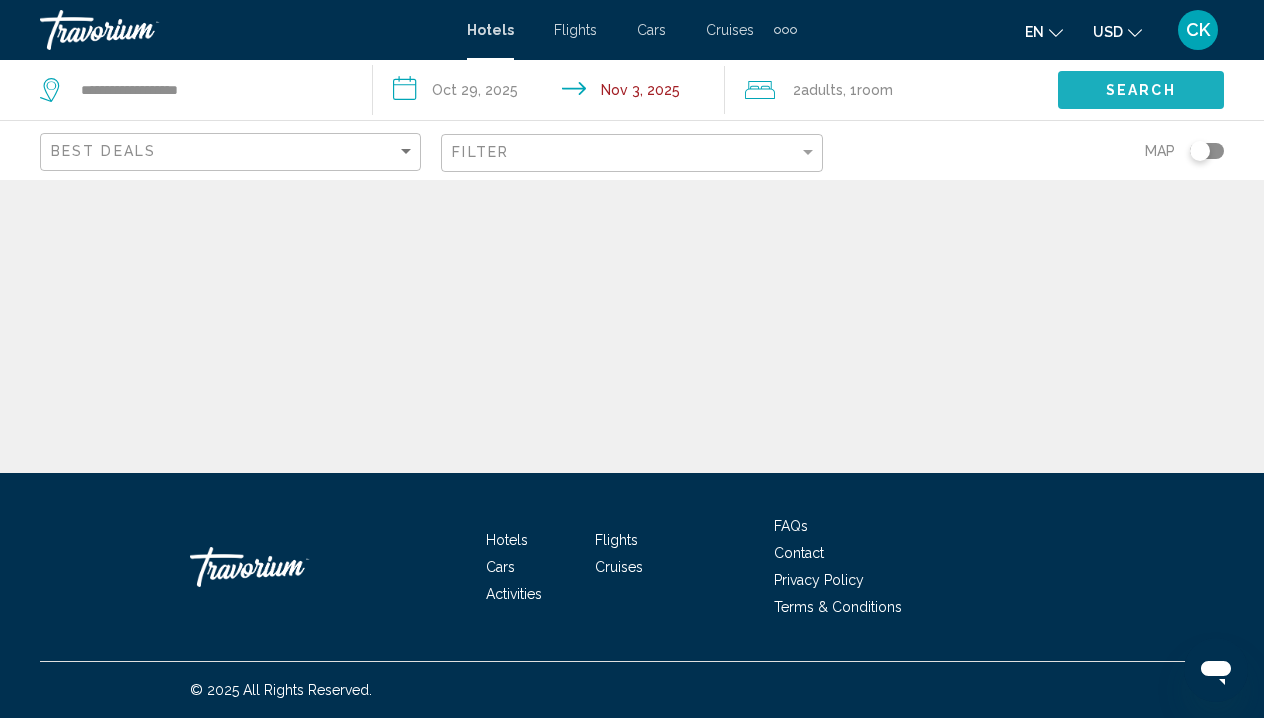 click on "Search" 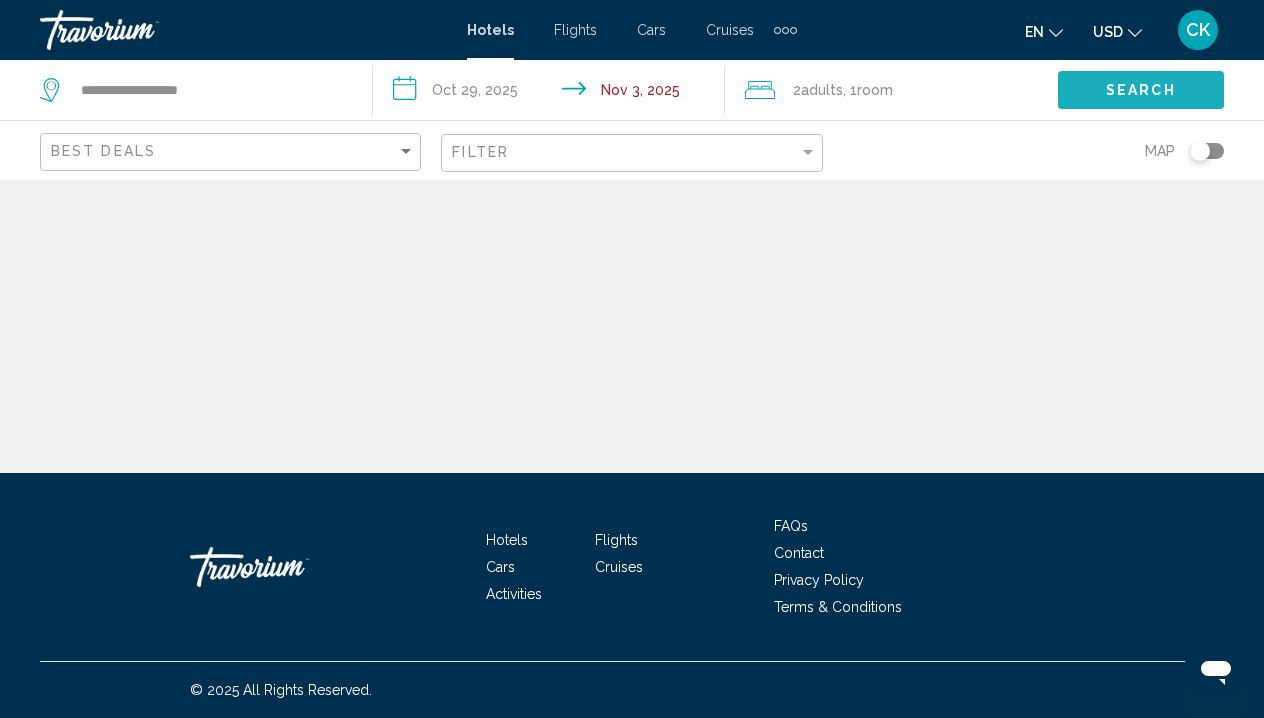 click on "Search" 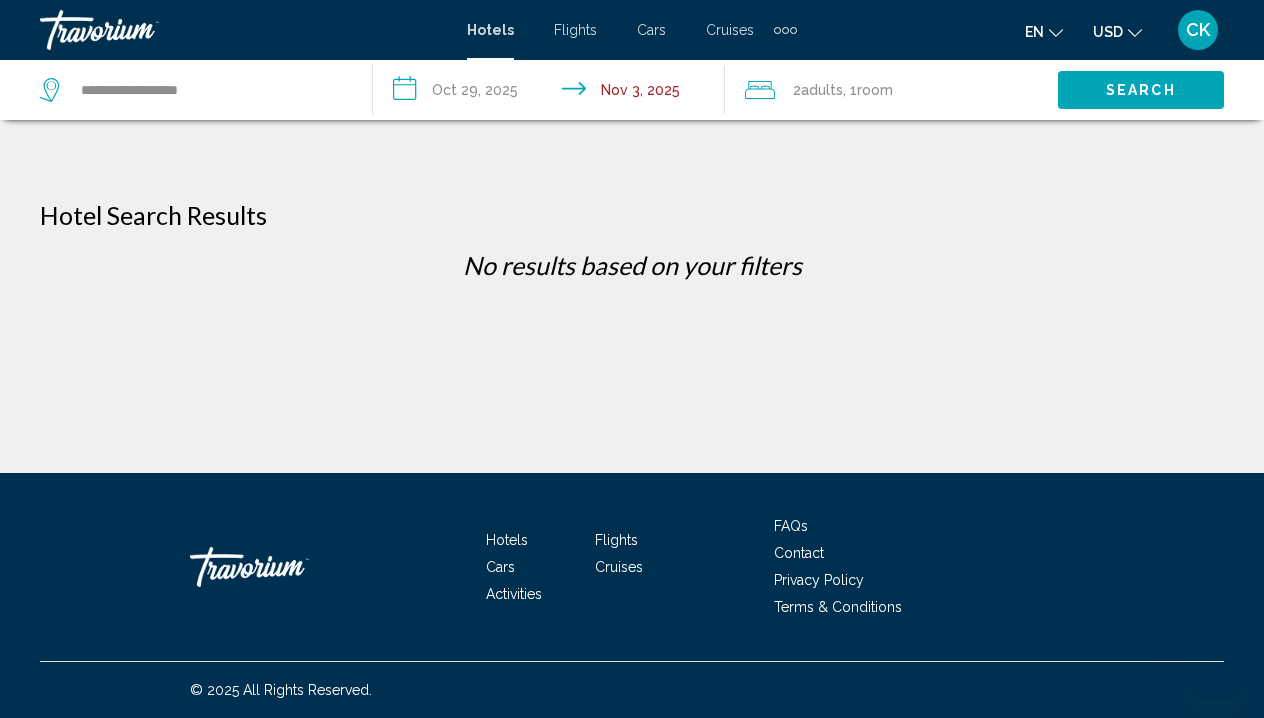 scroll, scrollTop: 0, scrollLeft: 0, axis: both 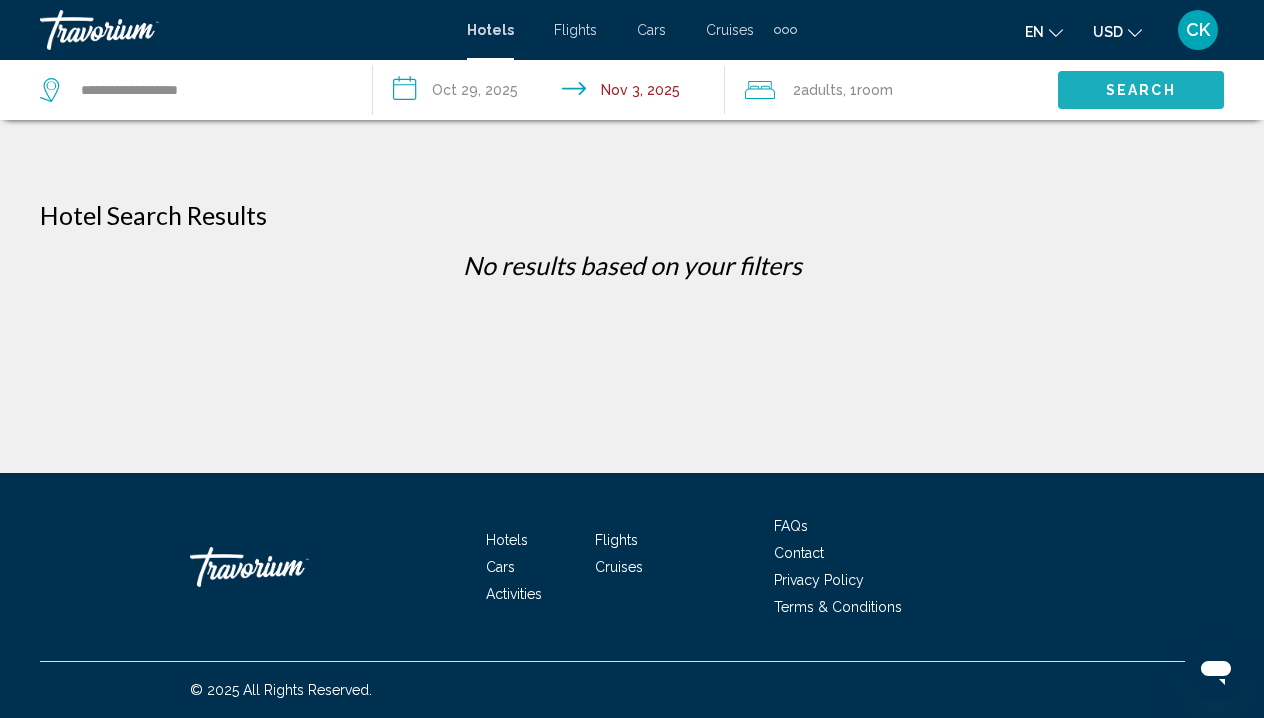 click on "Search" 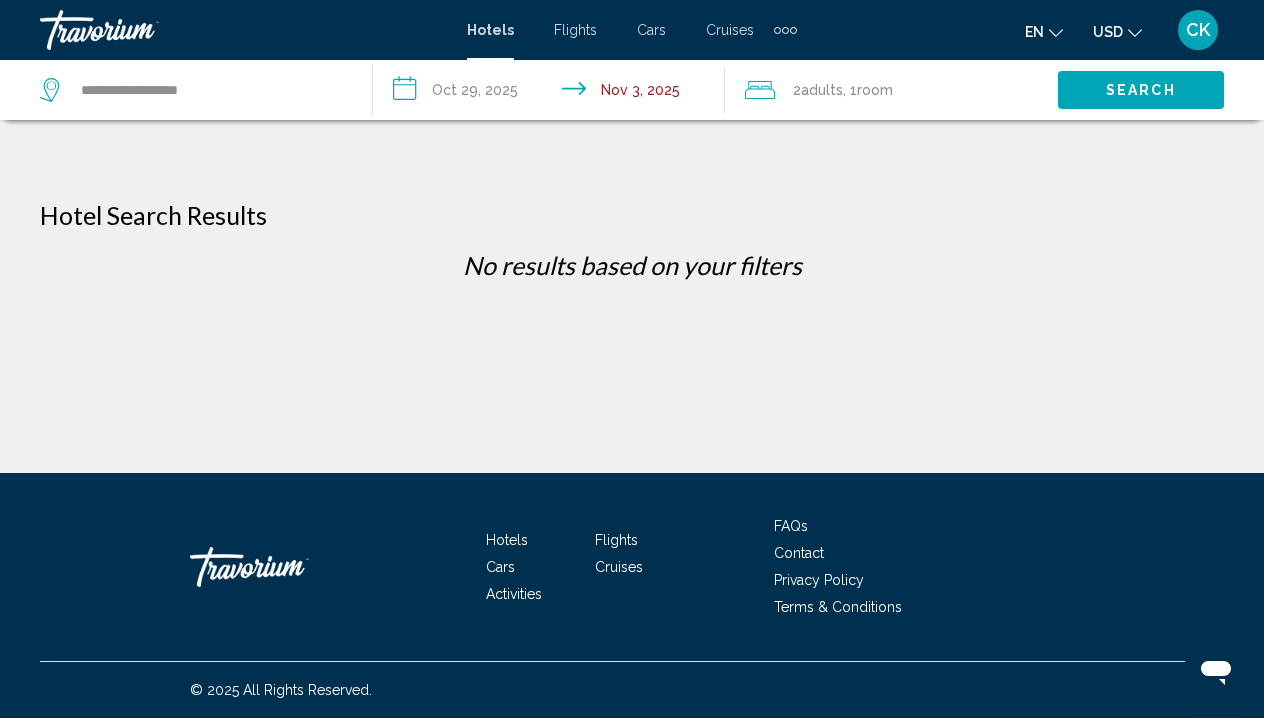 click on "Search" 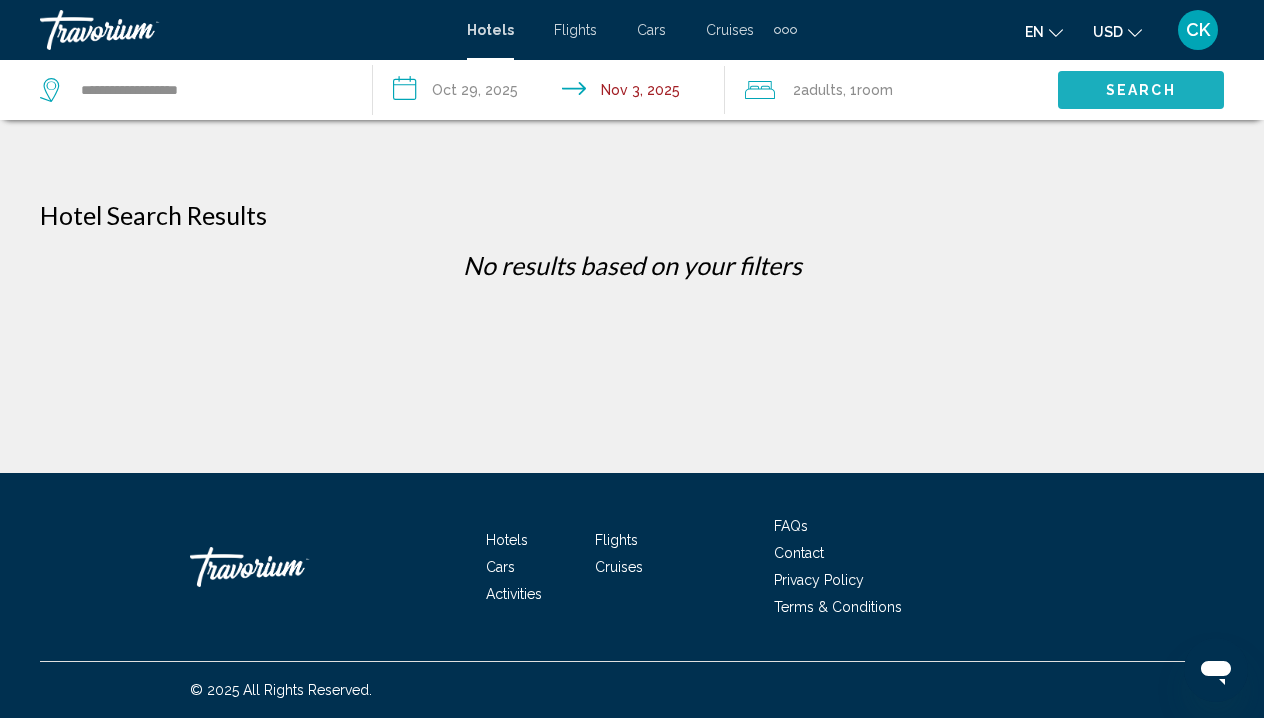 click on "Search" 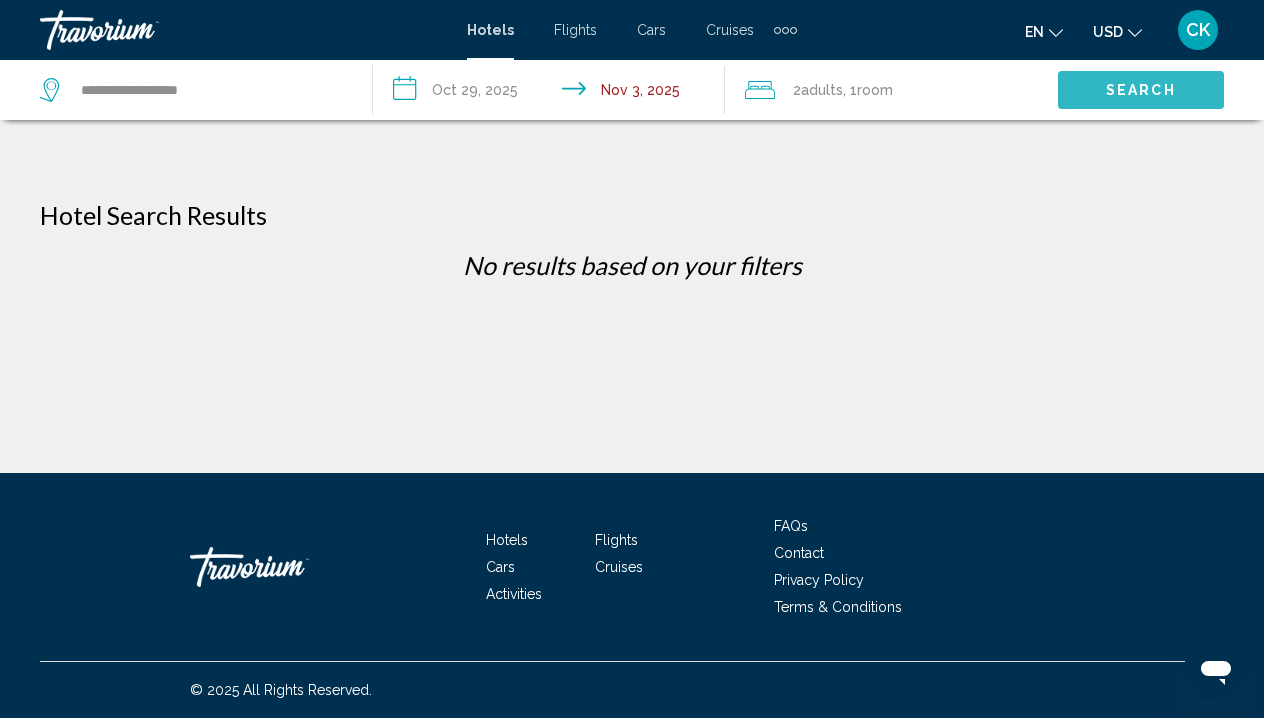 click on "Search" 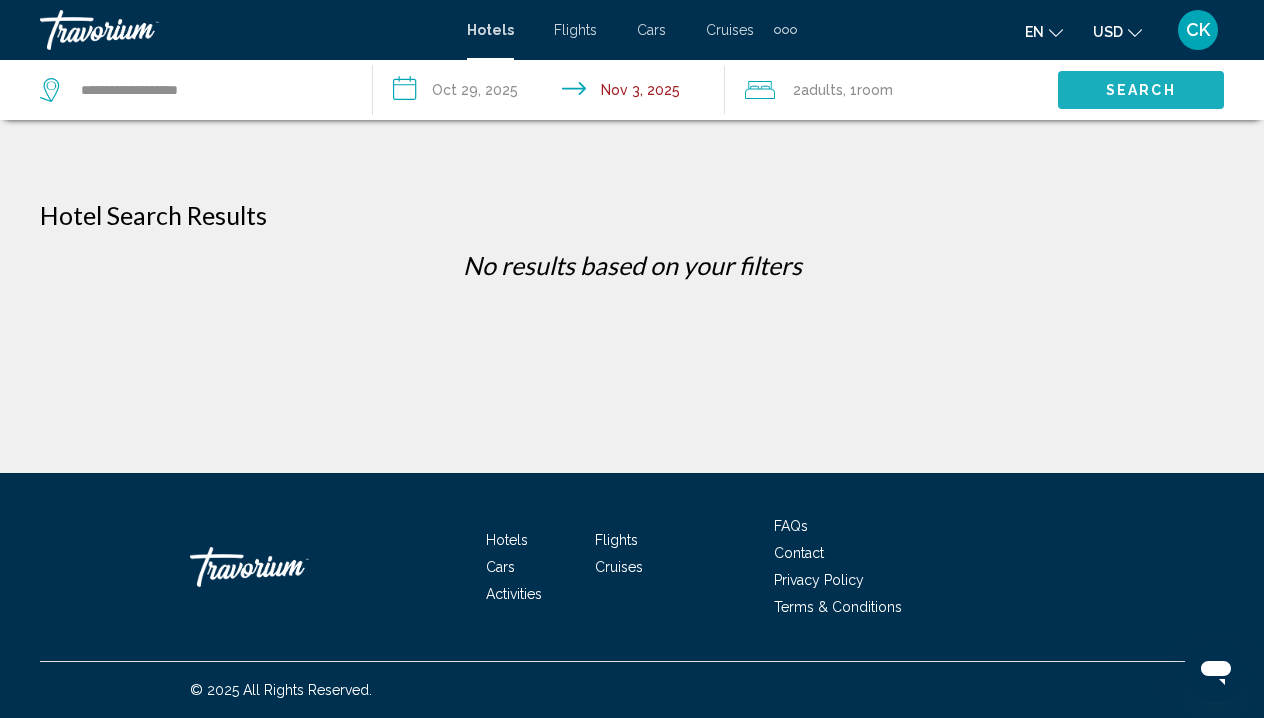 click on "Search" 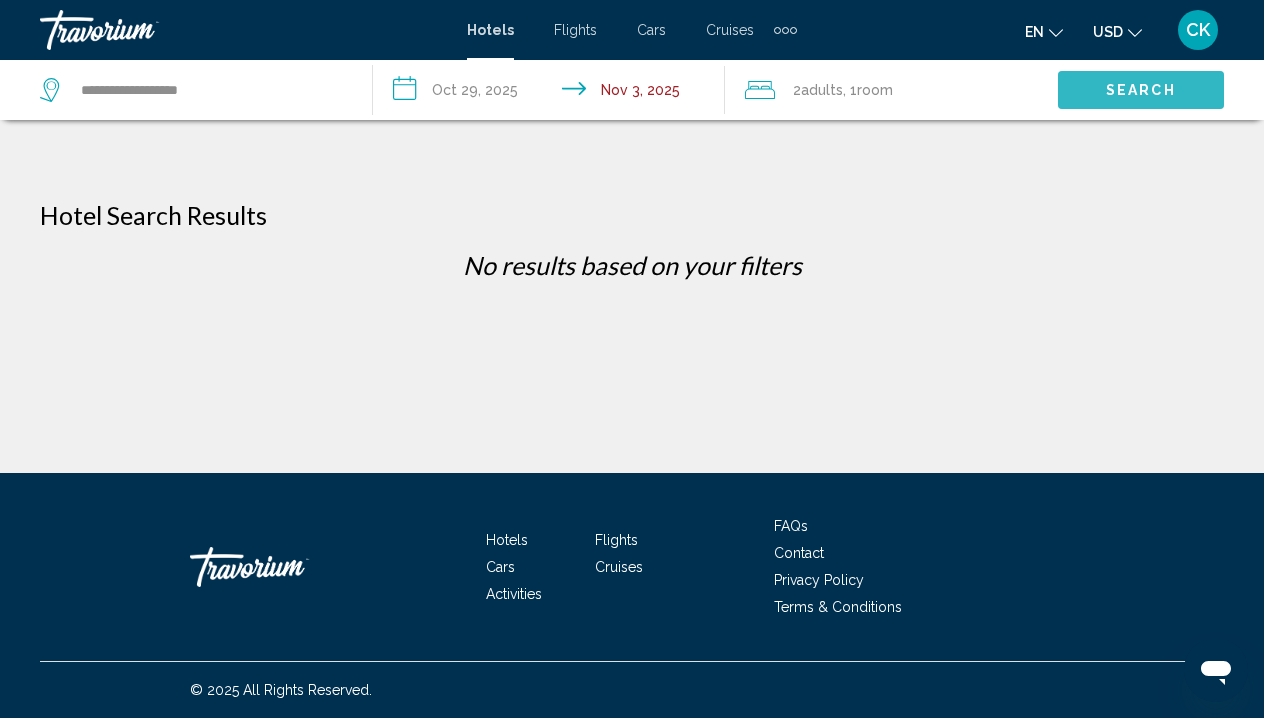 click on "Search" 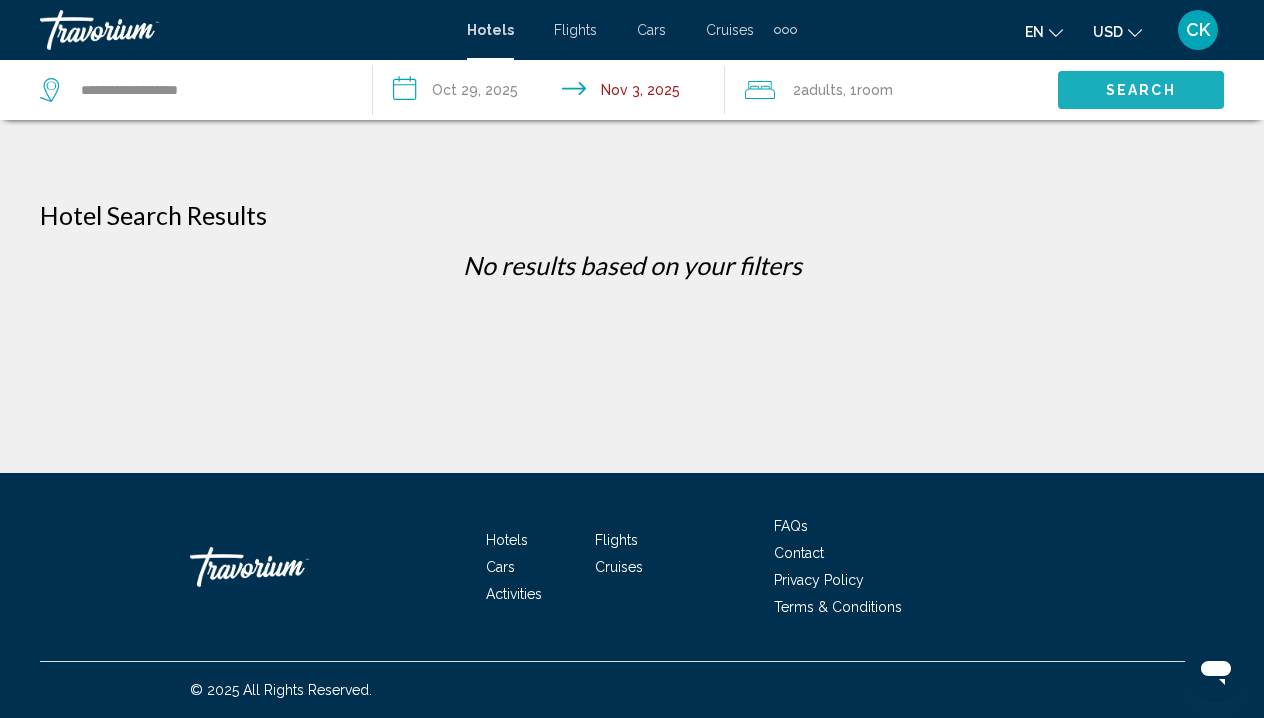 click on "Search" 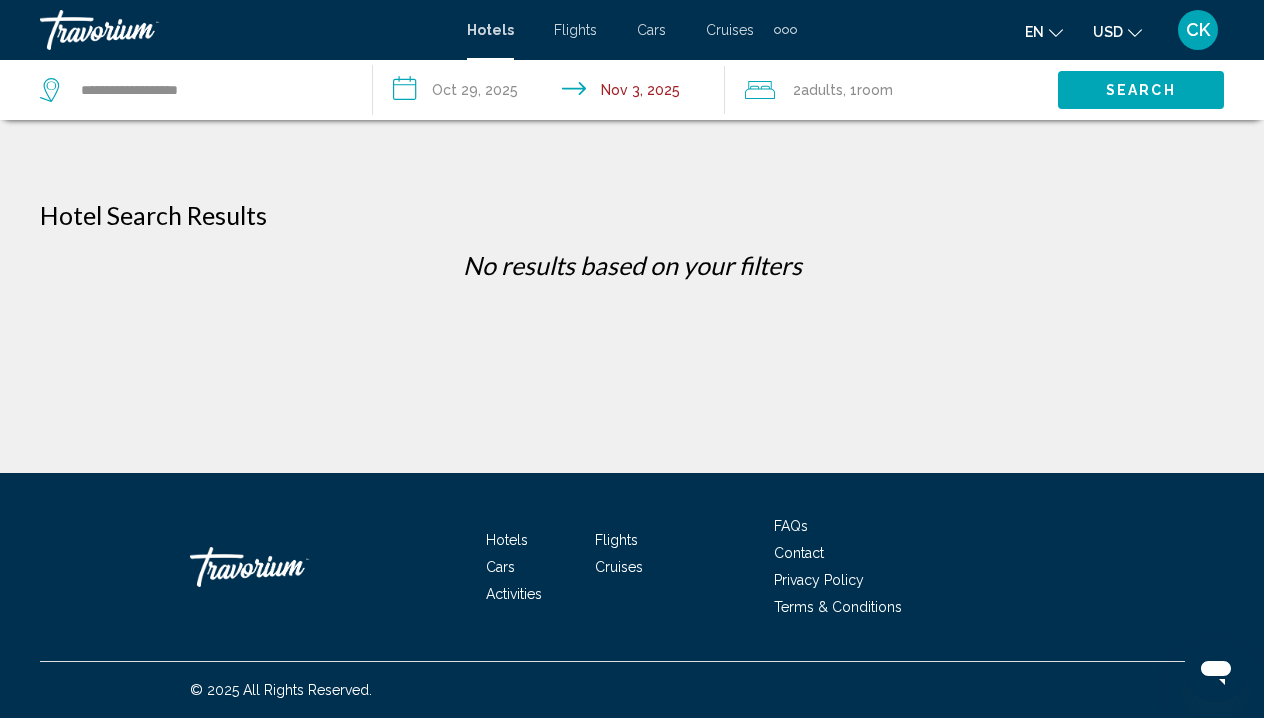 click on "Search" 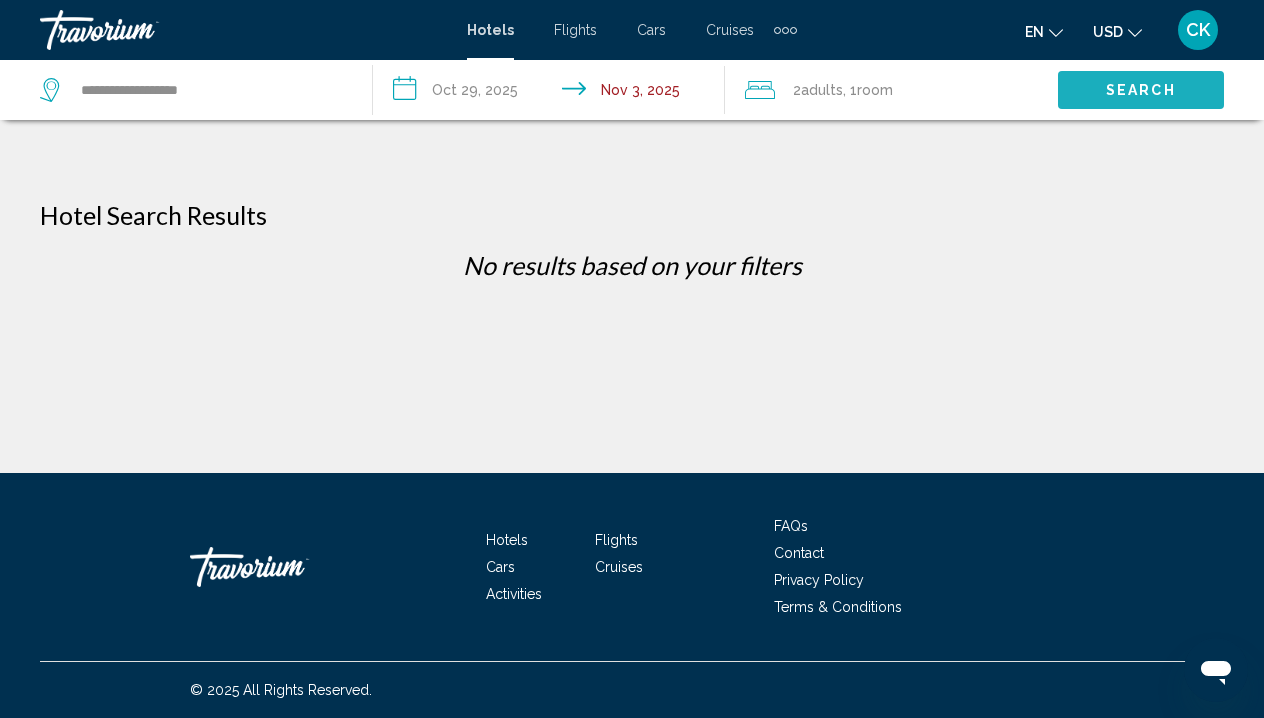 click on "Search" 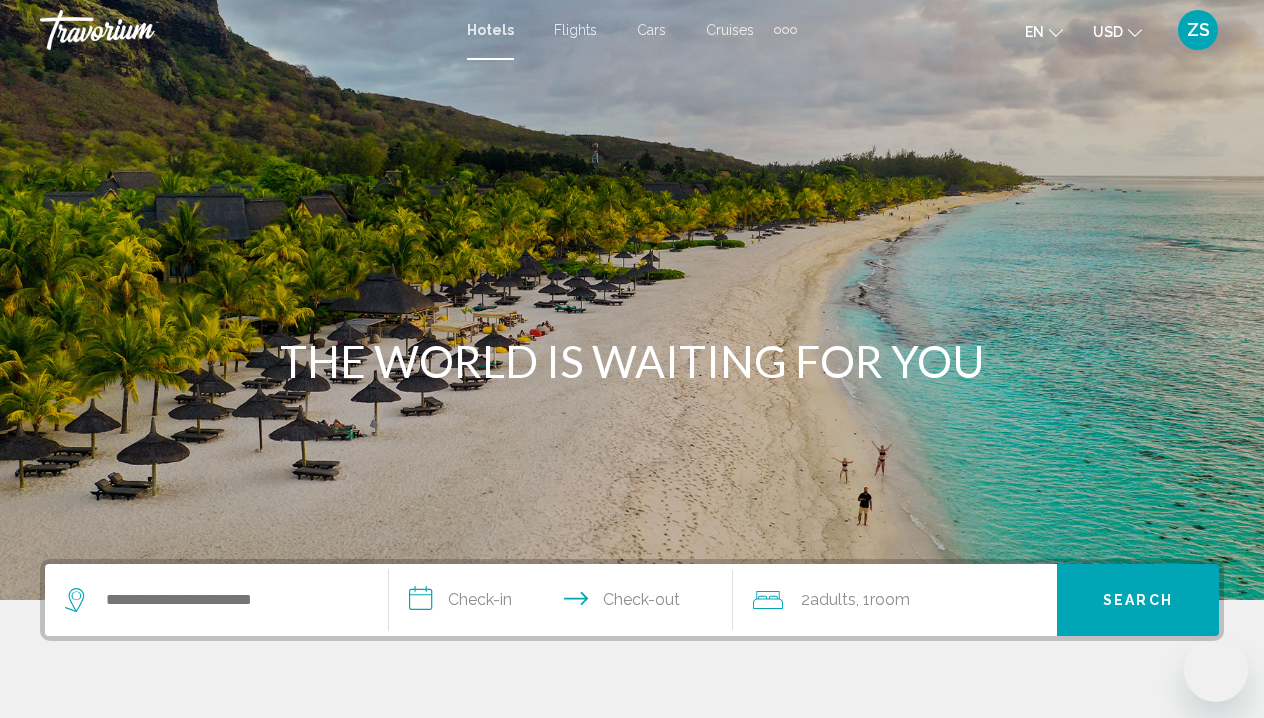 scroll, scrollTop: 0, scrollLeft: 0, axis: both 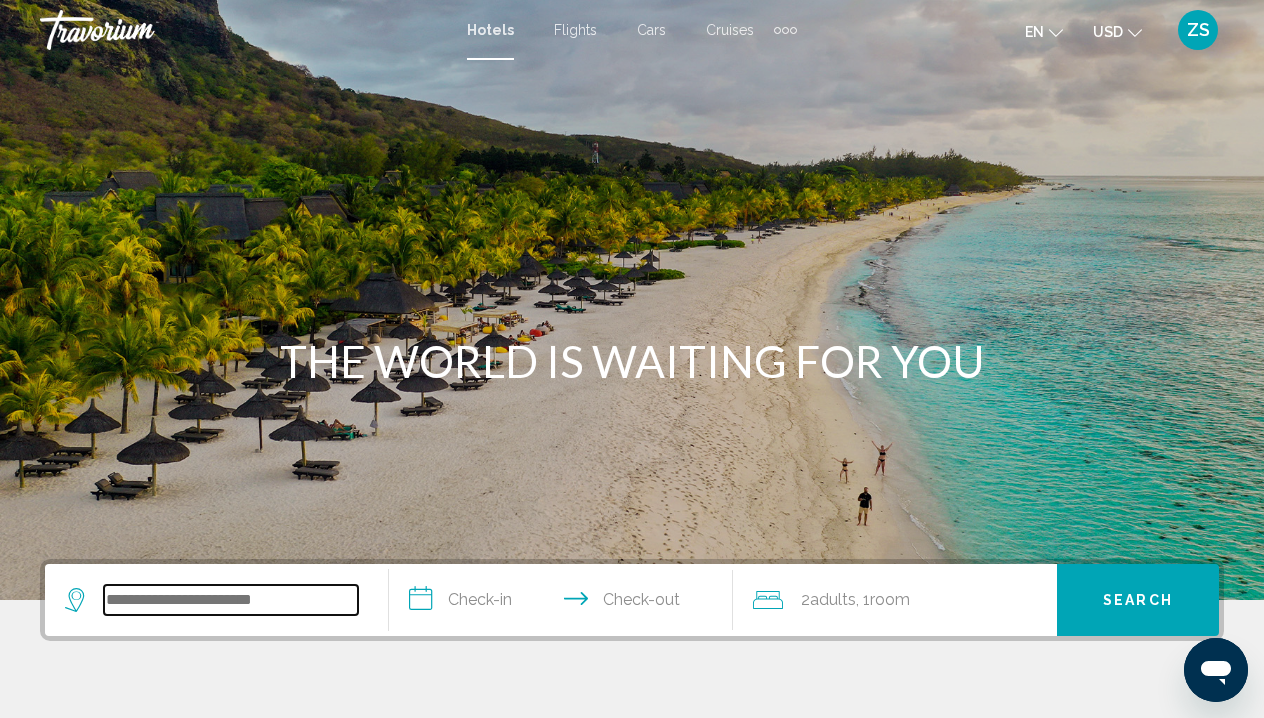click at bounding box center [231, 600] 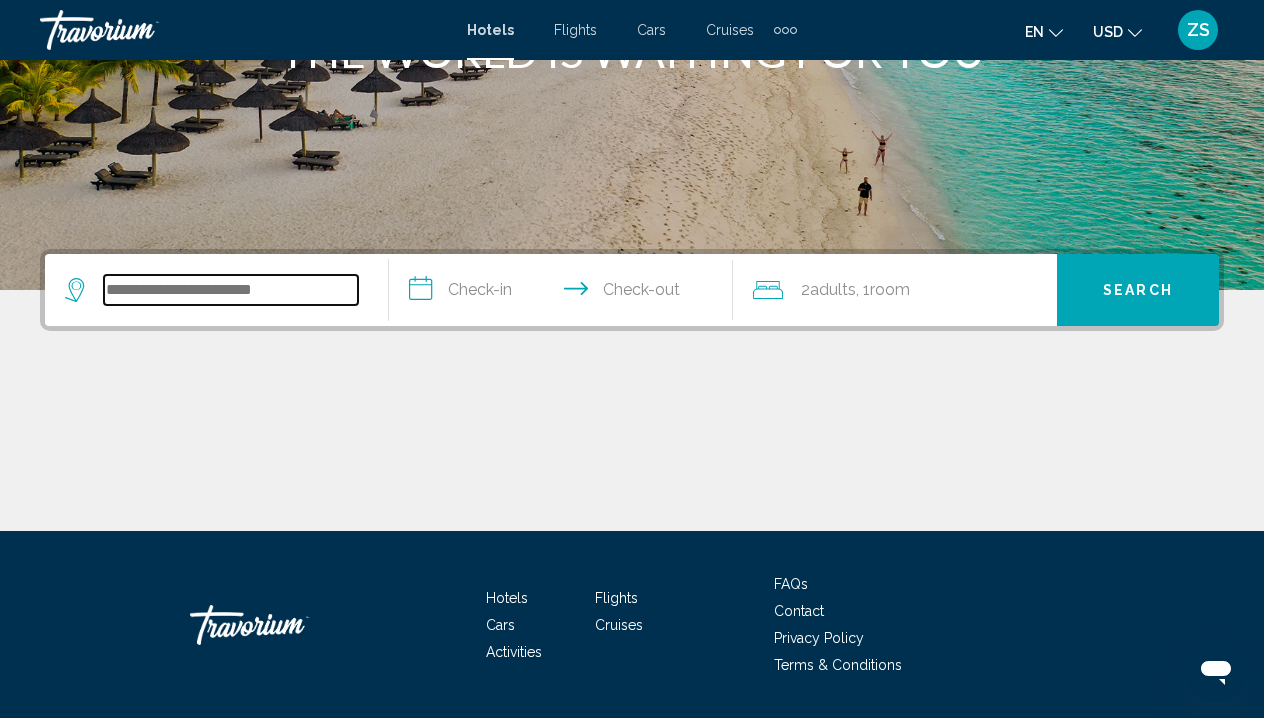 scroll, scrollTop: 368, scrollLeft: 0, axis: vertical 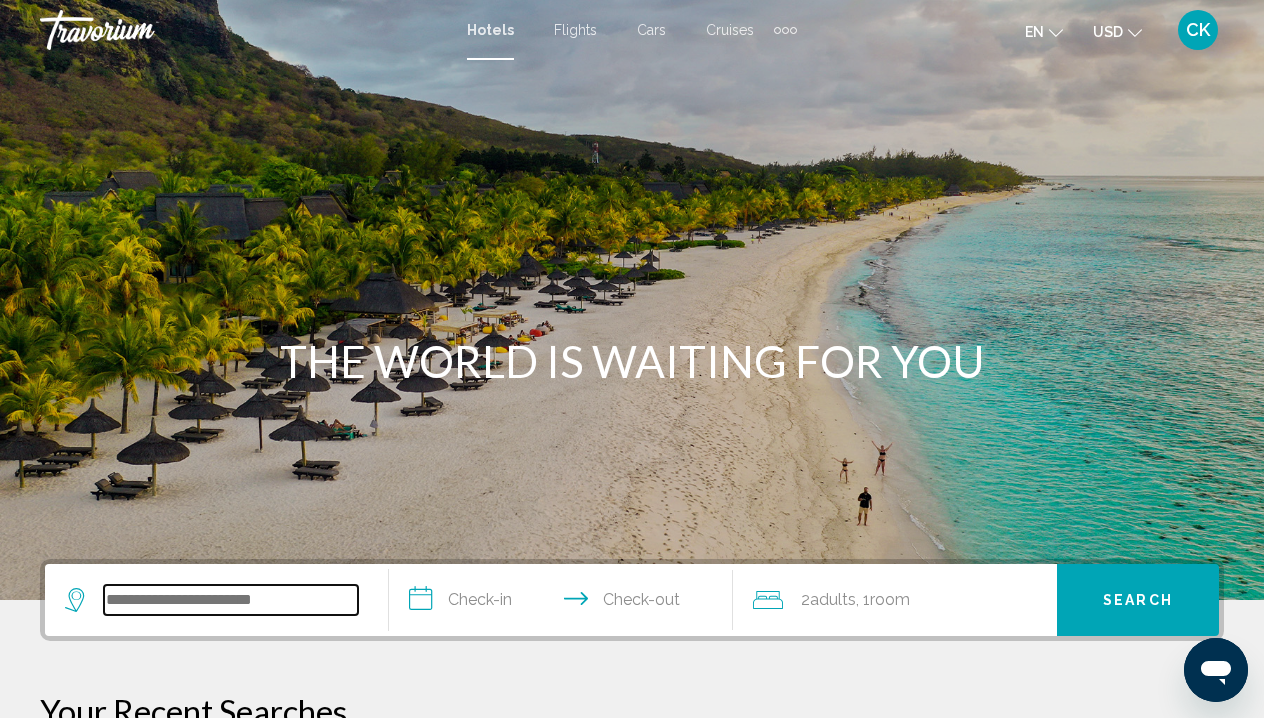 click at bounding box center [231, 600] 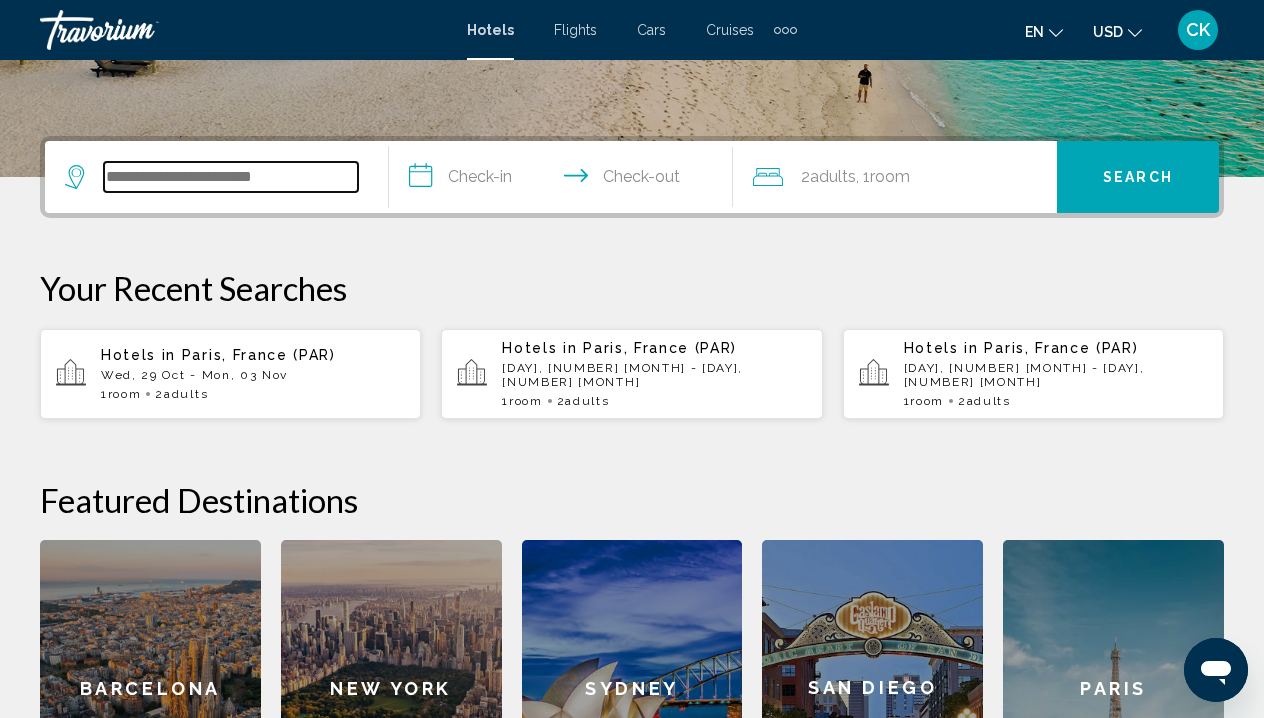 scroll, scrollTop: 494, scrollLeft: 0, axis: vertical 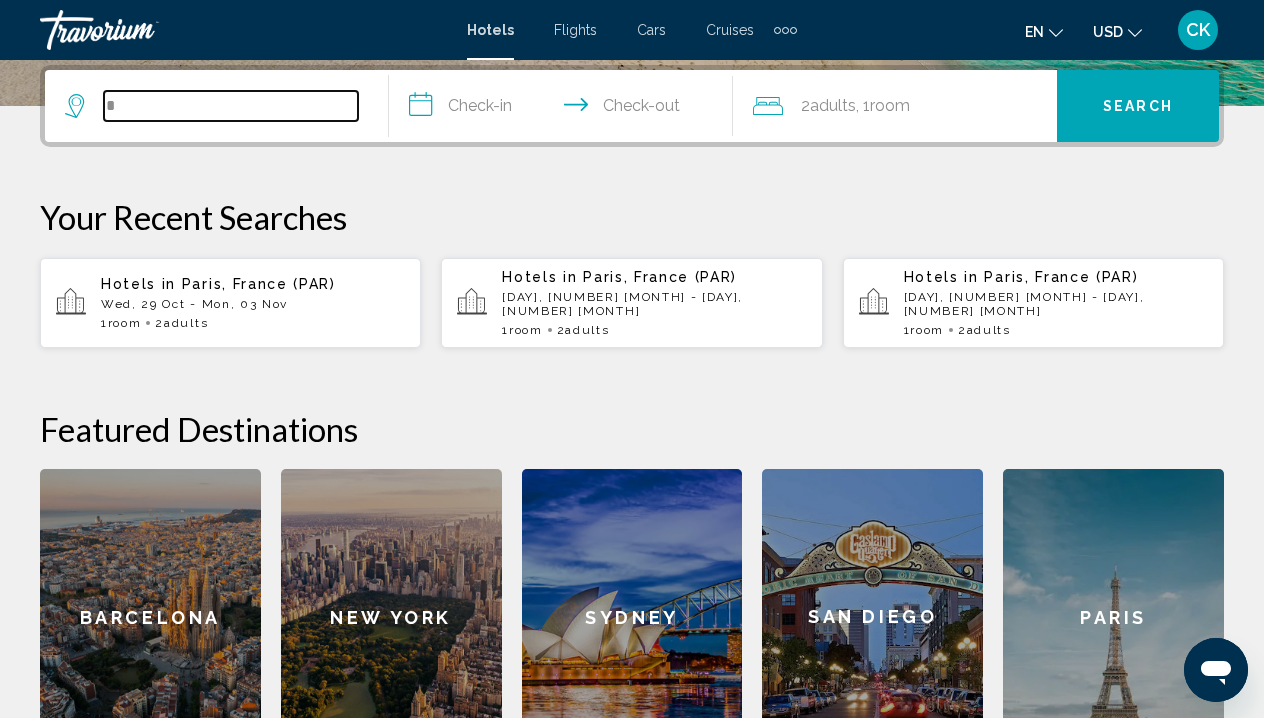 type on "*" 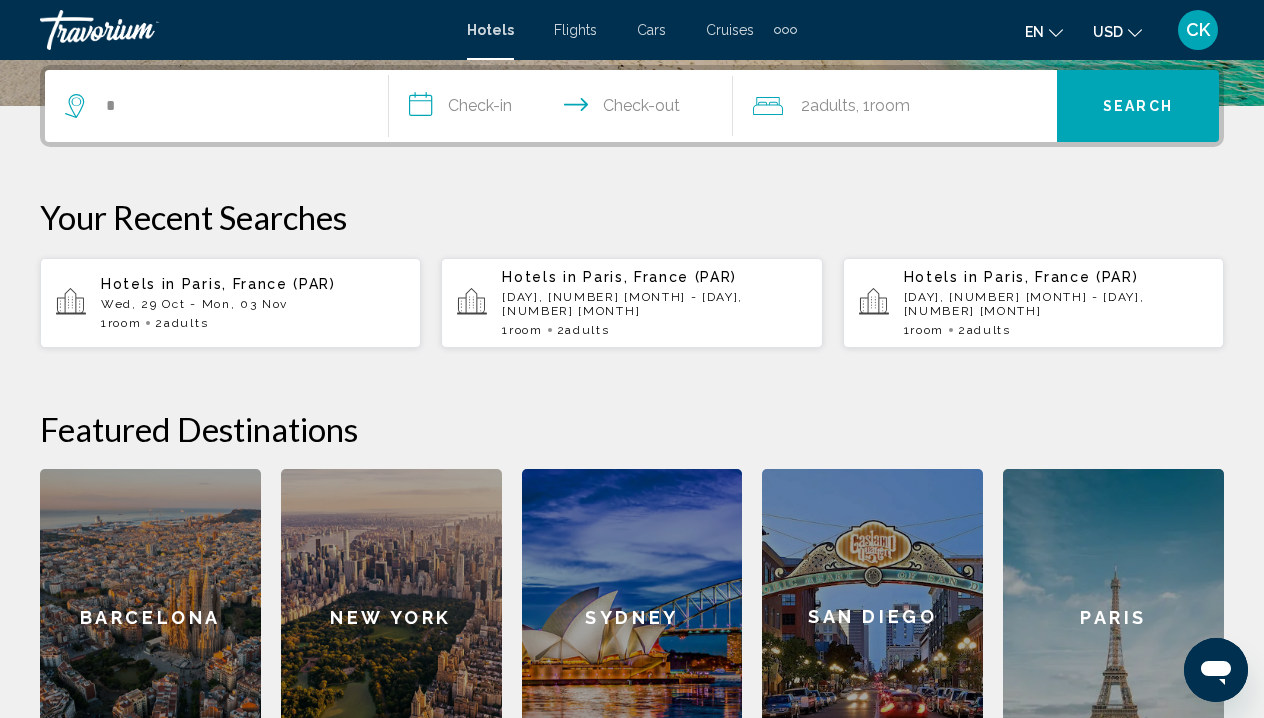 click on "Paris" 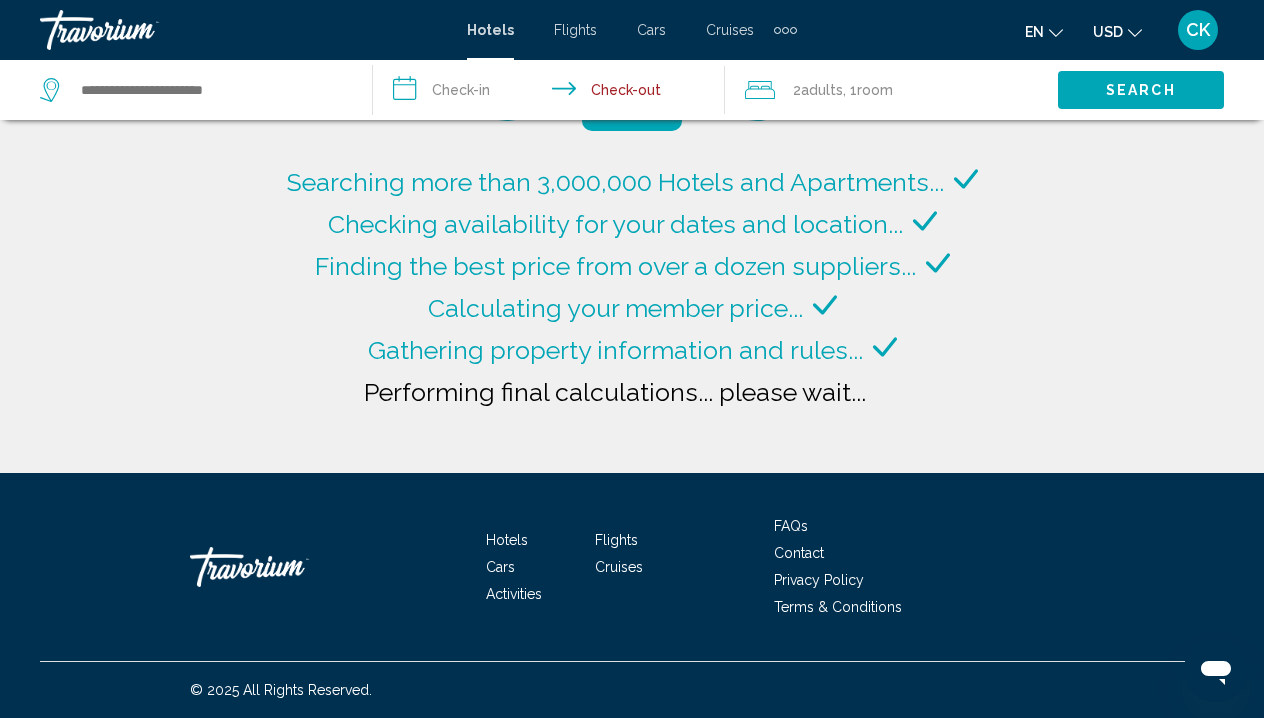 type on "**********" 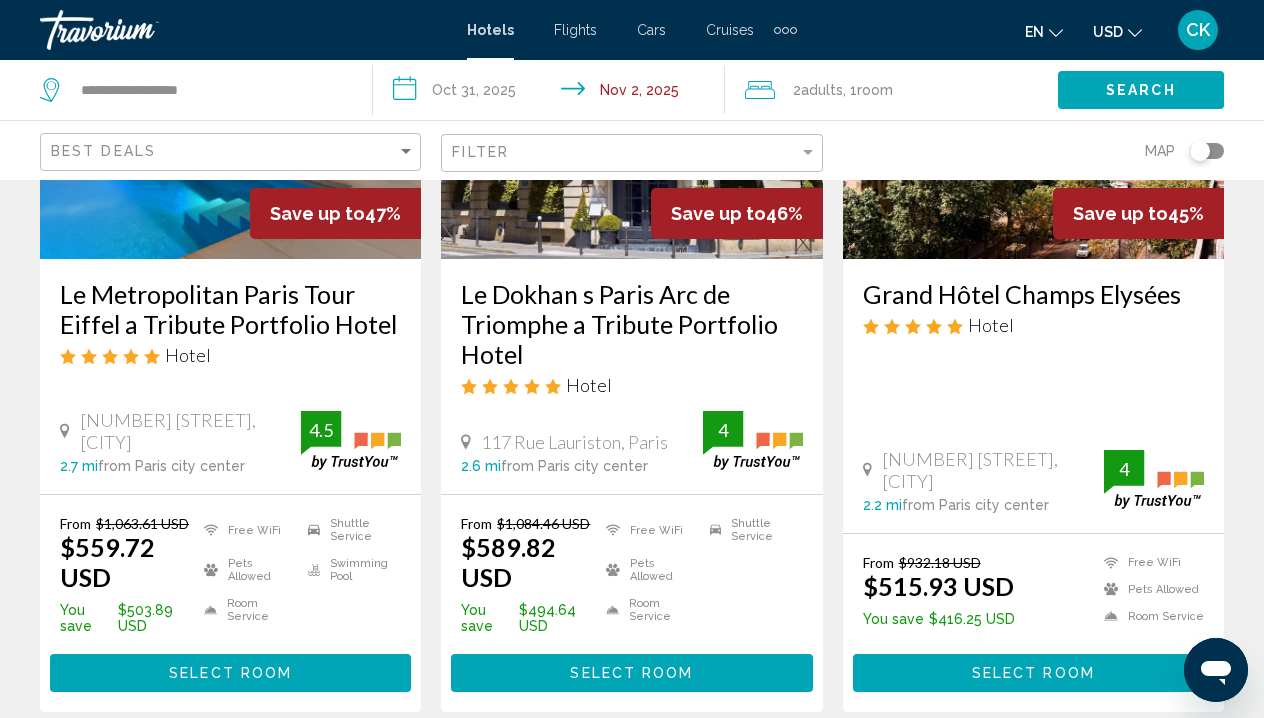 scroll, scrollTop: 307, scrollLeft: 0, axis: vertical 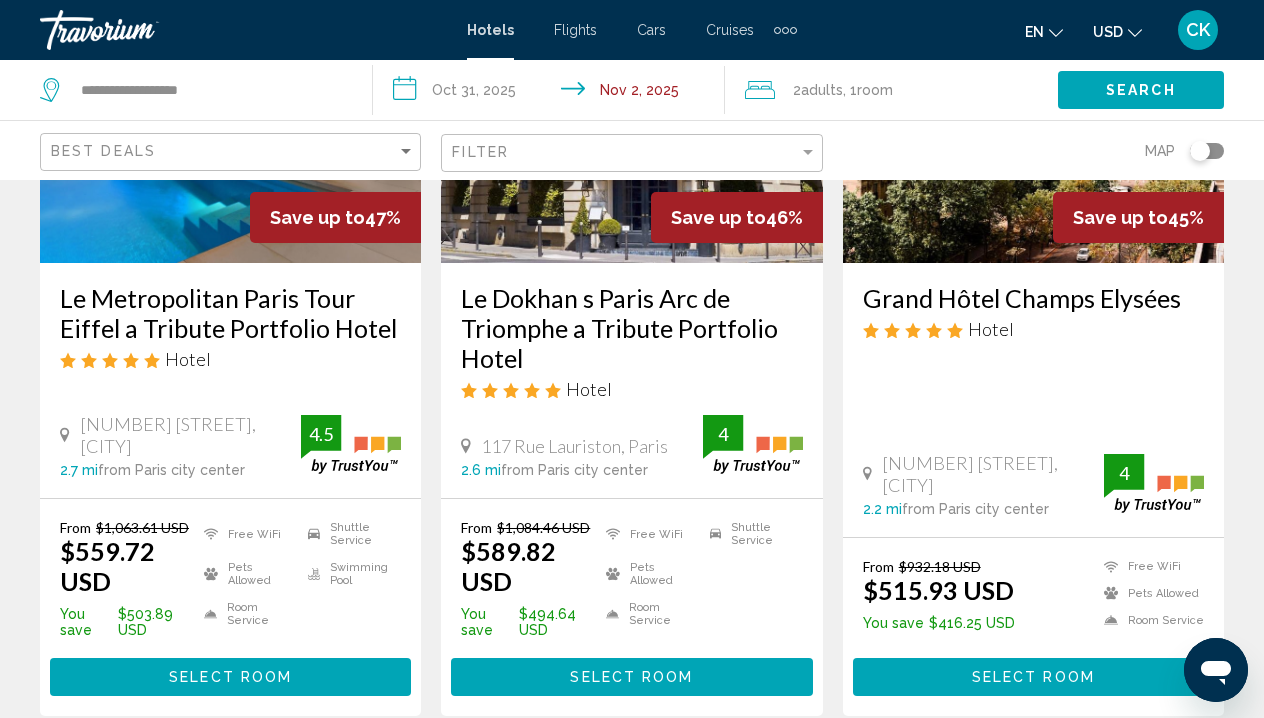 click on "**********" at bounding box center [553, 93] 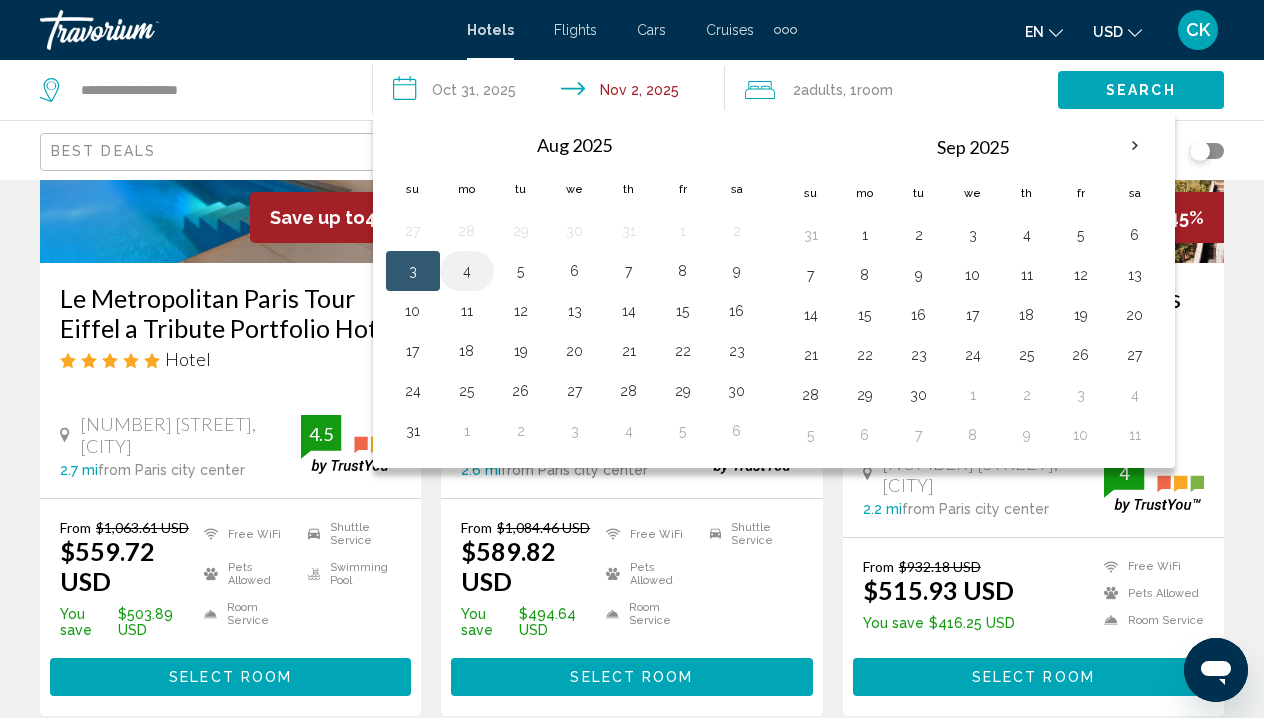 click on "4" at bounding box center [467, 271] 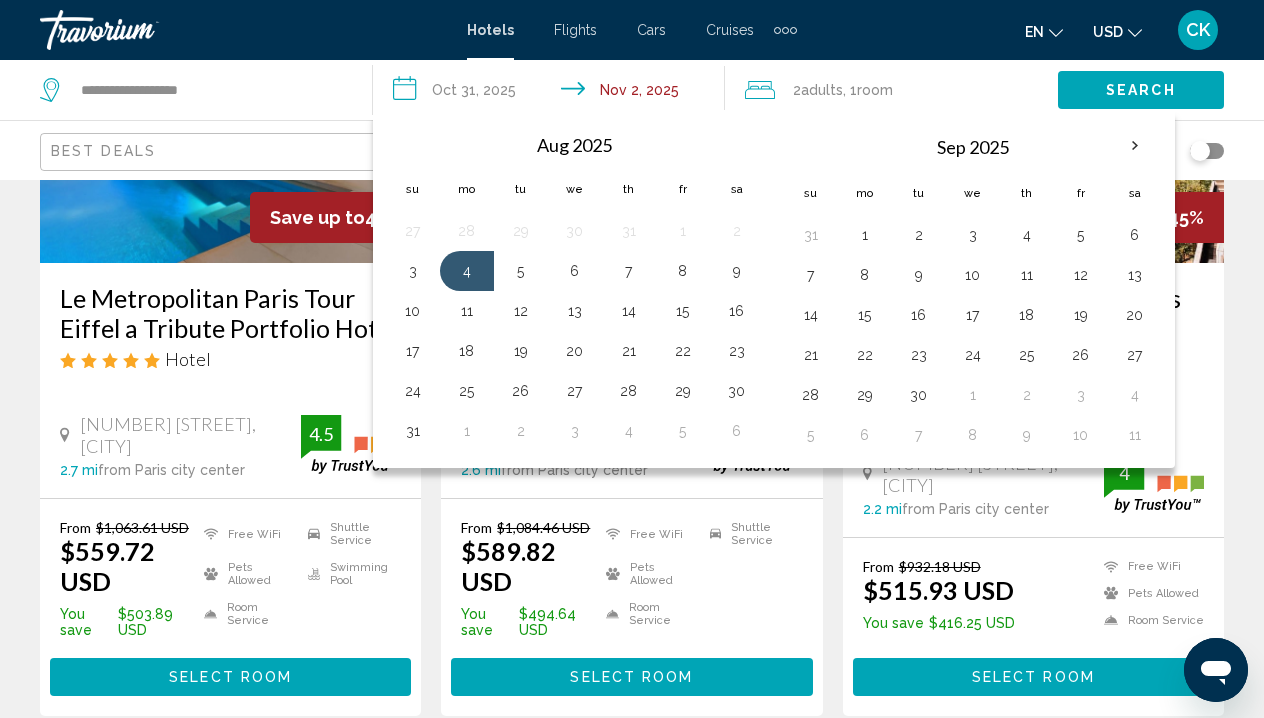 click on "31" at bounding box center (629, 231) 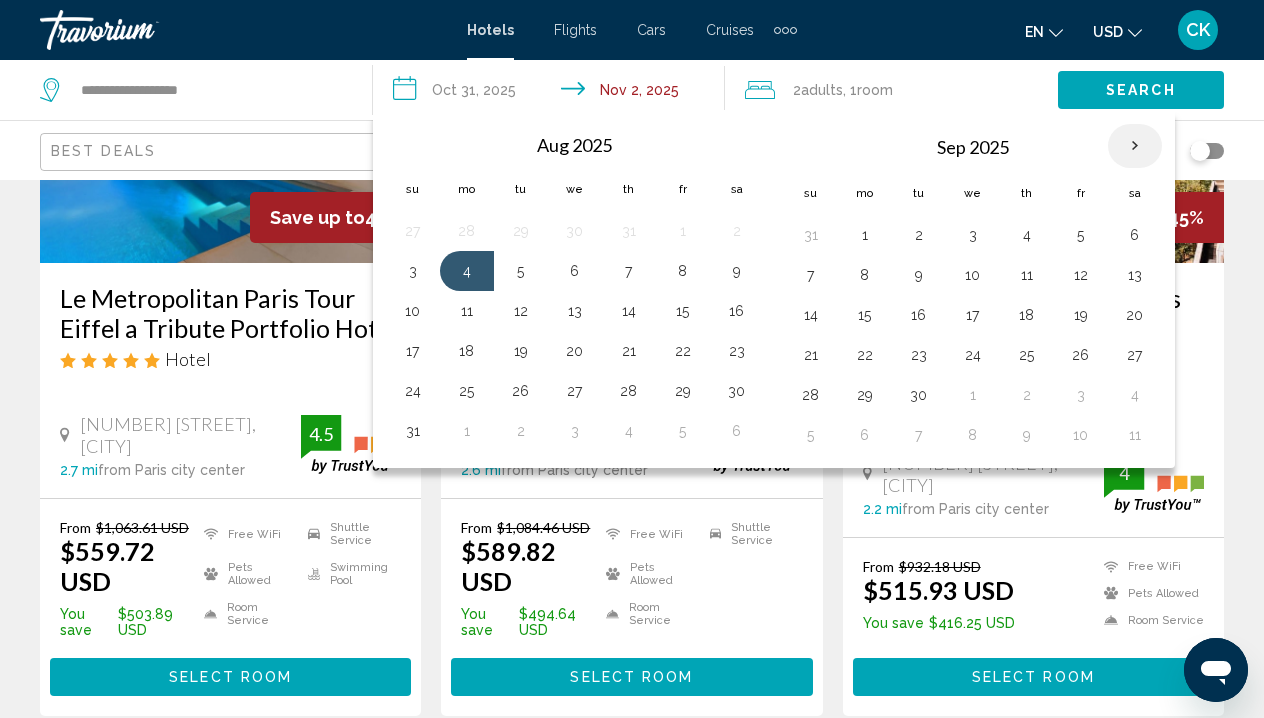 click at bounding box center (1135, 146) 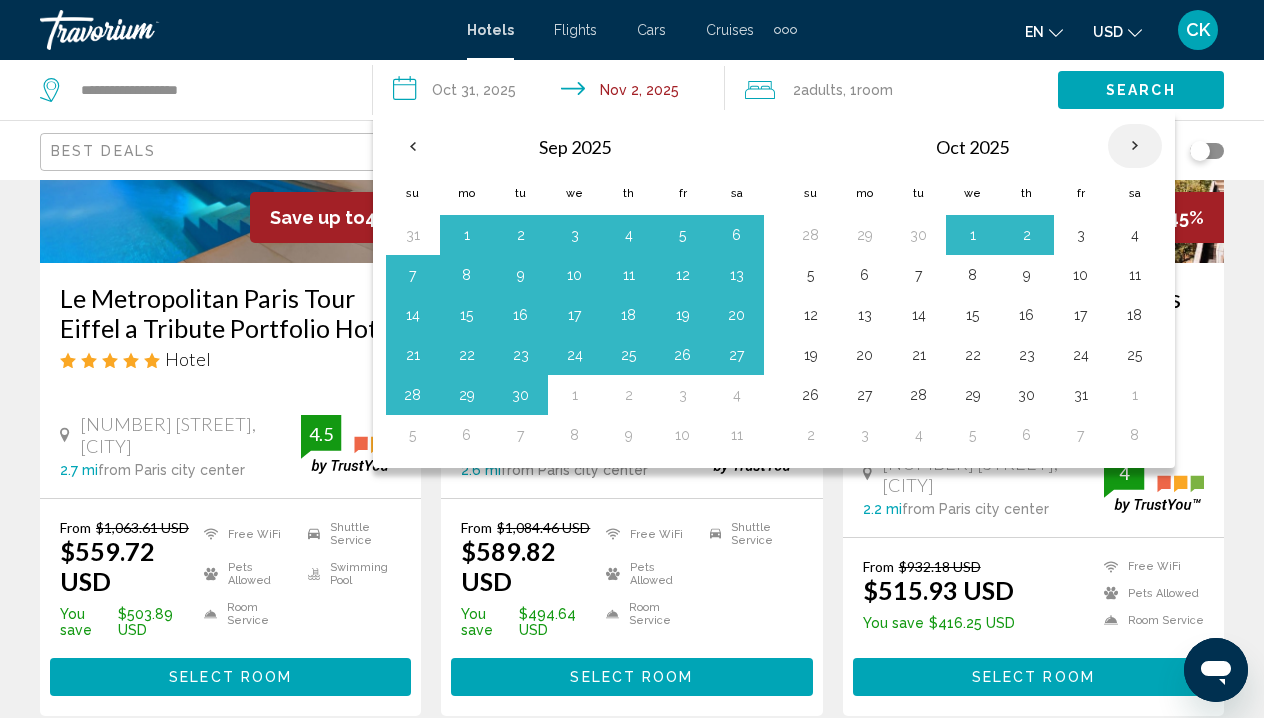 click at bounding box center [1135, 146] 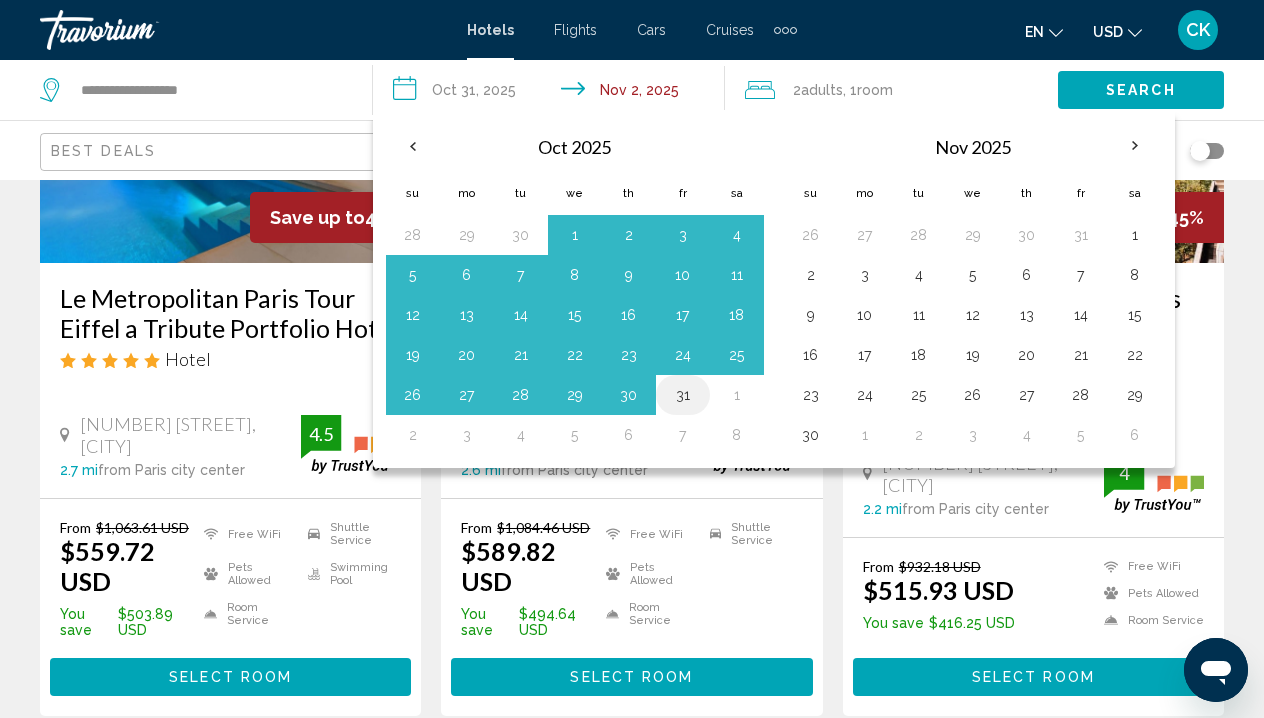 click on "31" at bounding box center (683, 395) 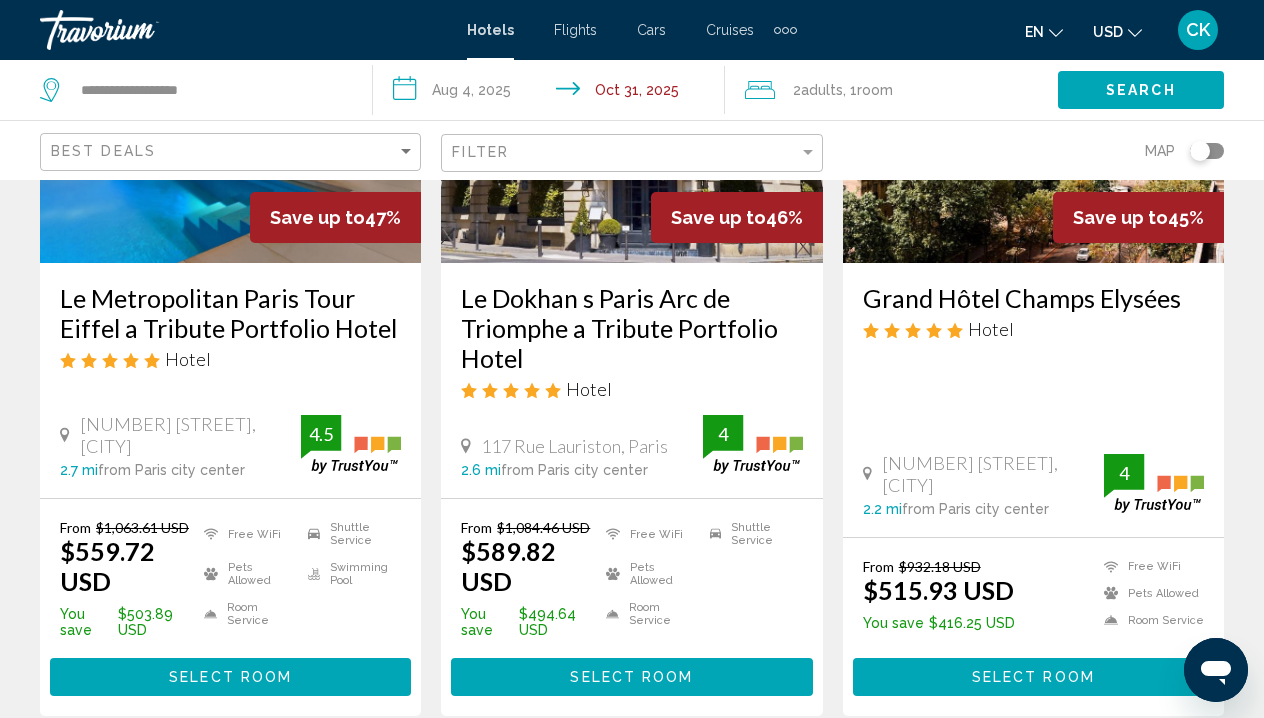 click on "**********" at bounding box center (553, 93) 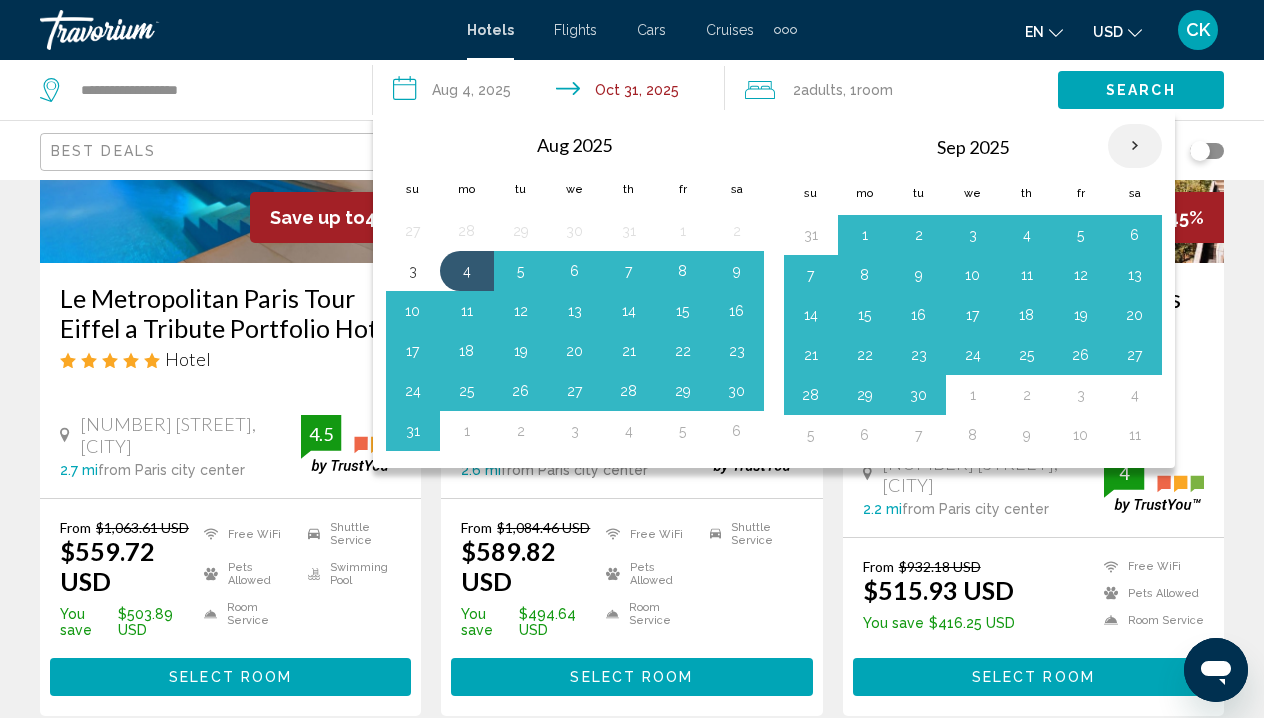 click at bounding box center [1135, 146] 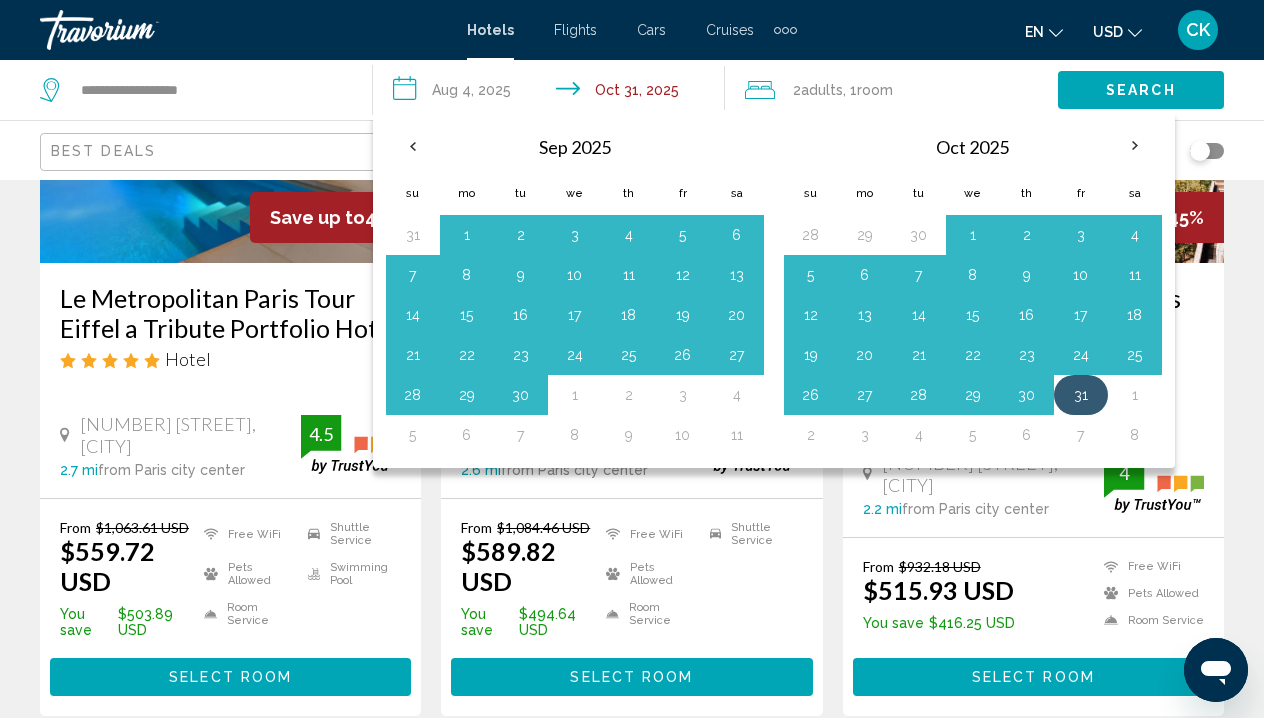 click on "31" at bounding box center (1081, 395) 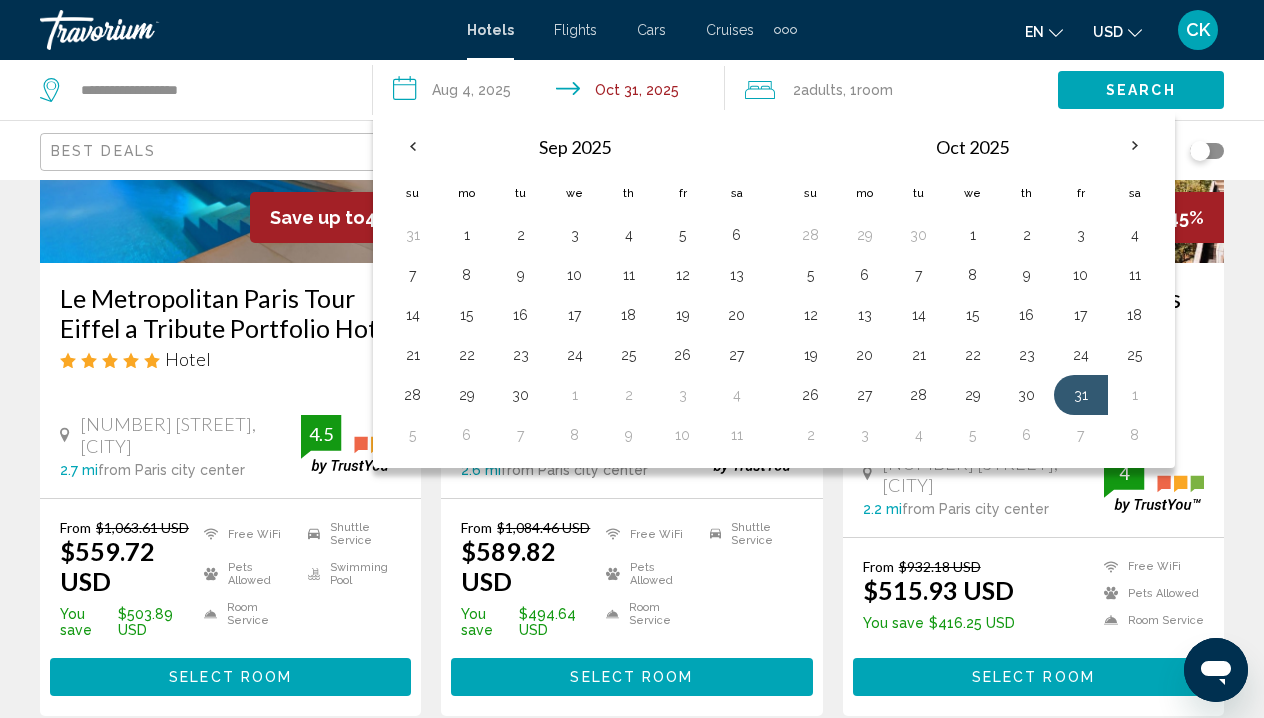click on "**********" at bounding box center [553, 93] 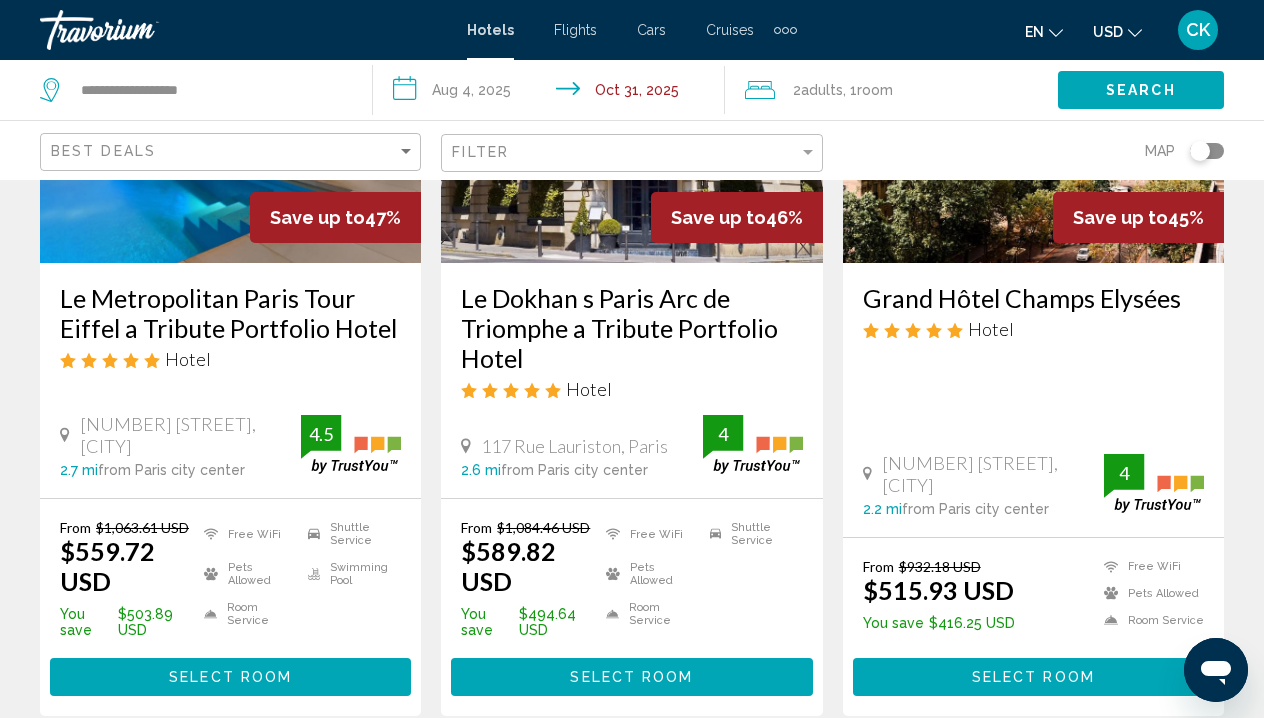 click on "**********" at bounding box center (553, 93) 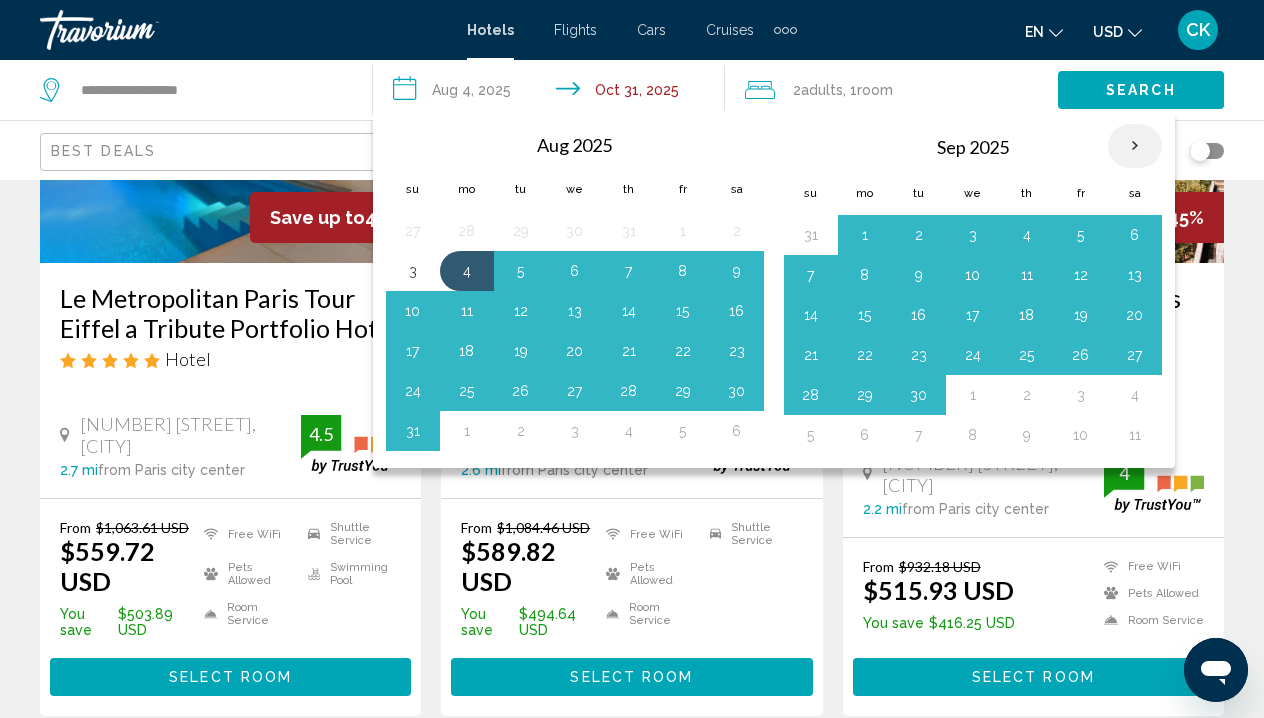 click at bounding box center [1135, 146] 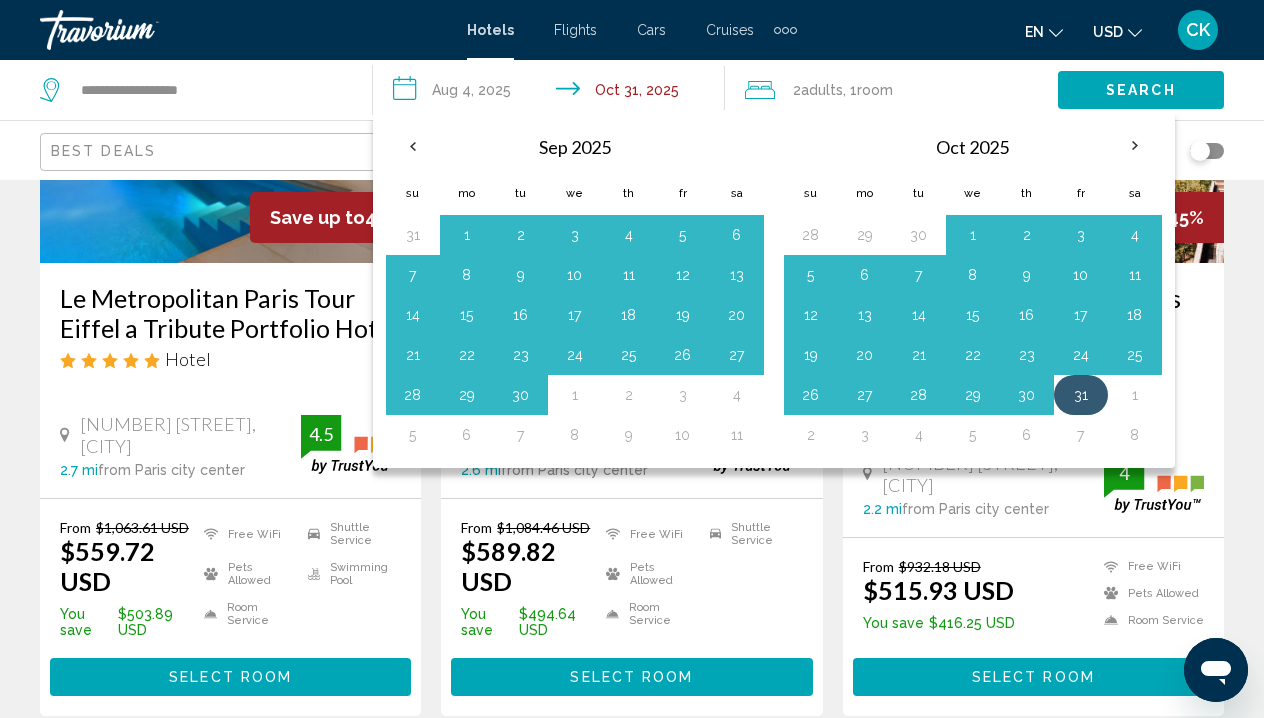 click on "31" at bounding box center [1081, 395] 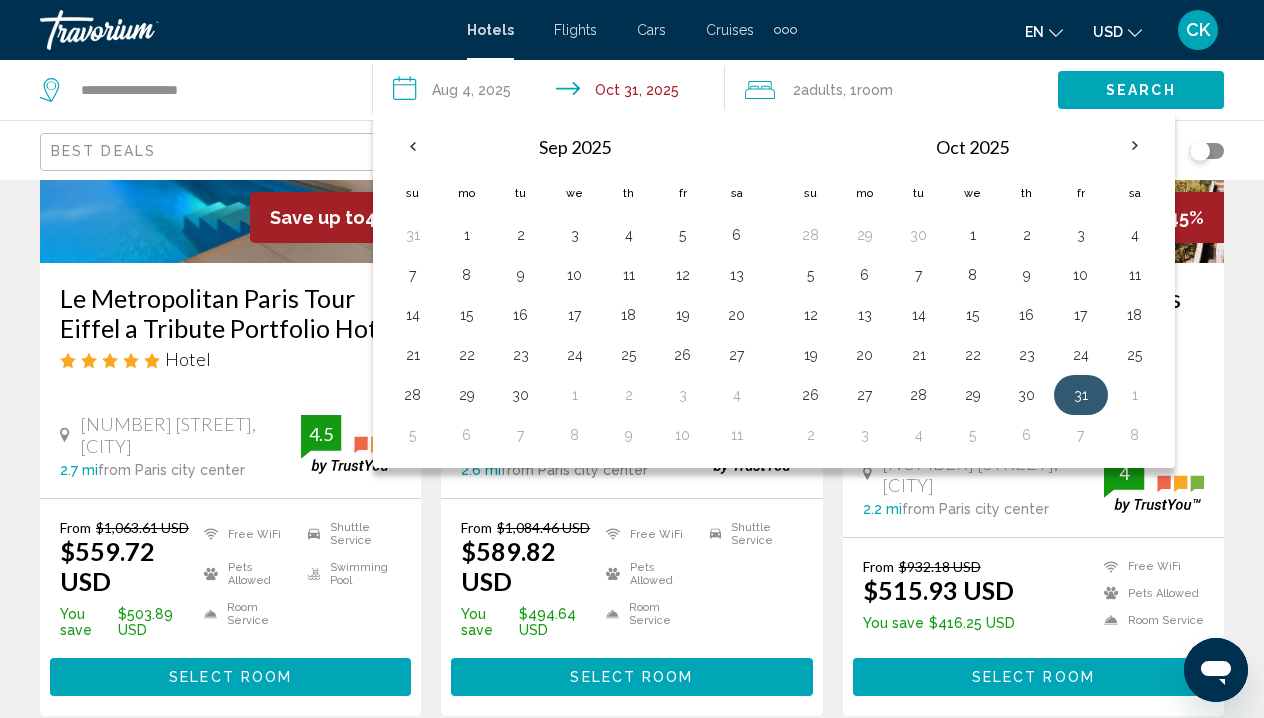 click on "31" at bounding box center (1081, 395) 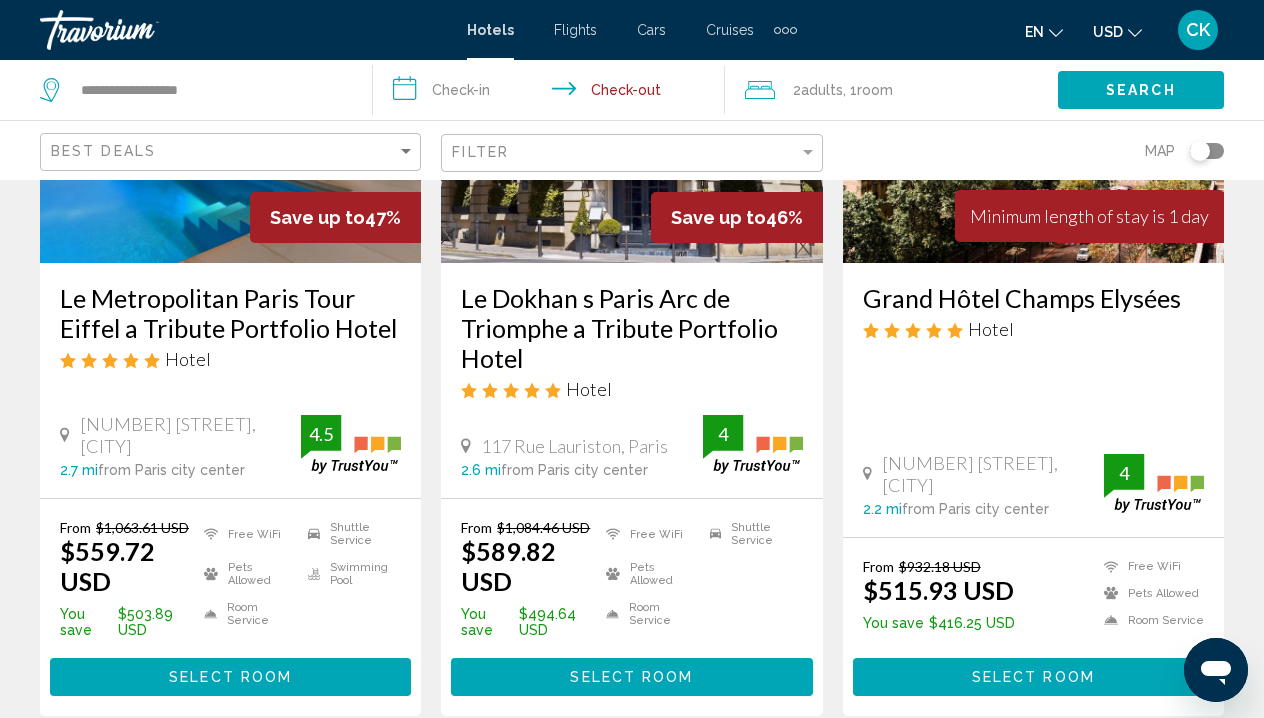 click on "**********" at bounding box center [553, 93] 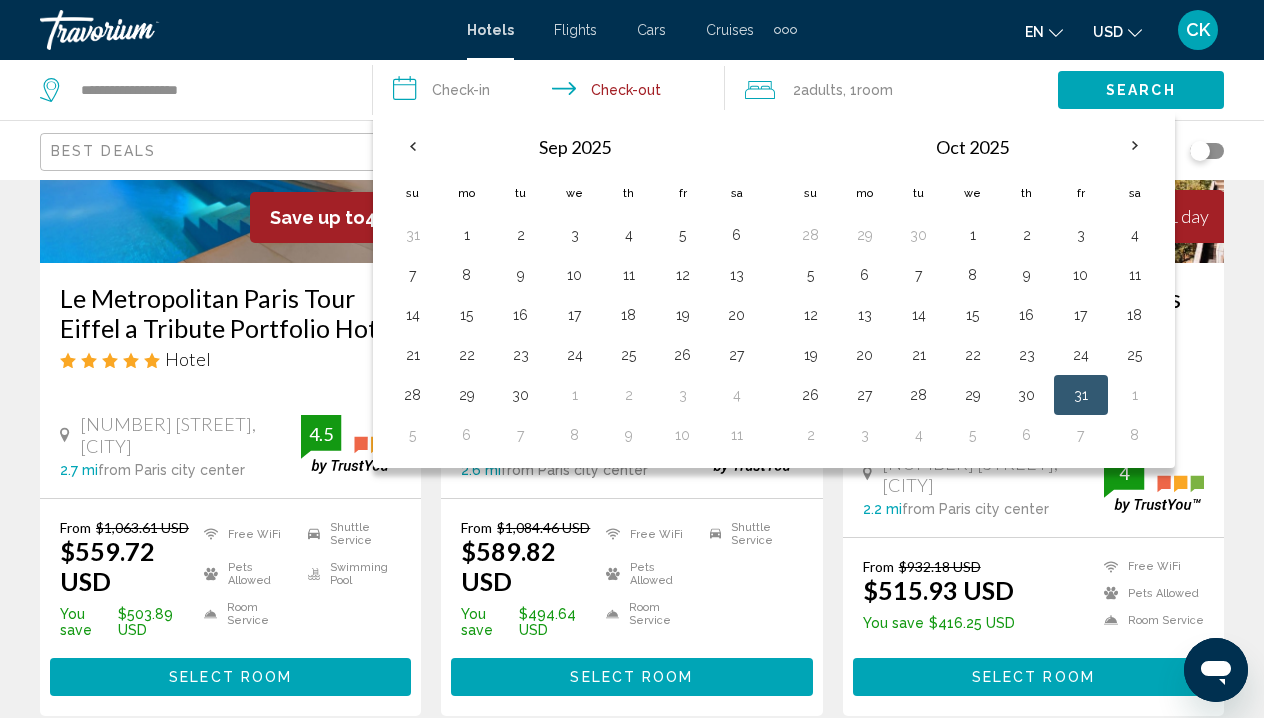 click on "31" at bounding box center (1081, 395) 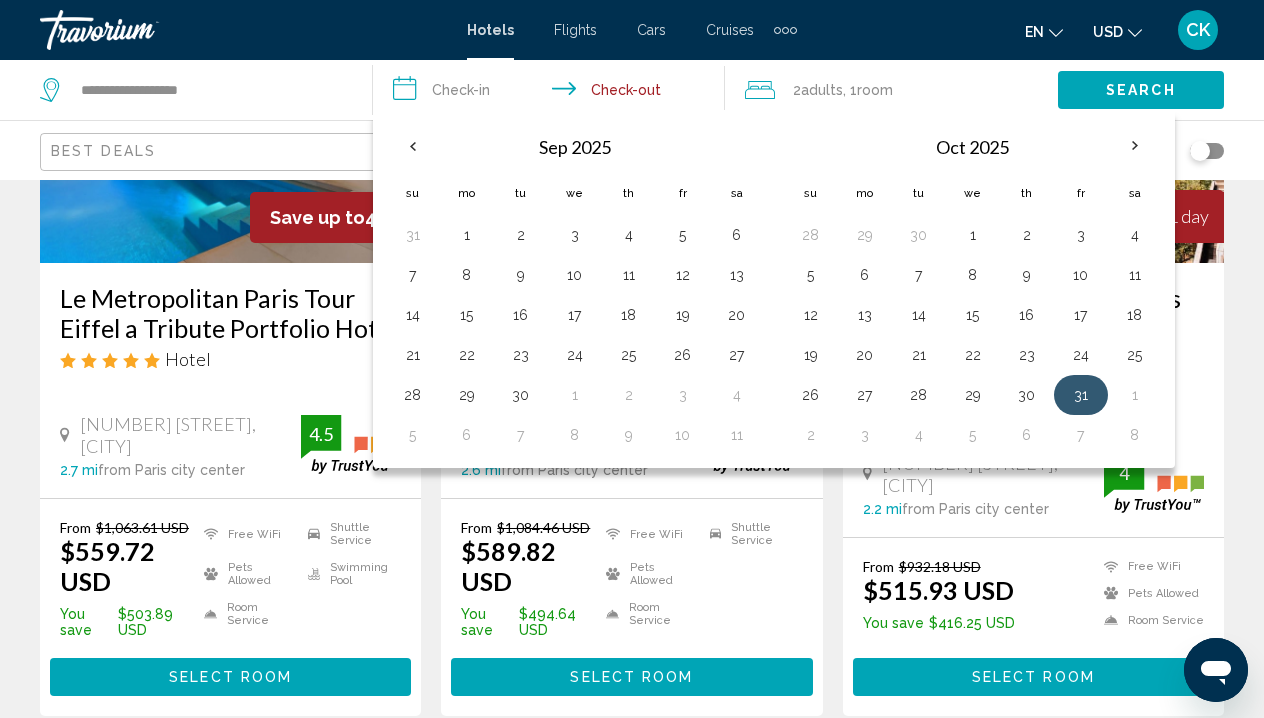 click on "31" at bounding box center (1081, 395) 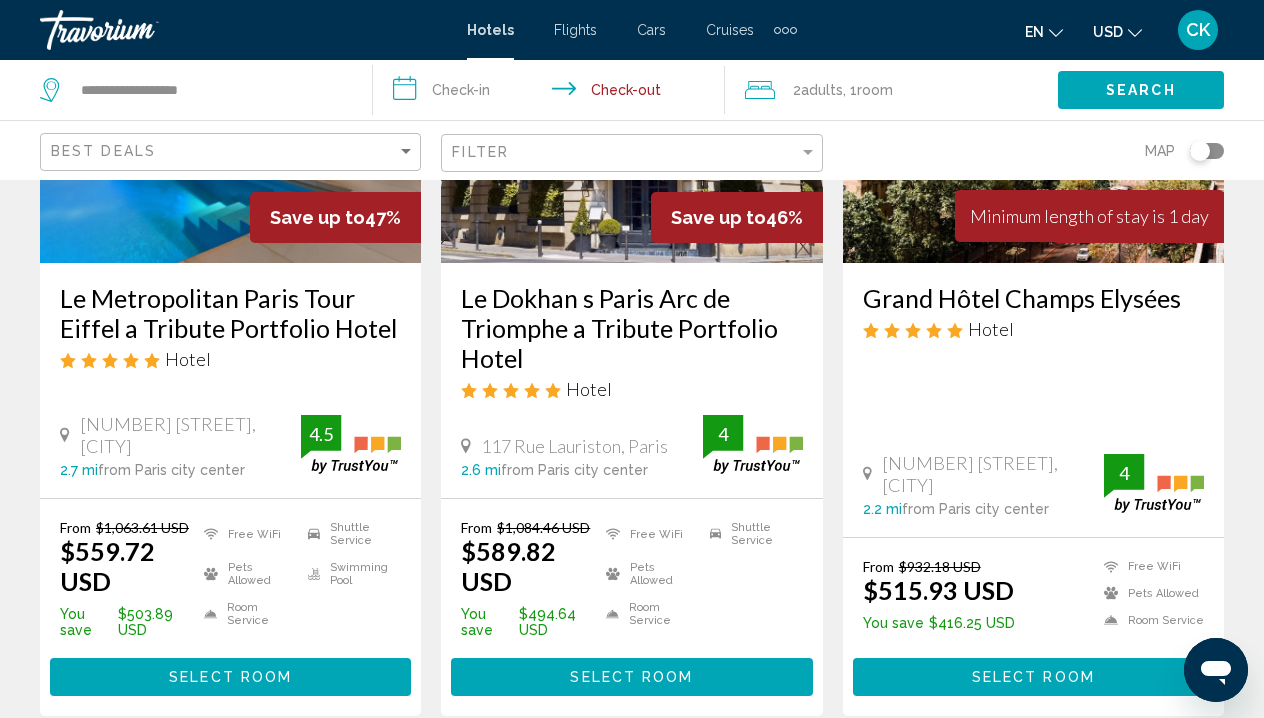 click on "**********" at bounding box center (553, 93) 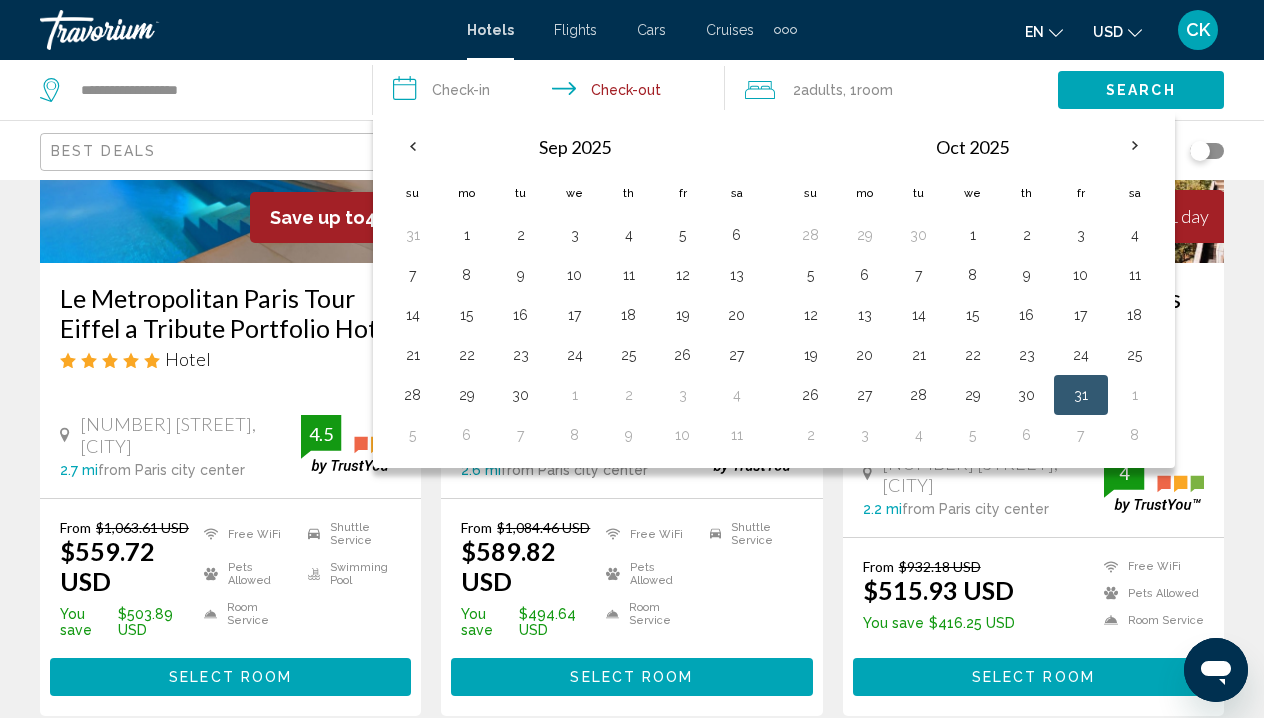 click on "31" at bounding box center [1081, 395] 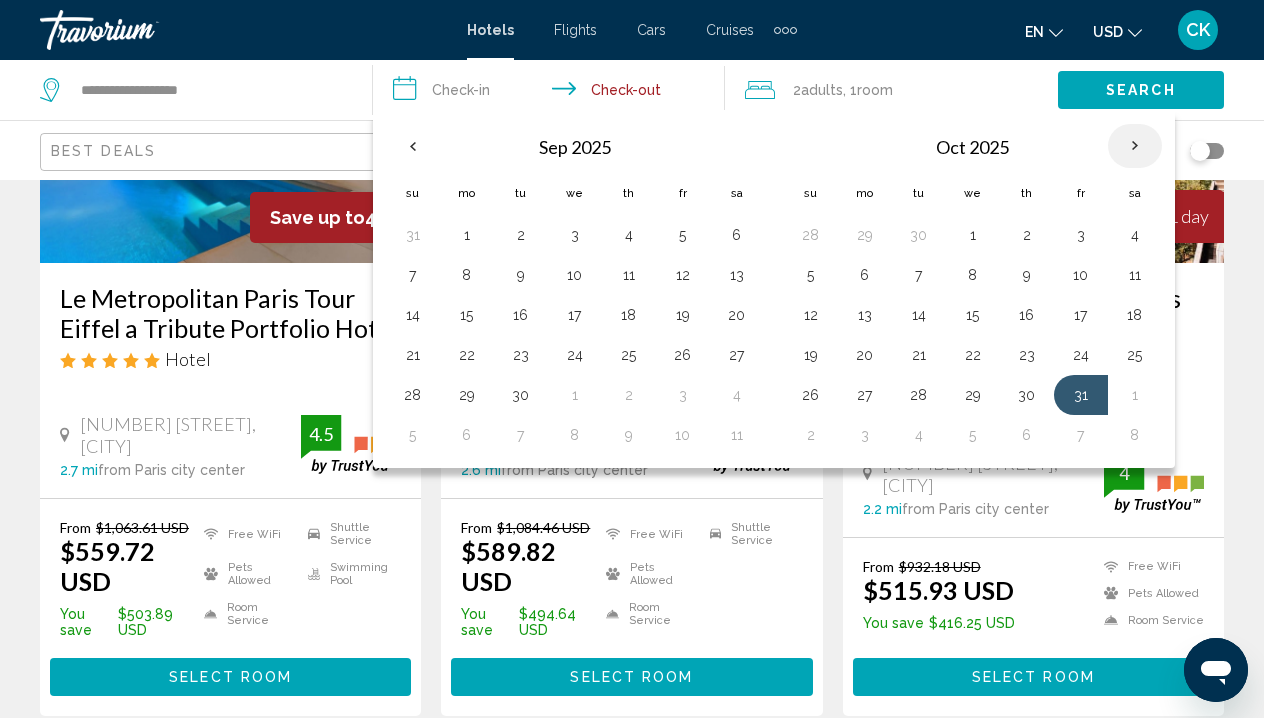 click at bounding box center (1135, 146) 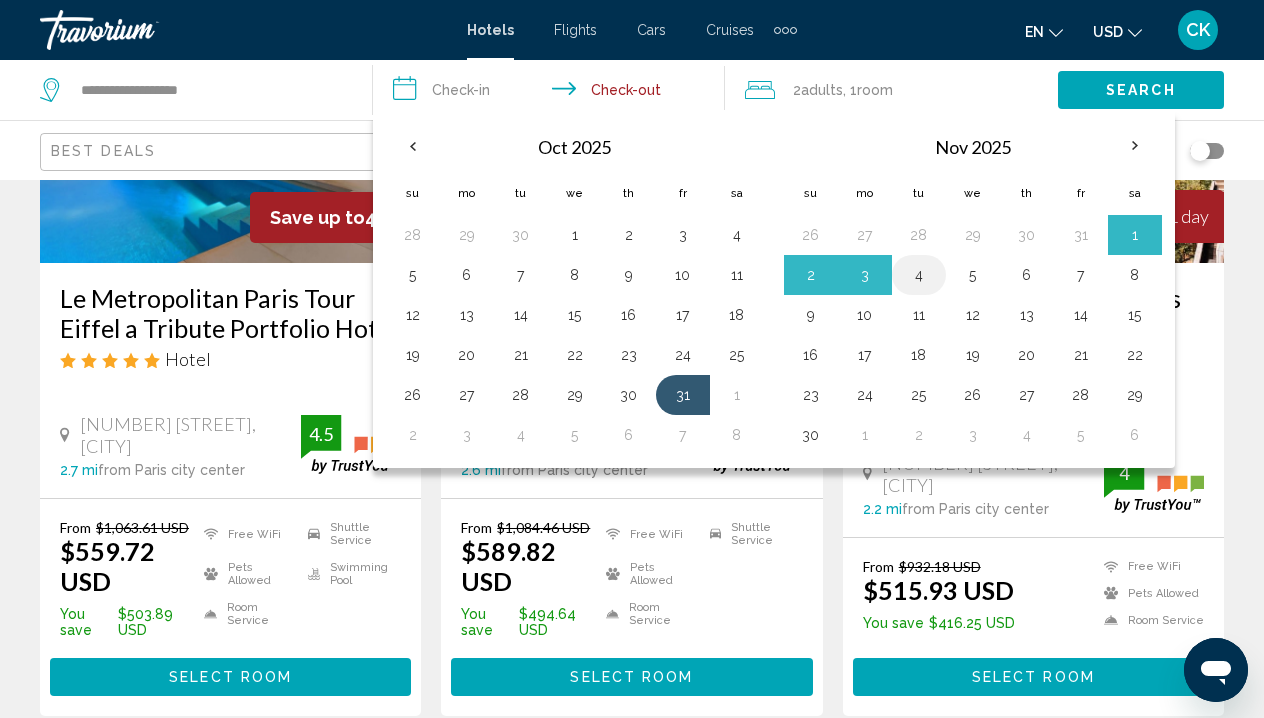 click on "4" at bounding box center [919, 275] 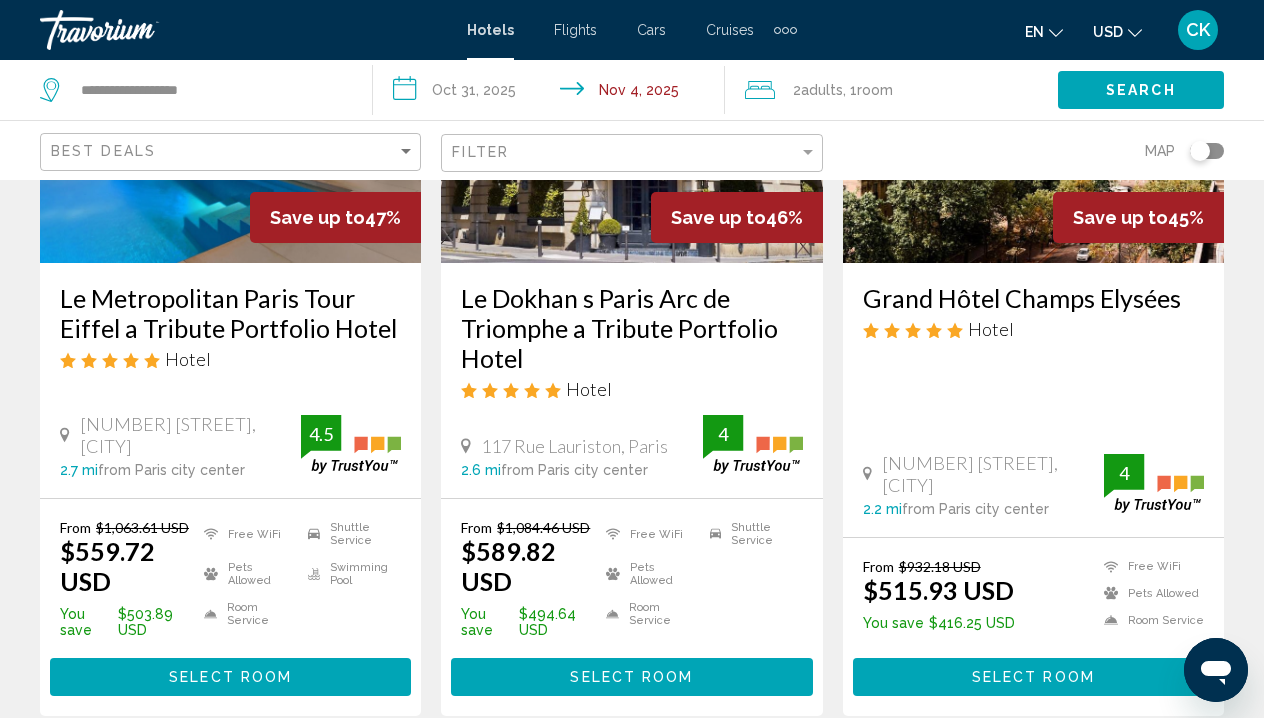 type on "**********" 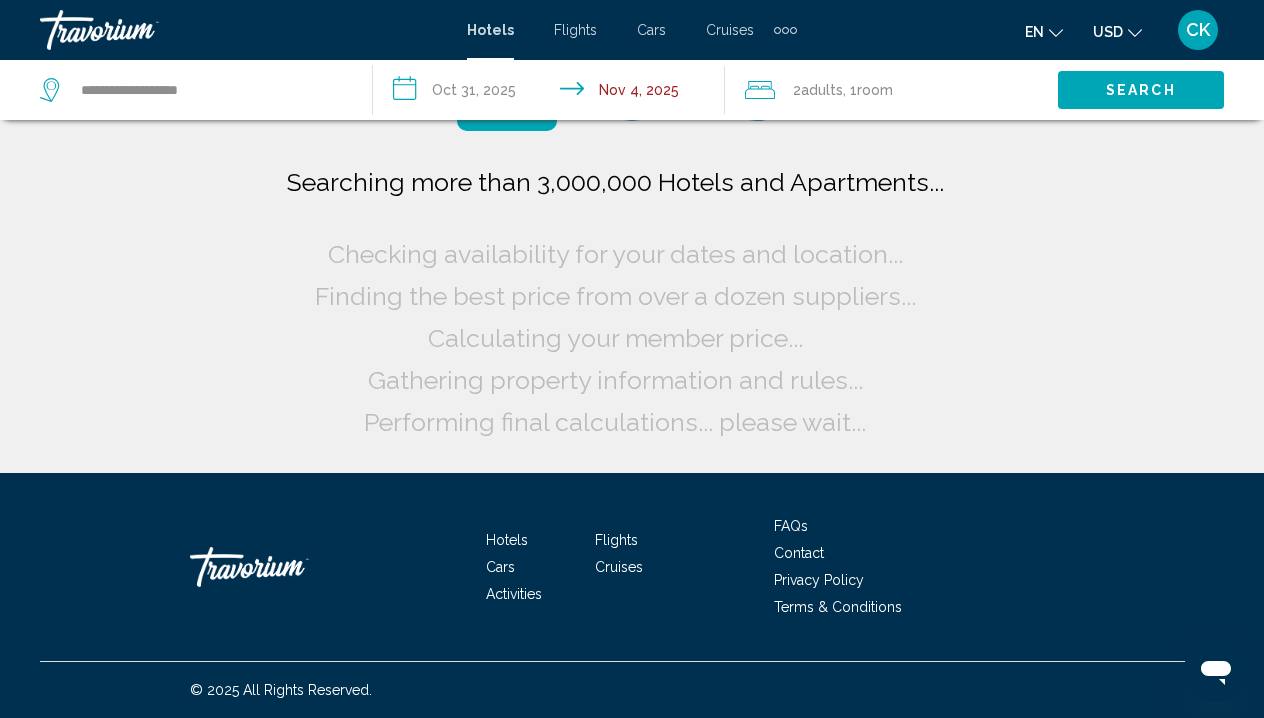 scroll, scrollTop: 0, scrollLeft: 0, axis: both 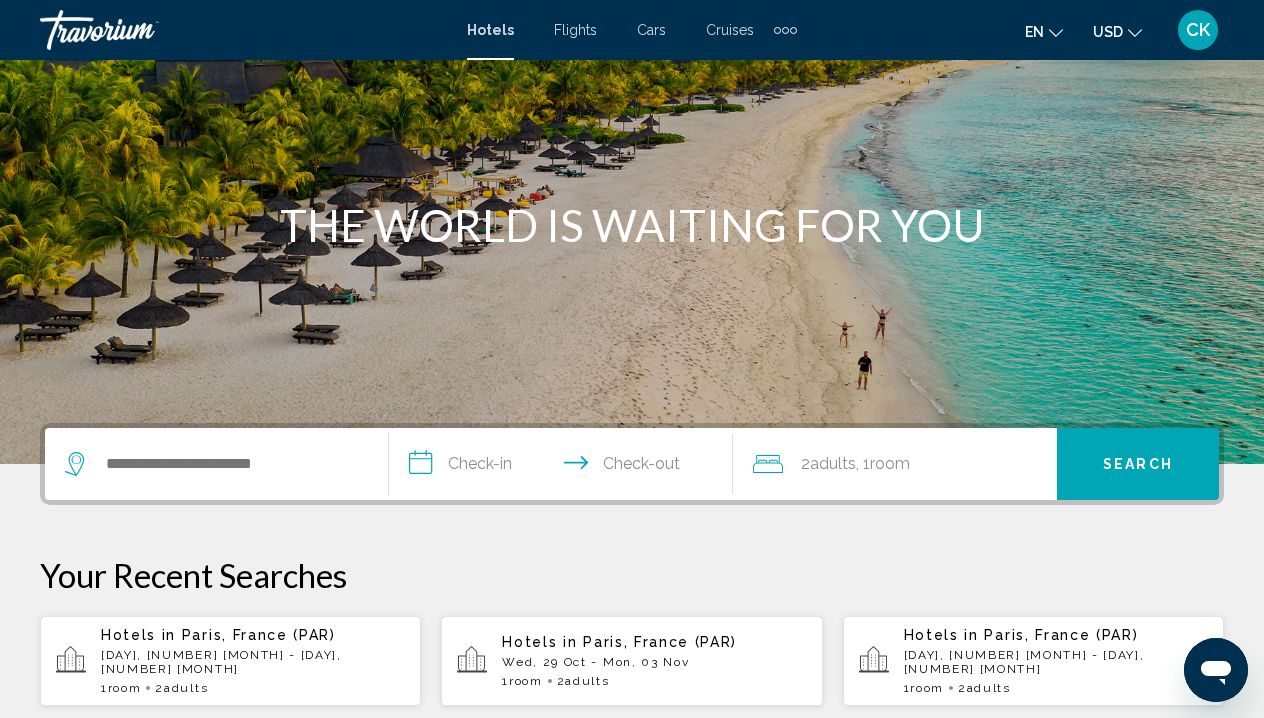 click on "Fri, 31 Oct - Tue, 04 Nov" at bounding box center (253, 662) 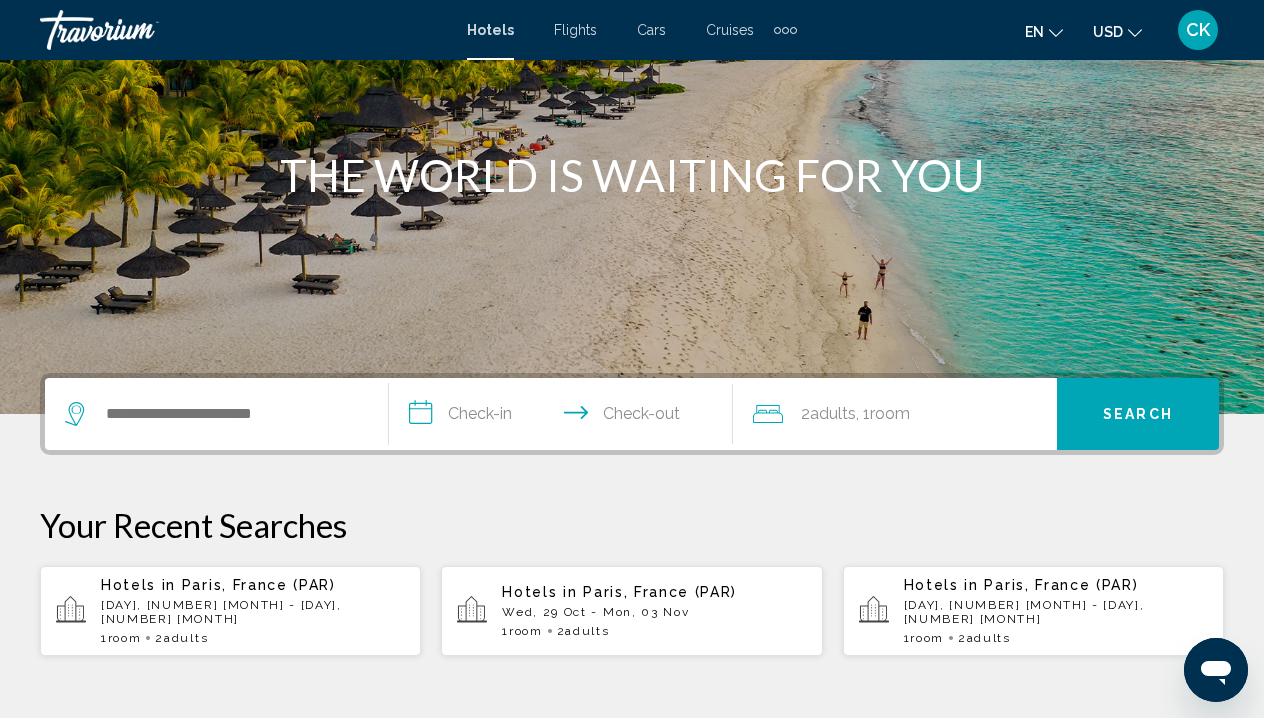 scroll, scrollTop: 234, scrollLeft: 0, axis: vertical 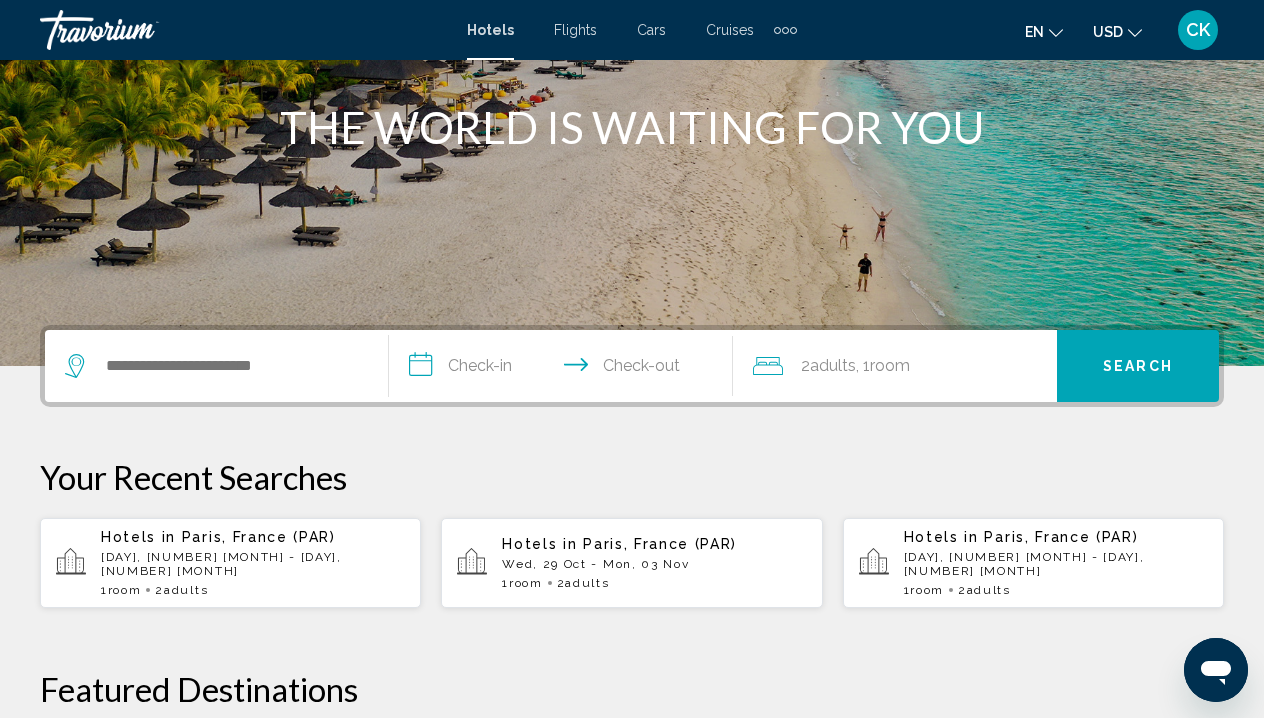 click on "Fri, 31 Oct - Tue, 04 Nov" at bounding box center [253, 564] 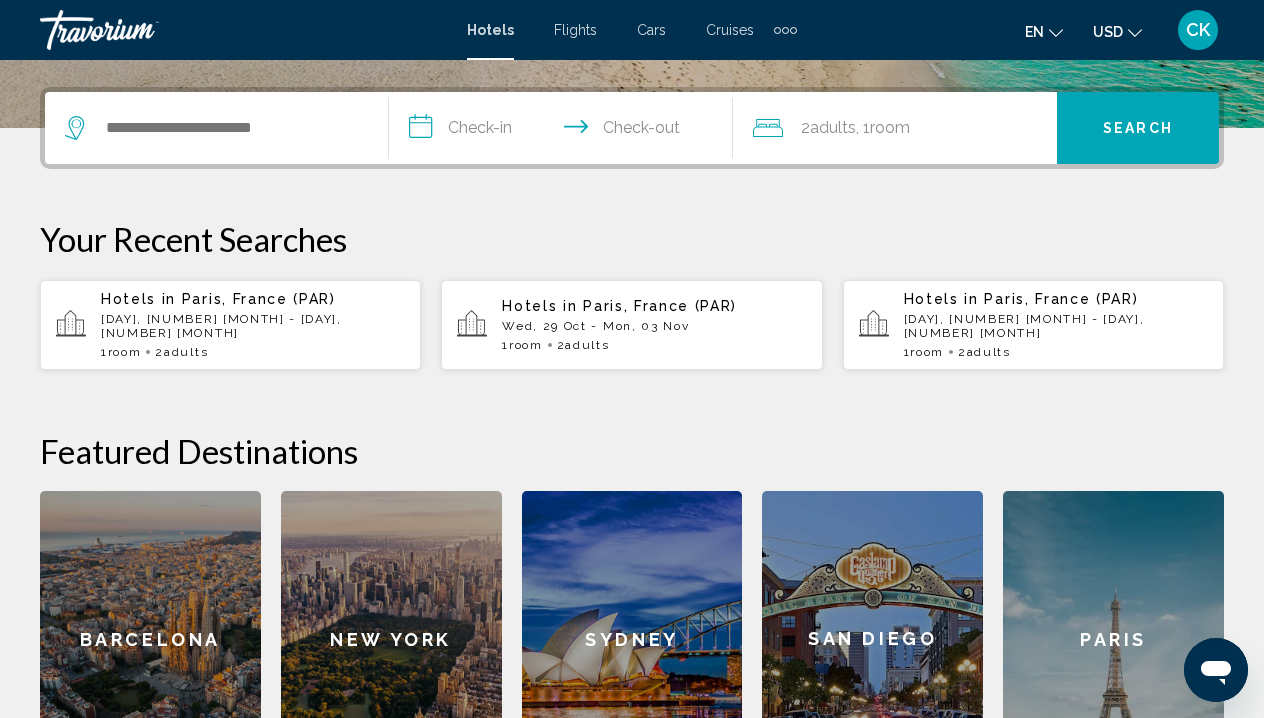scroll, scrollTop: 473, scrollLeft: 0, axis: vertical 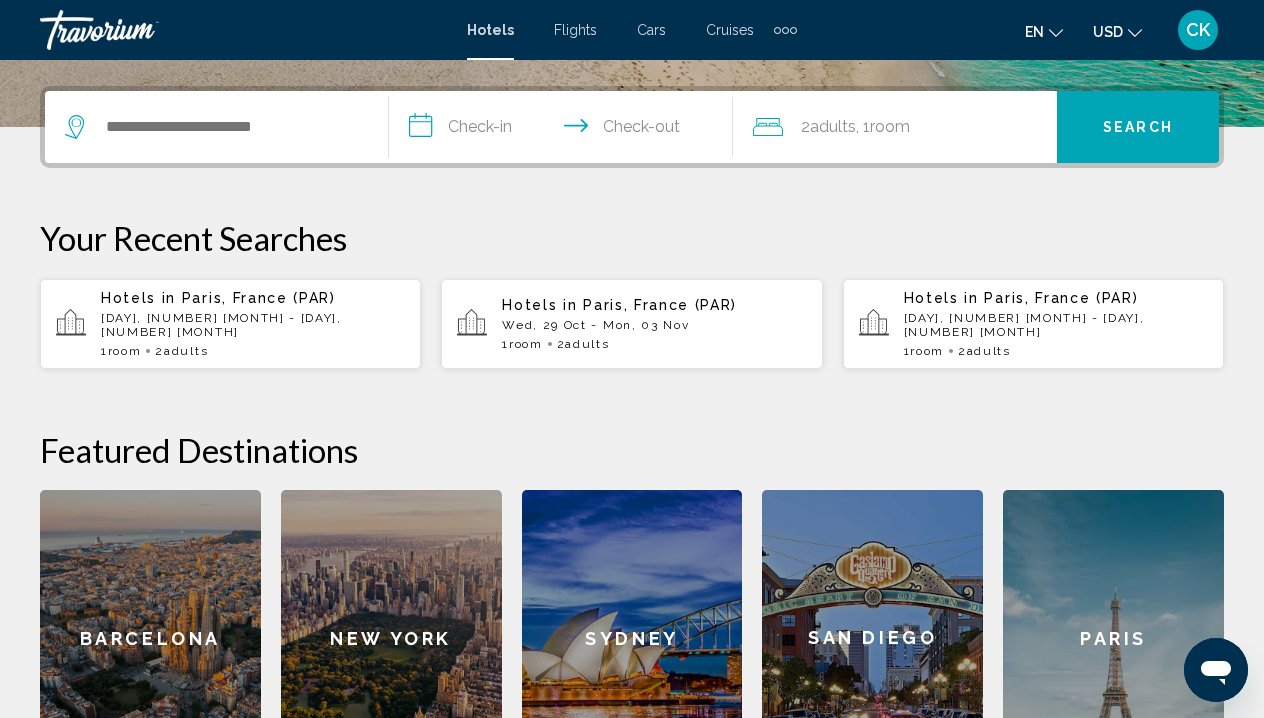 click on "Paris" 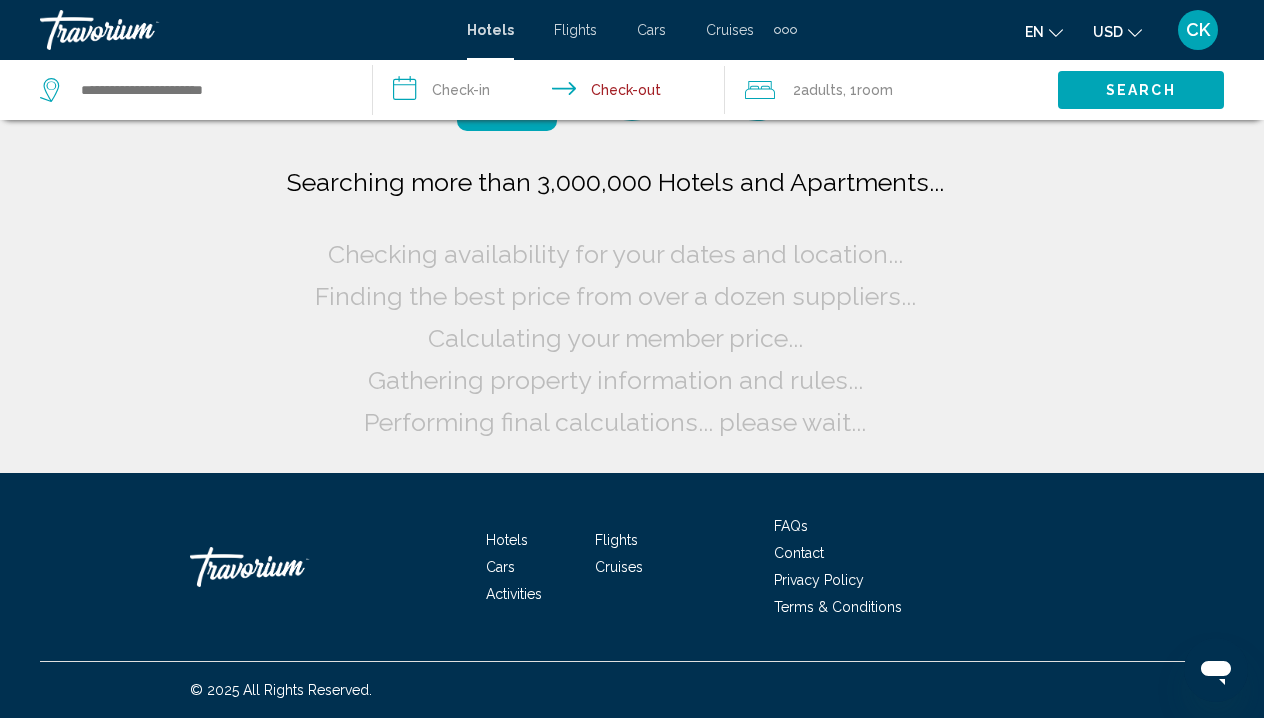 scroll, scrollTop: 0, scrollLeft: 0, axis: both 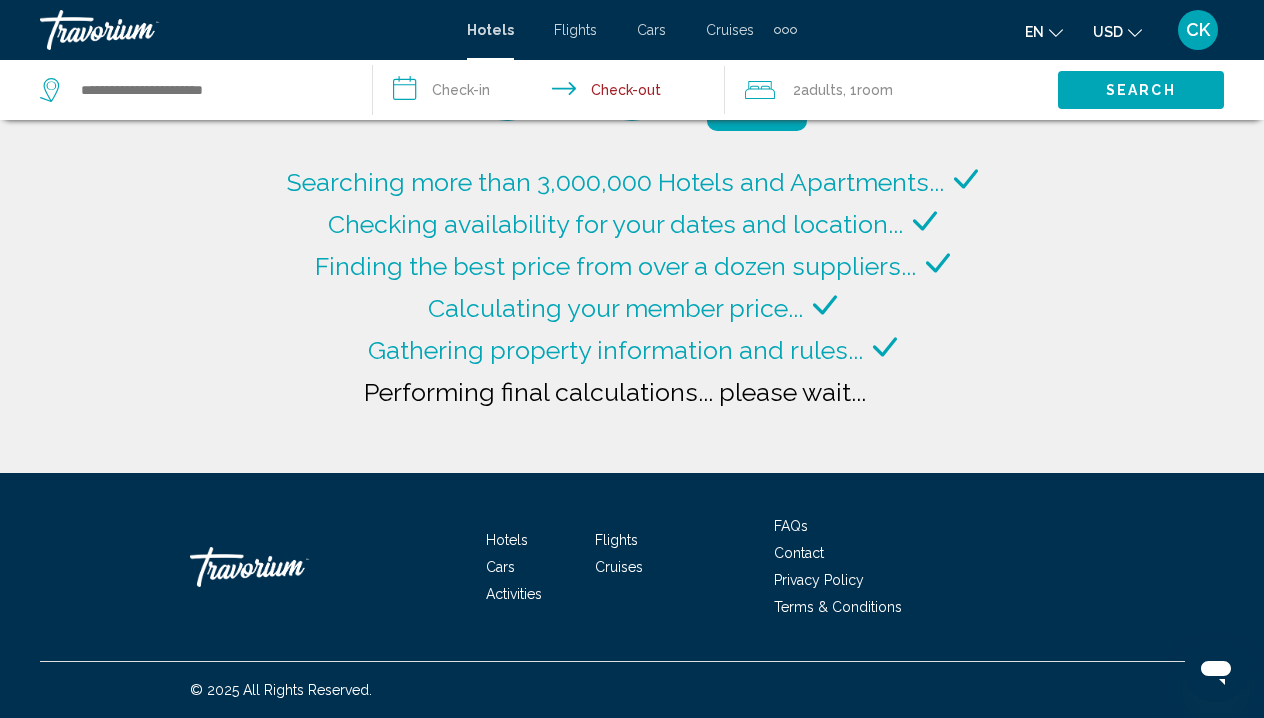 type on "**********" 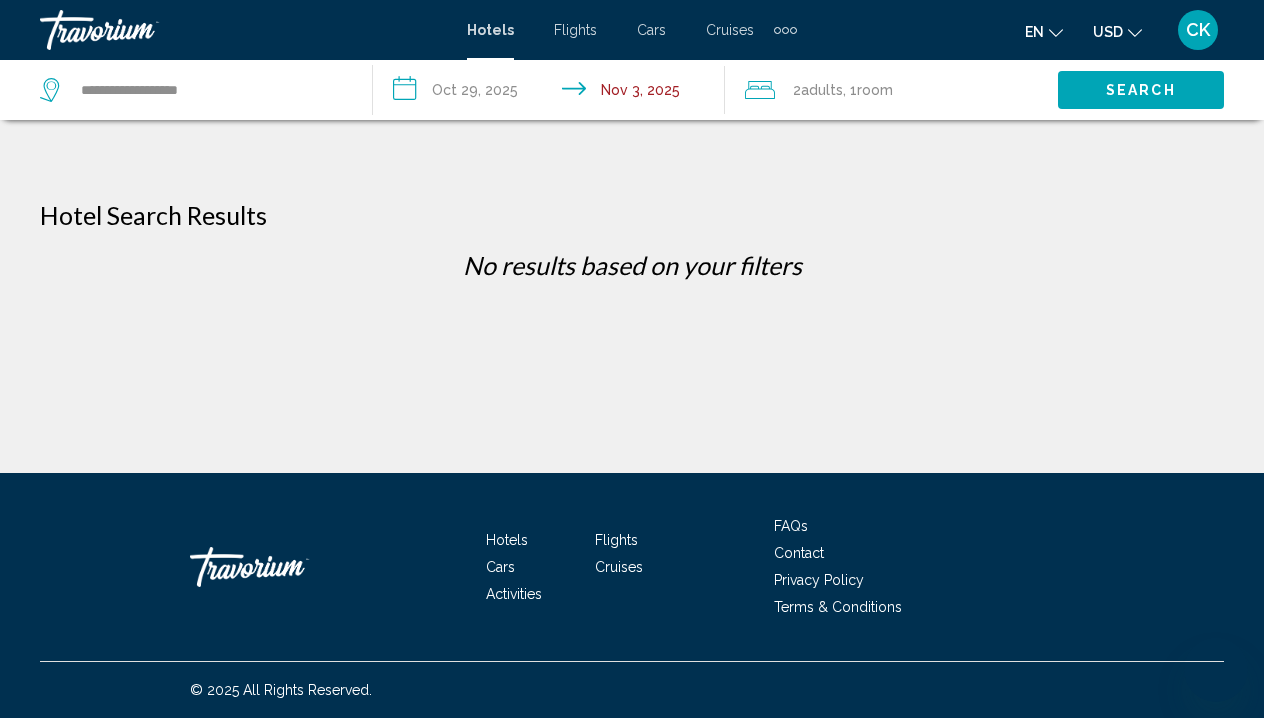 scroll, scrollTop: 0, scrollLeft: 0, axis: both 